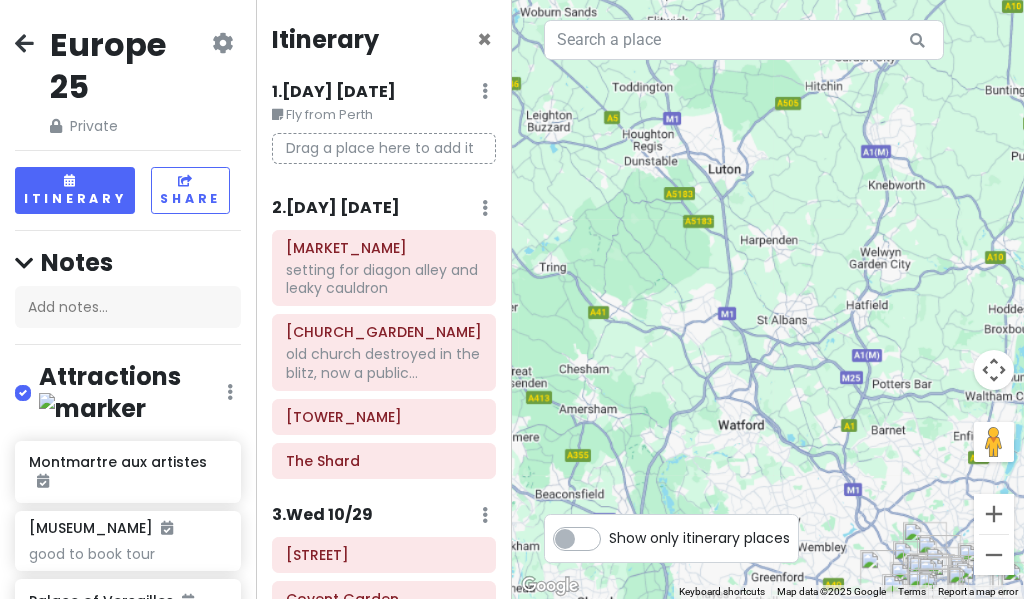 scroll, scrollTop: 0, scrollLeft: 0, axis: both 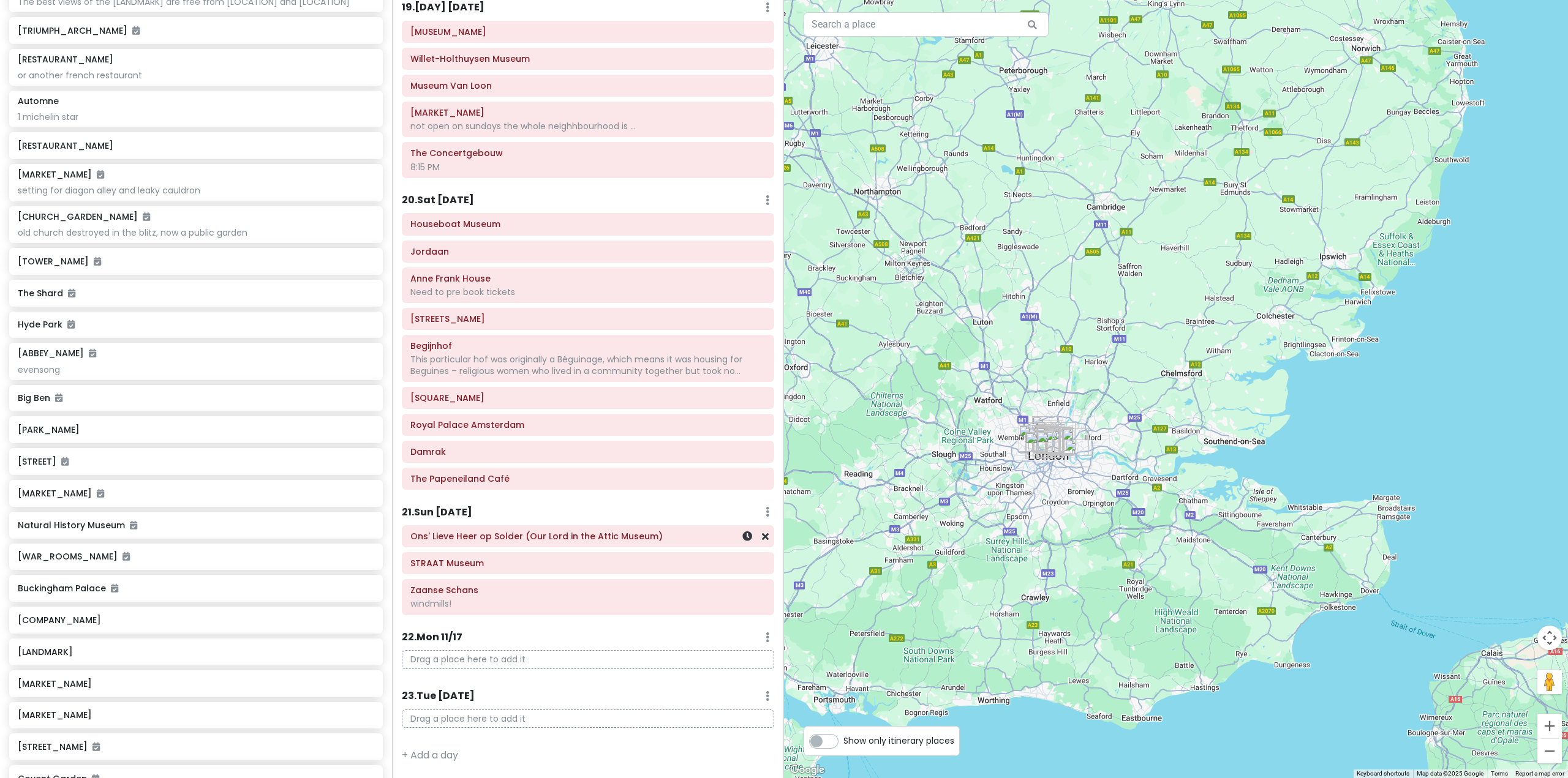 click on "Ons' Lieve Heer op Solder (Our Lord in the Attic Museum)" at bounding box center [588, 536] 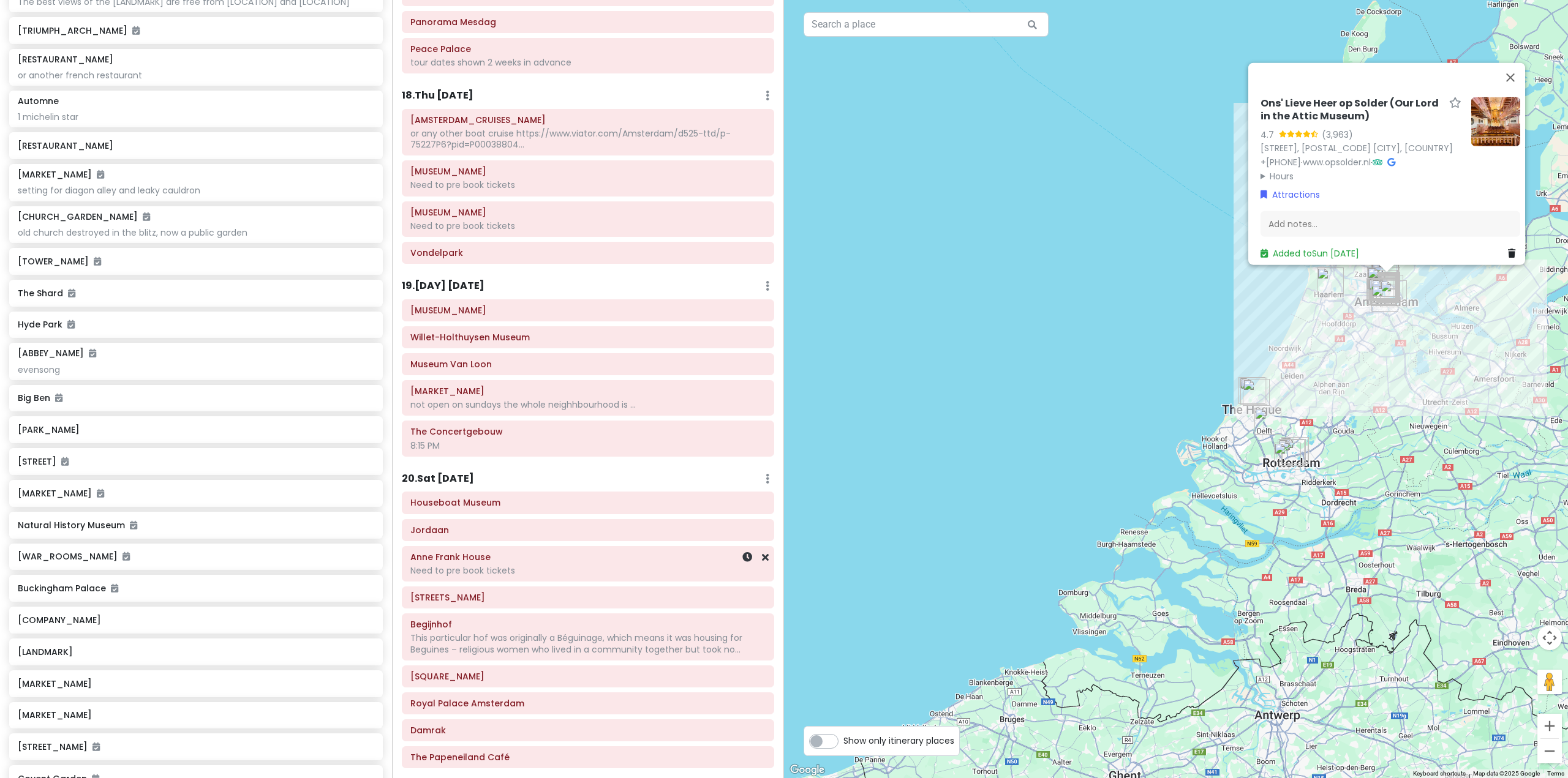 scroll, scrollTop: 2261, scrollLeft: 0, axis: vertical 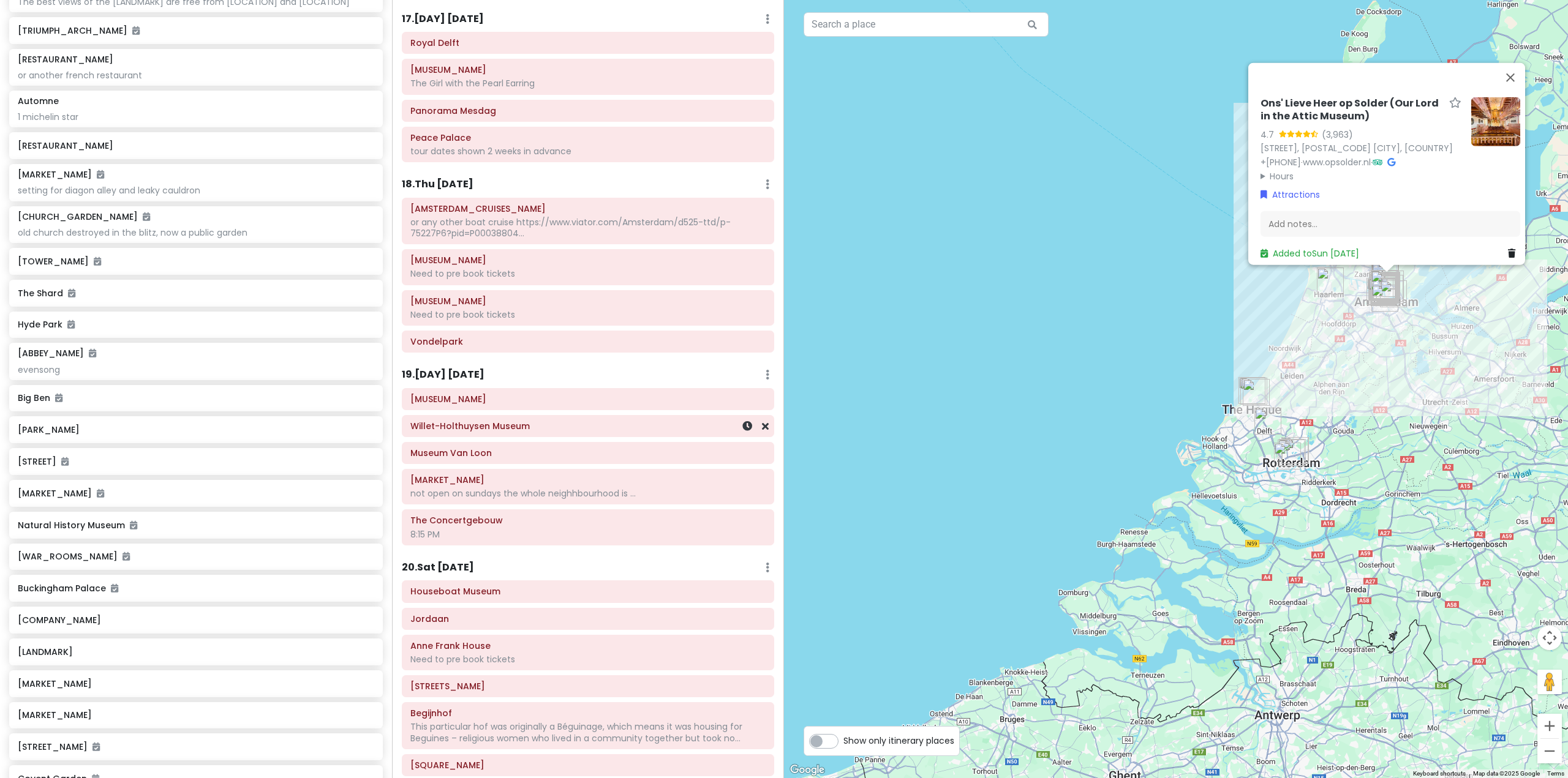 click on "Willet-Holthuysen Museum" at bounding box center (588, 426) 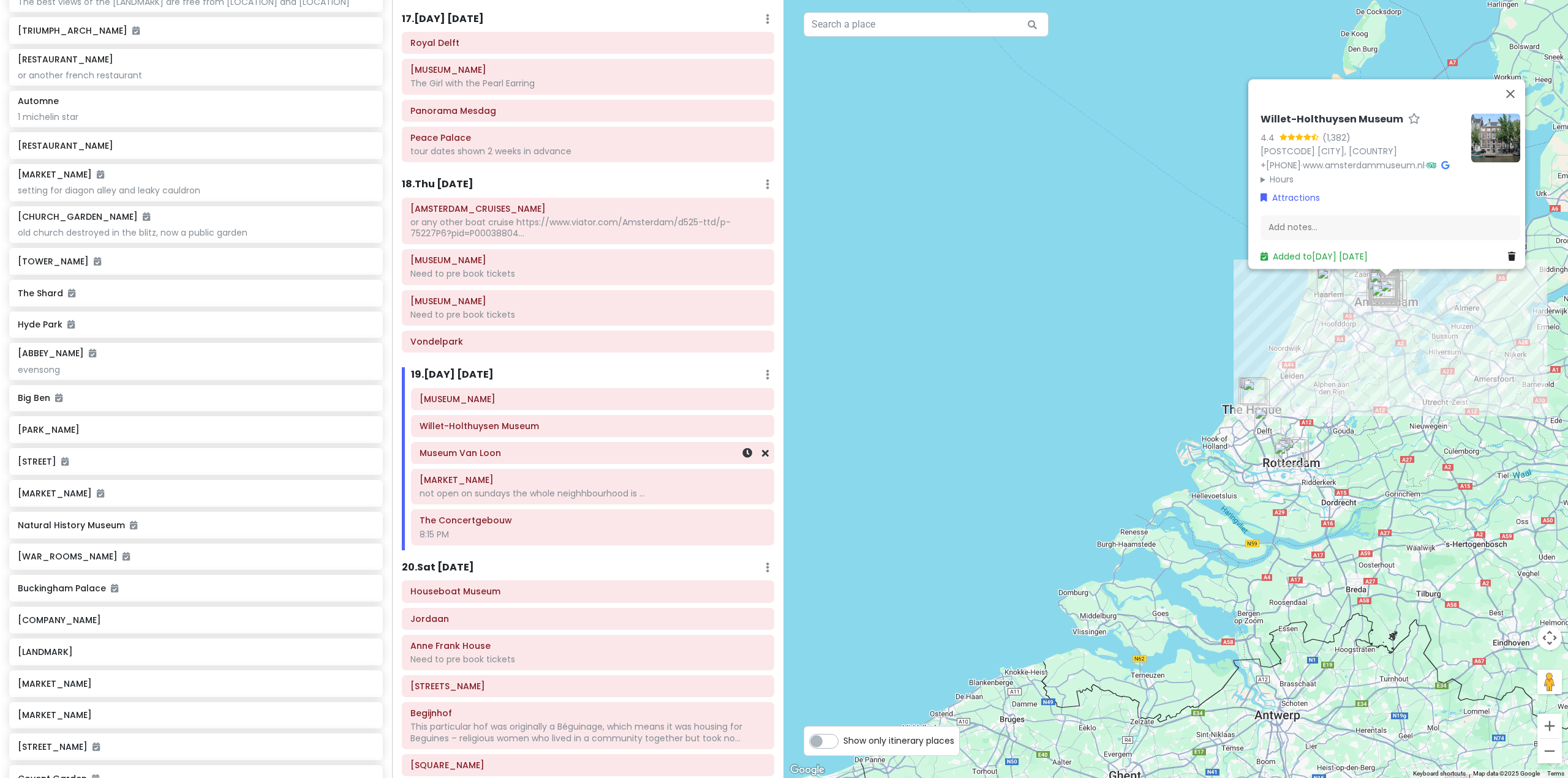 click on "Museum Van Loon" at bounding box center [592, 453] 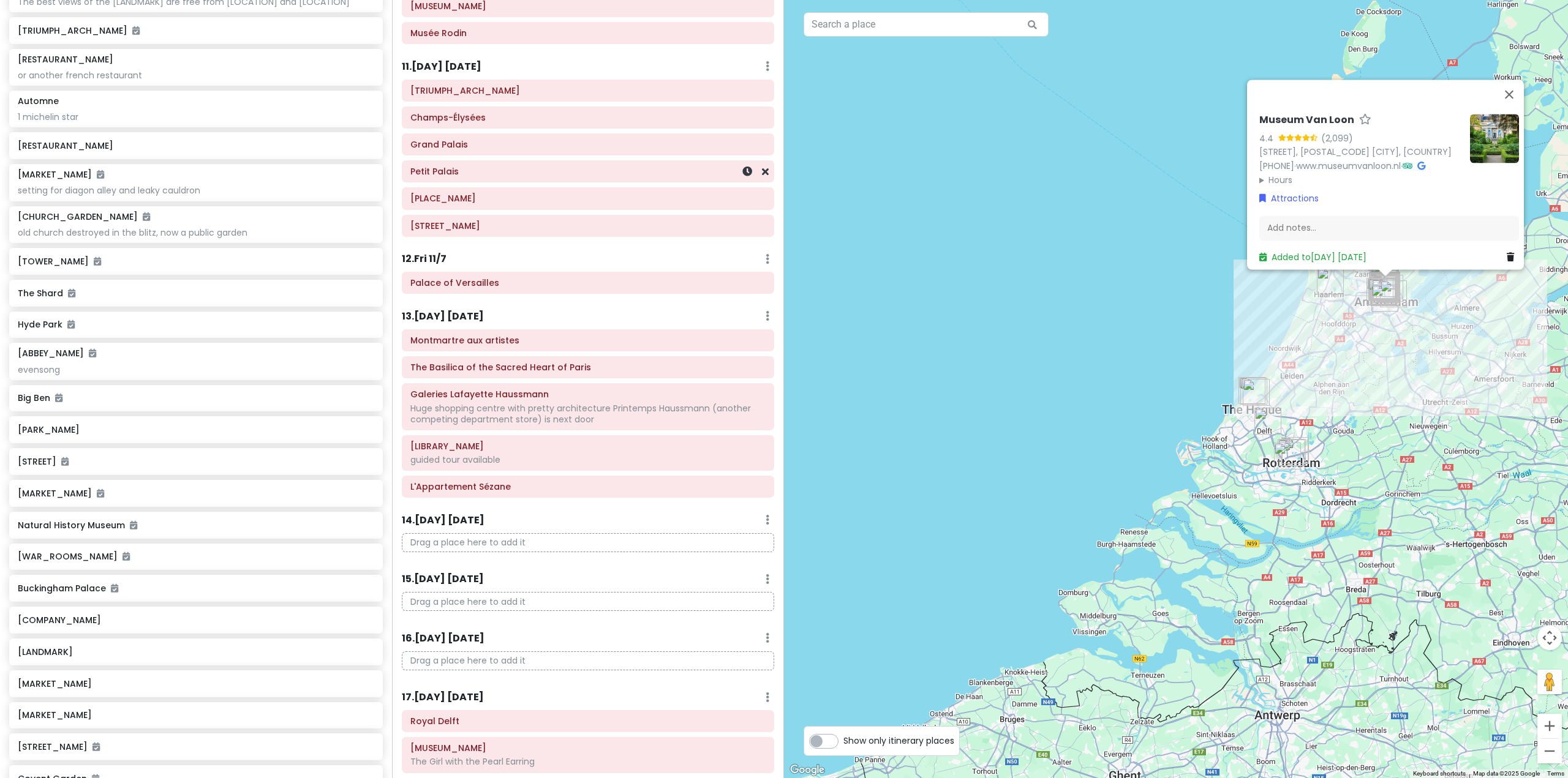 scroll, scrollTop: 1587, scrollLeft: 0, axis: vertical 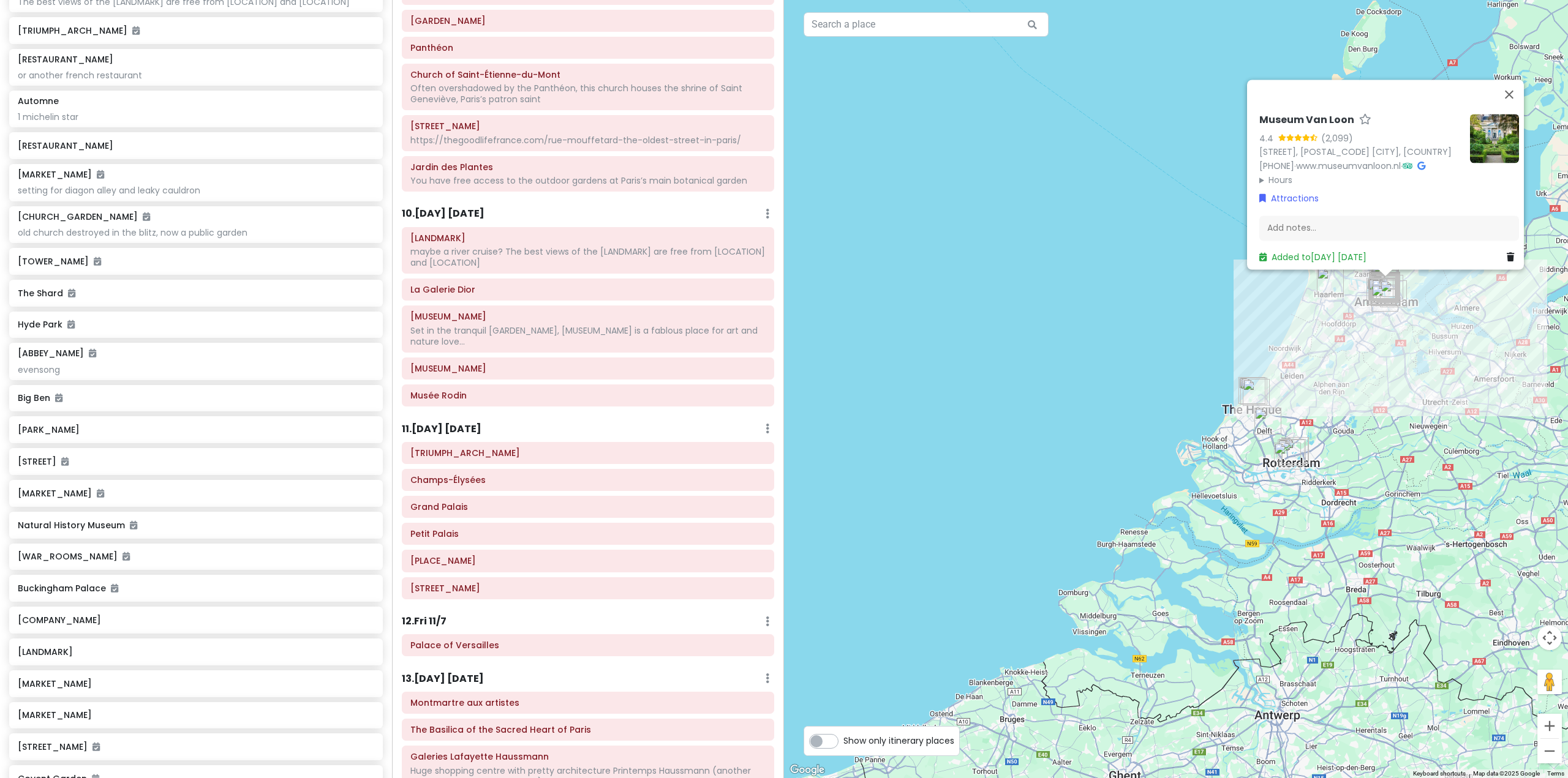 click on "10 .  Wed 11/5" at bounding box center [443, 214] 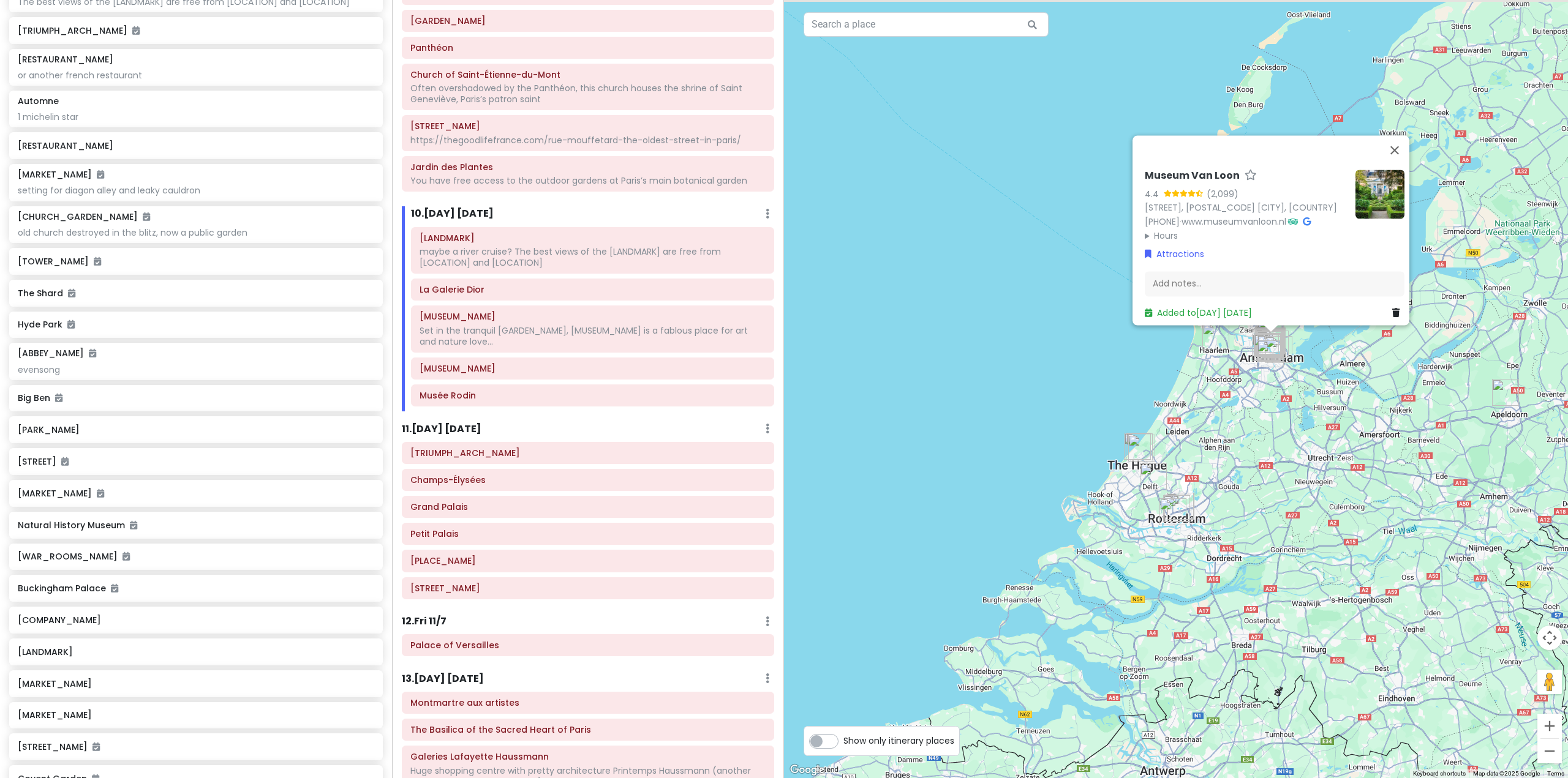 drag, startPoint x: 1235, startPoint y: 447, endPoint x: 1016, endPoint y: 554, distance: 243.7417 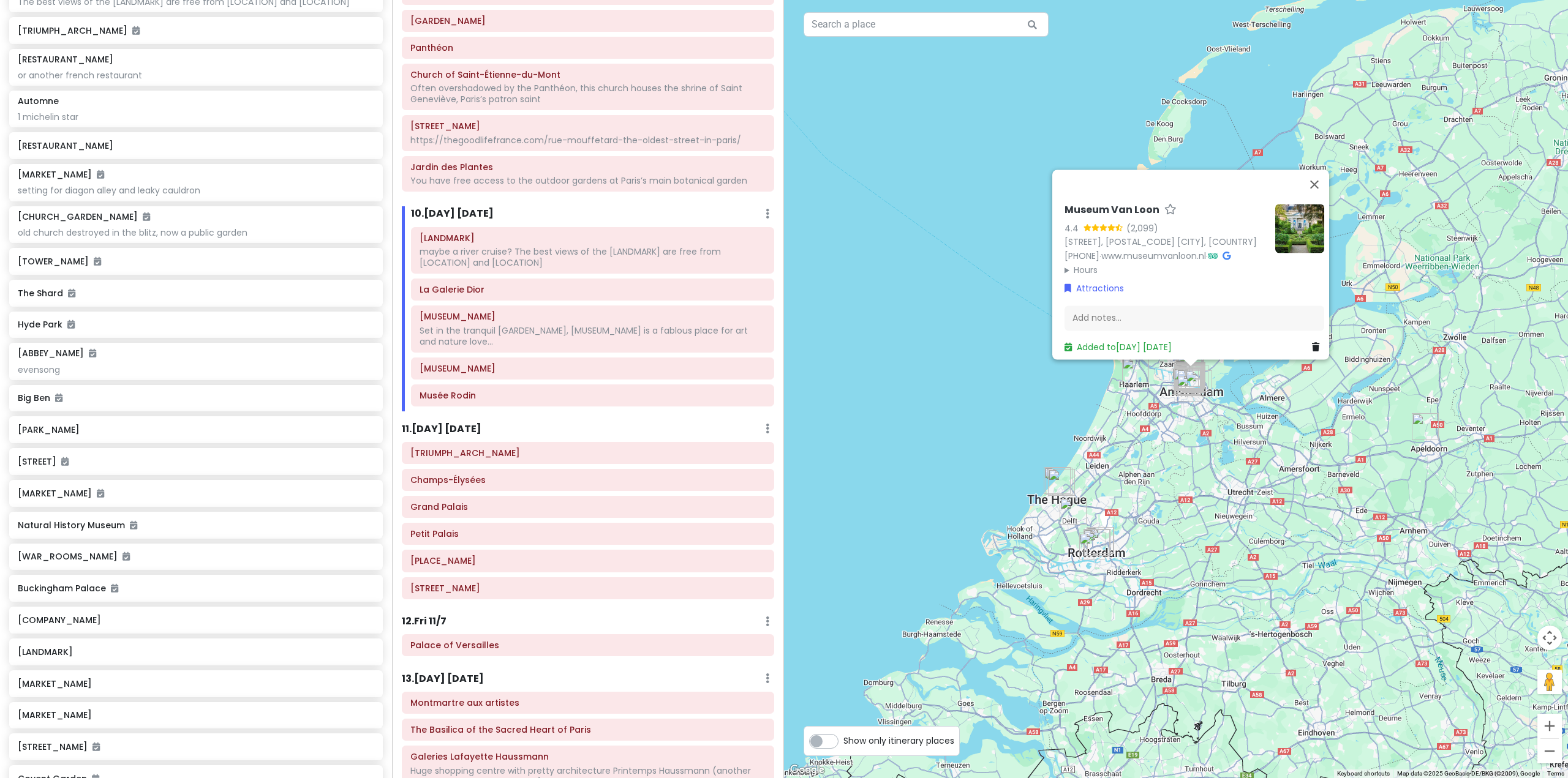 drag, startPoint x: 1000, startPoint y: 545, endPoint x: 1257, endPoint y: 398, distance: 296.07094 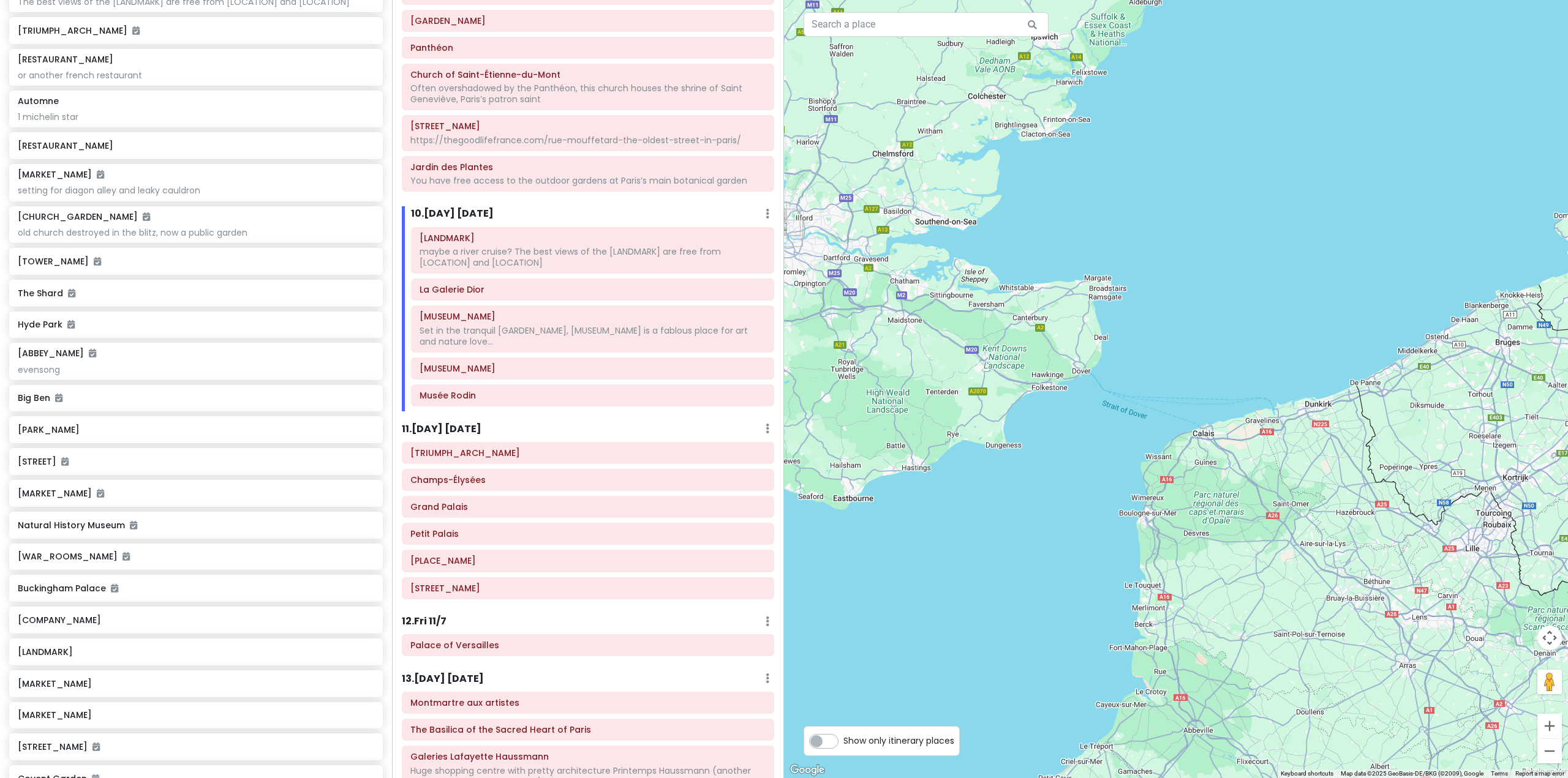 drag, startPoint x: 1109, startPoint y: 517, endPoint x: 971, endPoint y: 367, distance: 203.82345 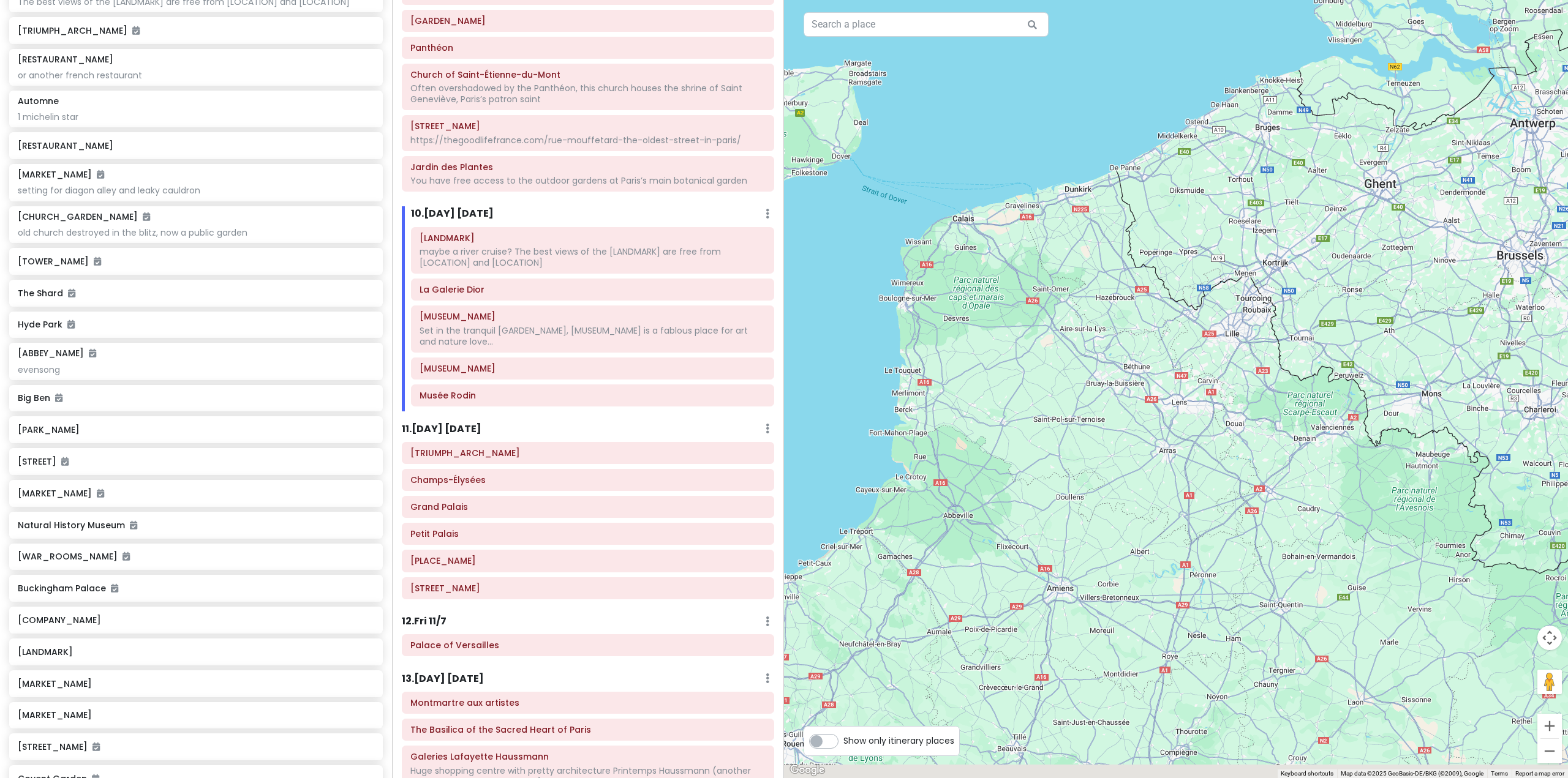 drag, startPoint x: 1022, startPoint y: 322, endPoint x: 1058, endPoint y: 245, distance: 85 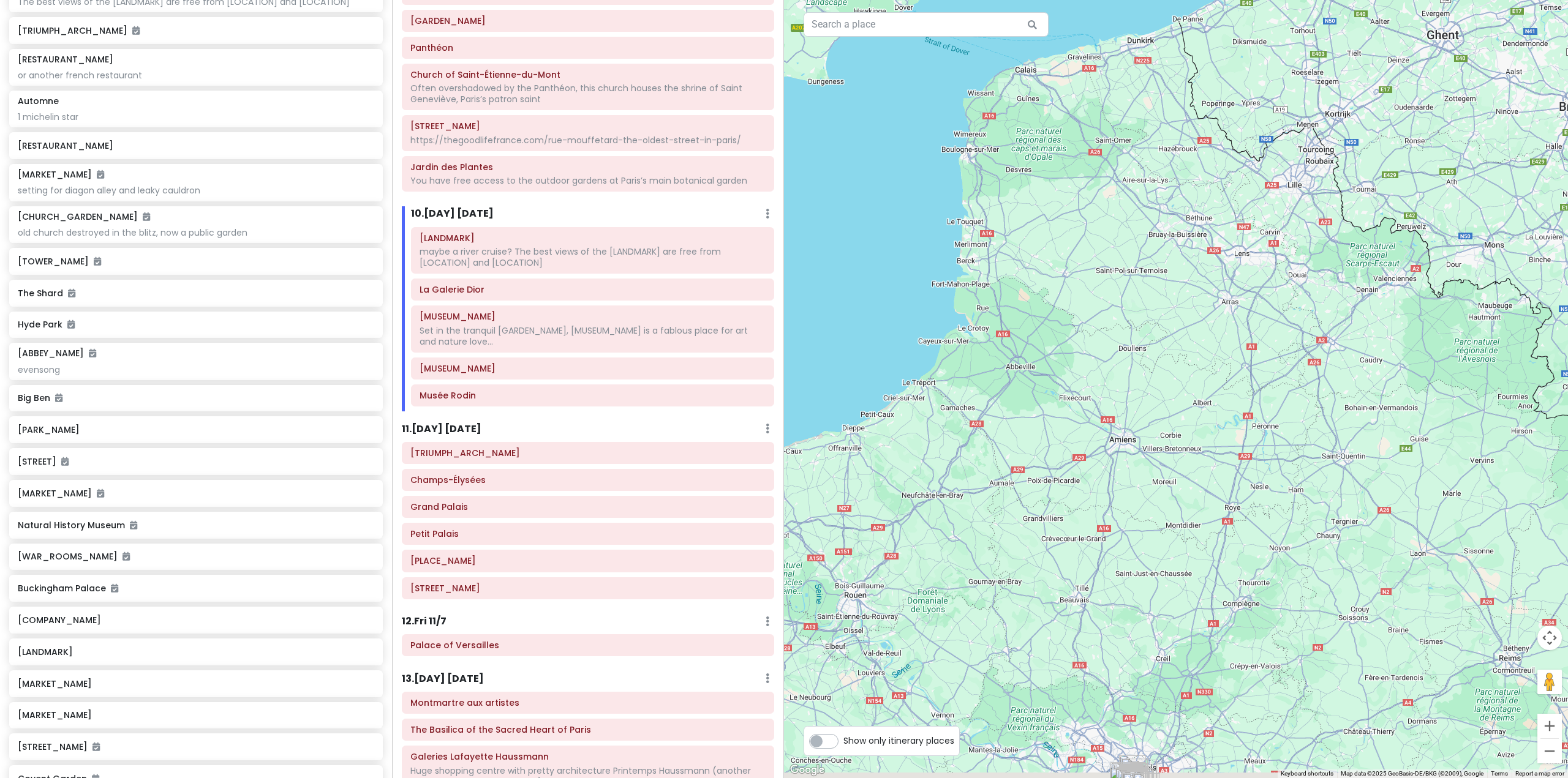drag, startPoint x: 976, startPoint y: 494, endPoint x: 1066, endPoint y: 315, distance: 200.35219 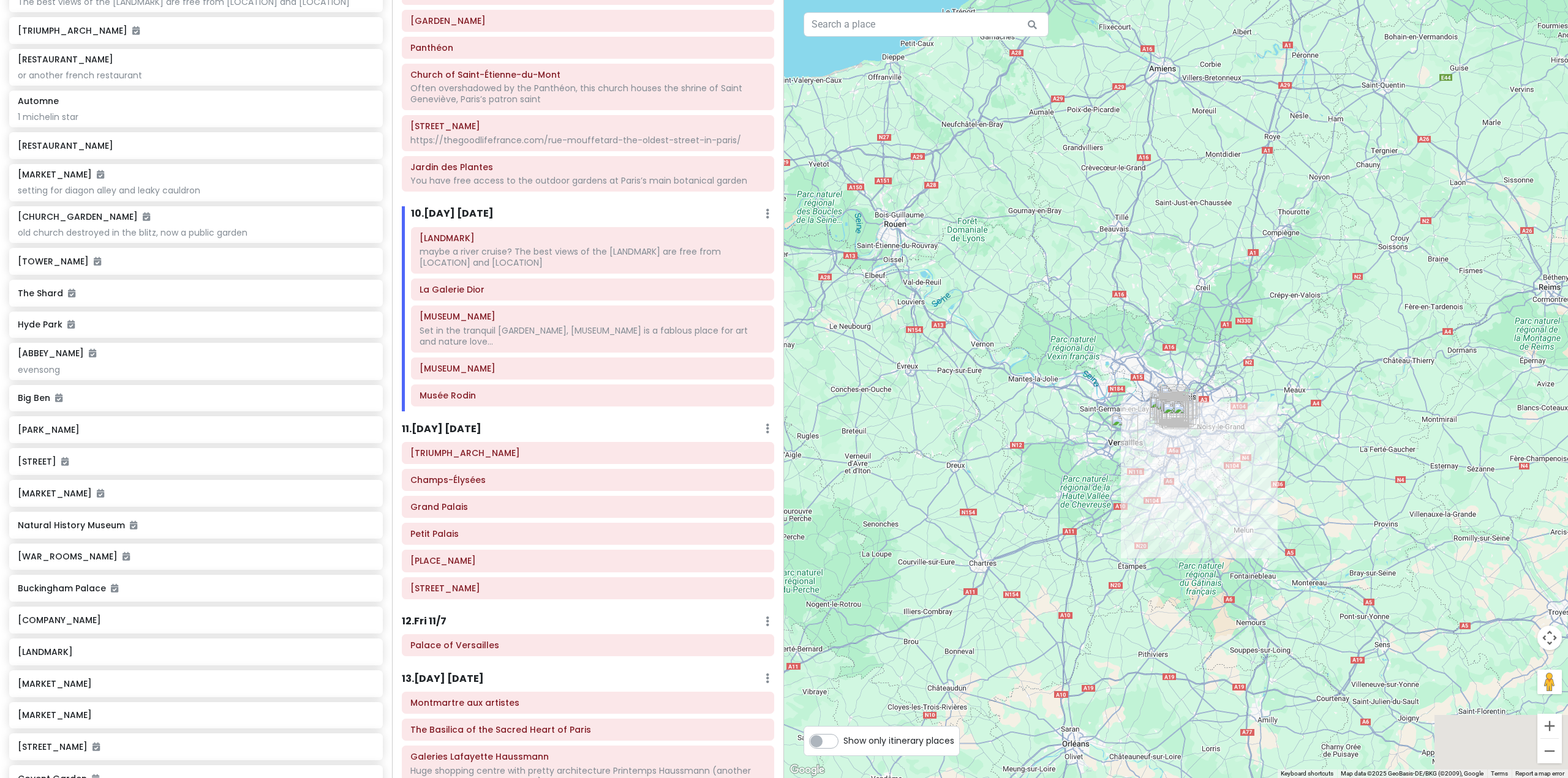 drag, startPoint x: 1077, startPoint y: 408, endPoint x: 967, endPoint y: 435, distance: 113.26518 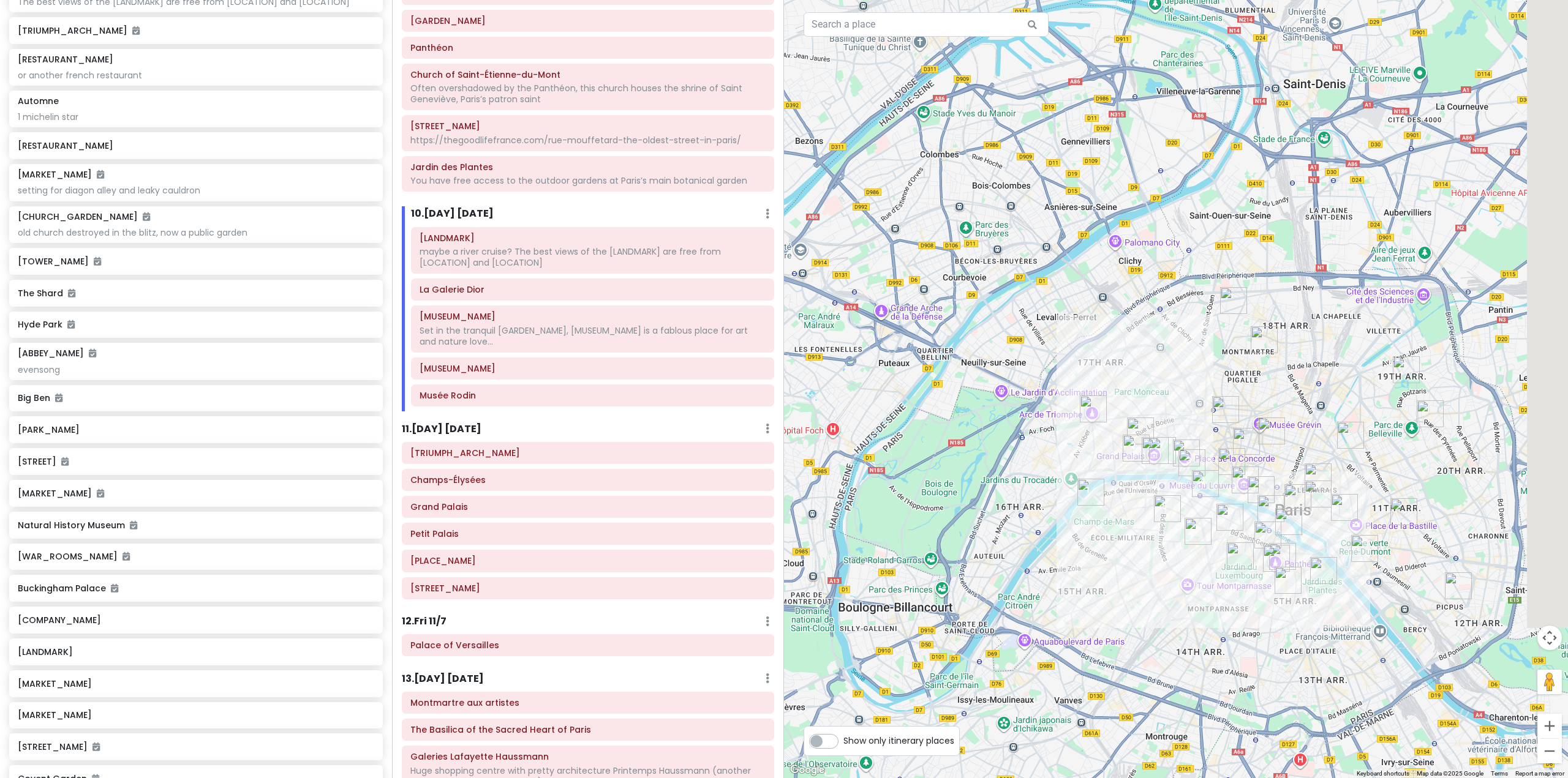 drag, startPoint x: 1214, startPoint y: 559, endPoint x: 1075, endPoint y: 507, distance: 148.40822 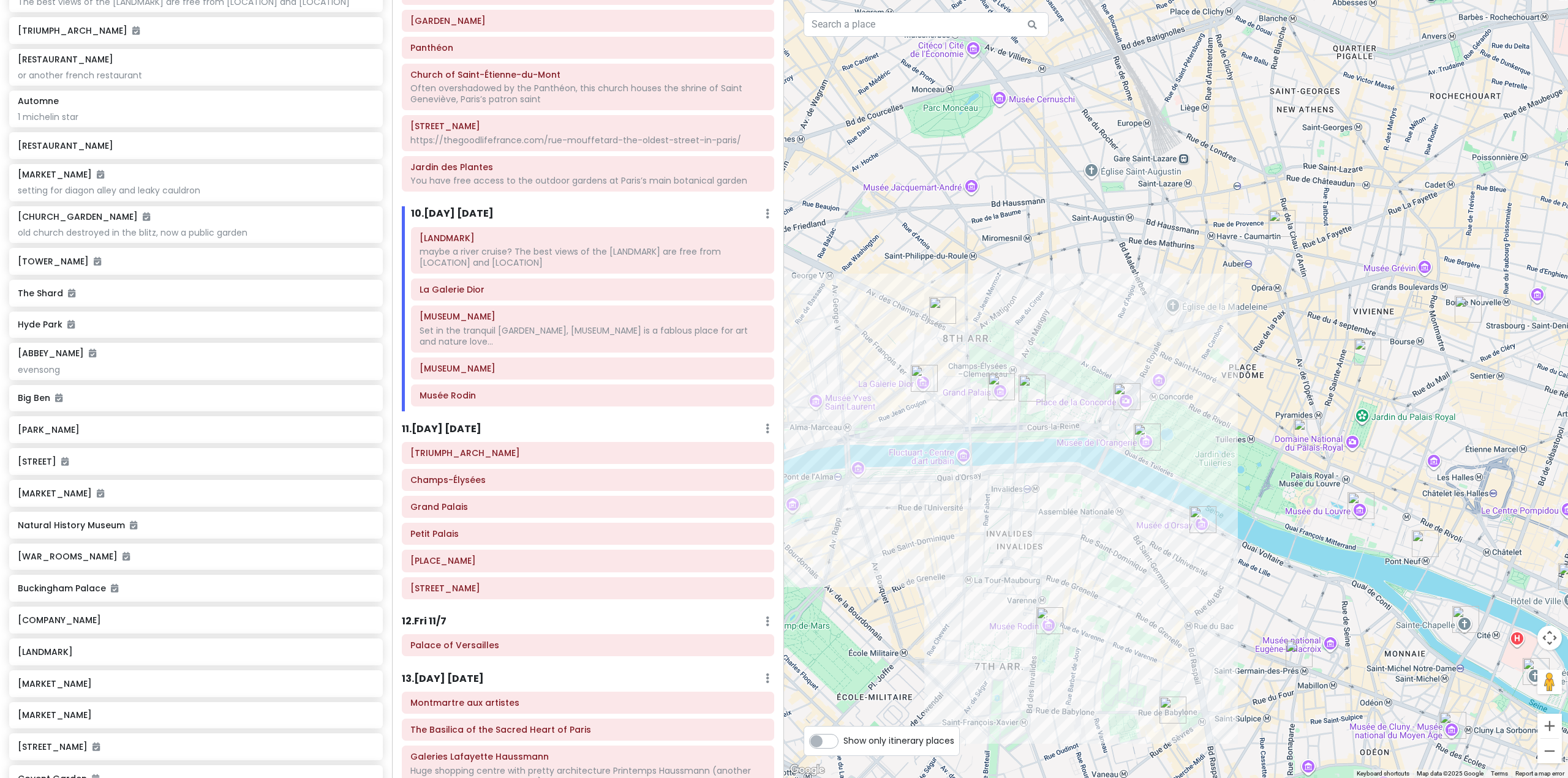 drag, startPoint x: 1053, startPoint y: 480, endPoint x: 1112, endPoint y: 495, distance: 60.87693 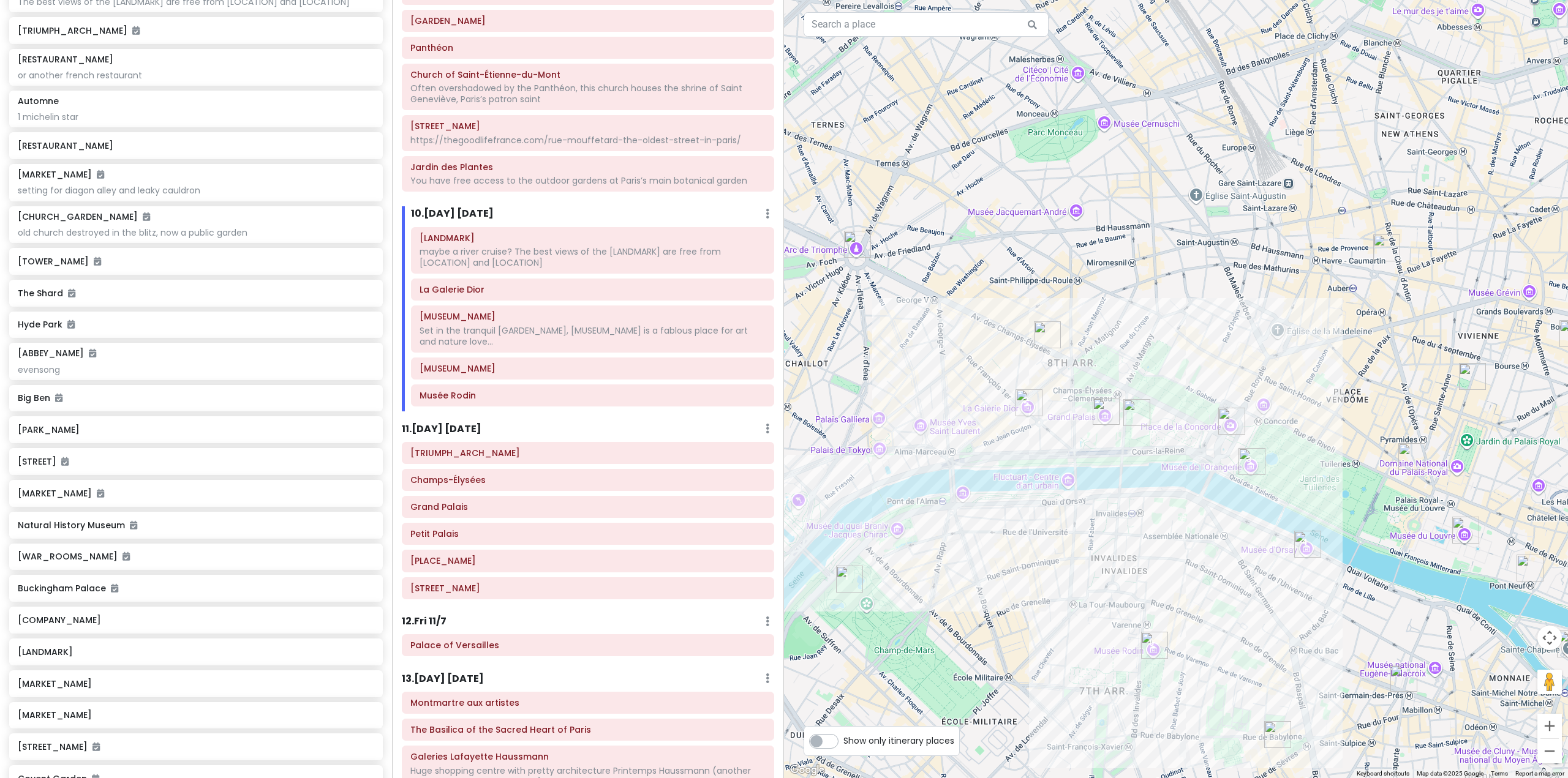 drag, startPoint x: 1112, startPoint y: 498, endPoint x: 1162, endPoint y: 510, distance: 51.41984 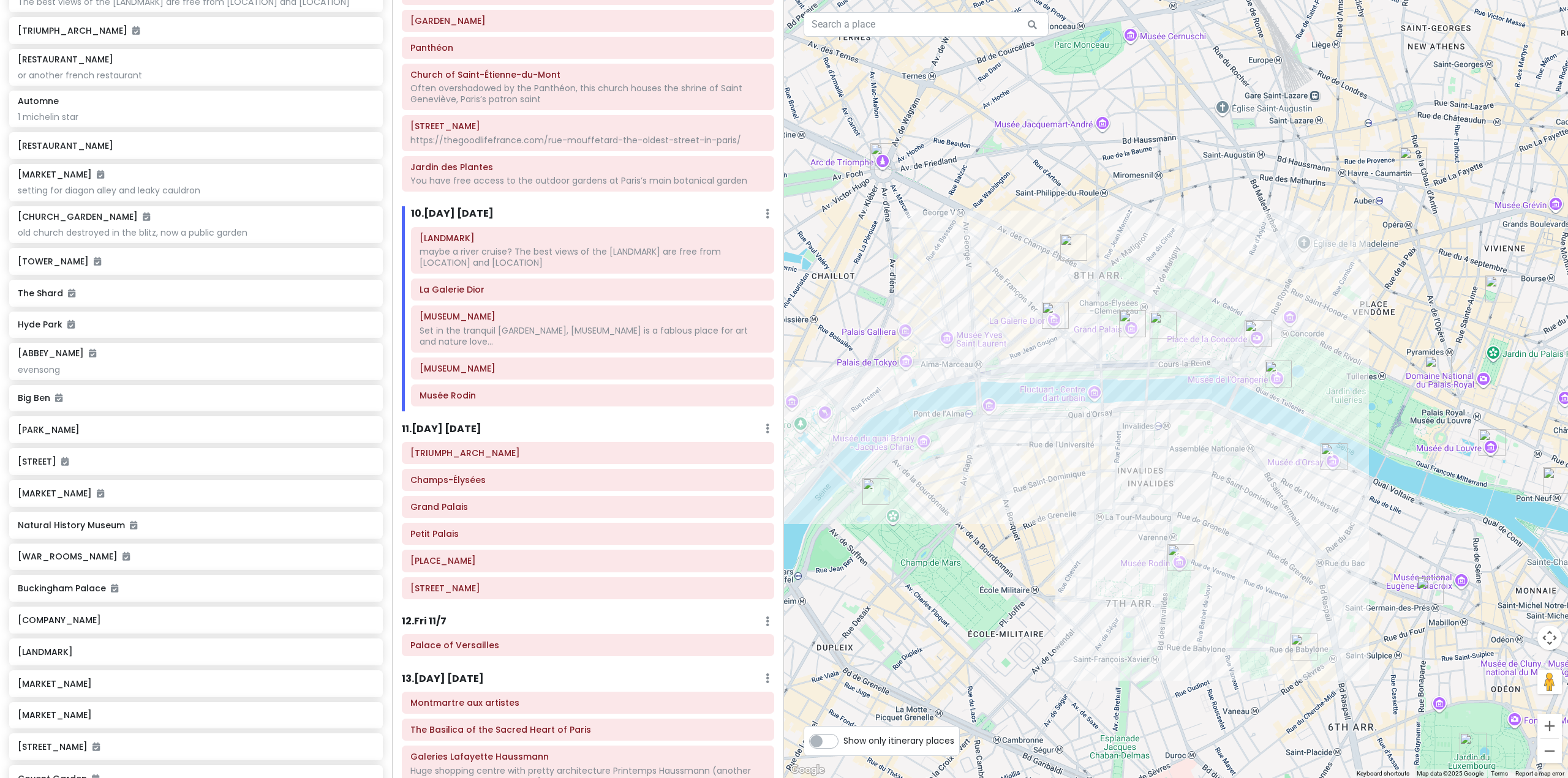 drag, startPoint x: 1046, startPoint y: 563, endPoint x: 1068, endPoint y: 473, distance: 92.64988 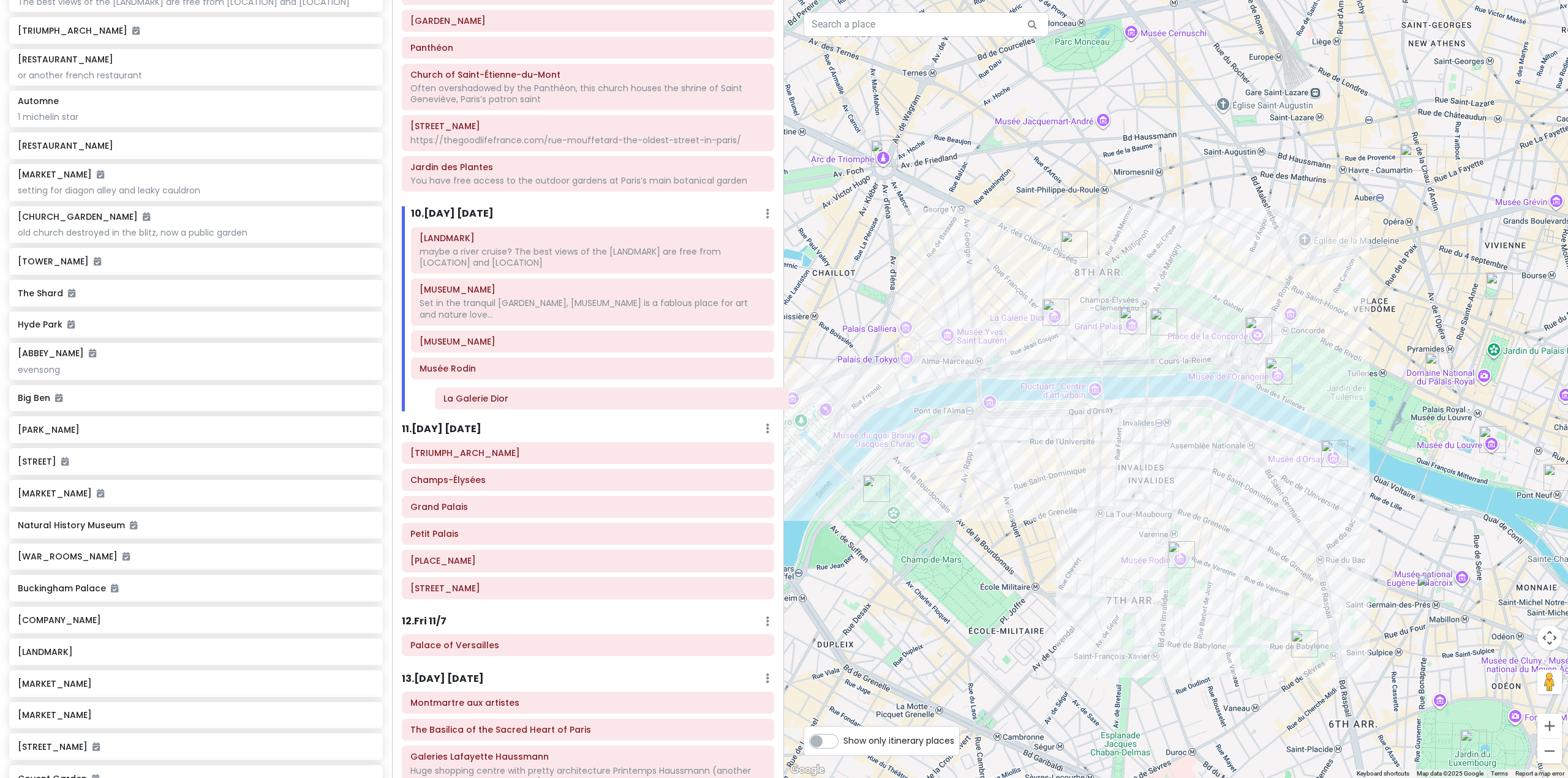 drag, startPoint x: 666, startPoint y: 292, endPoint x: 676, endPoint y: 398, distance: 106.47065 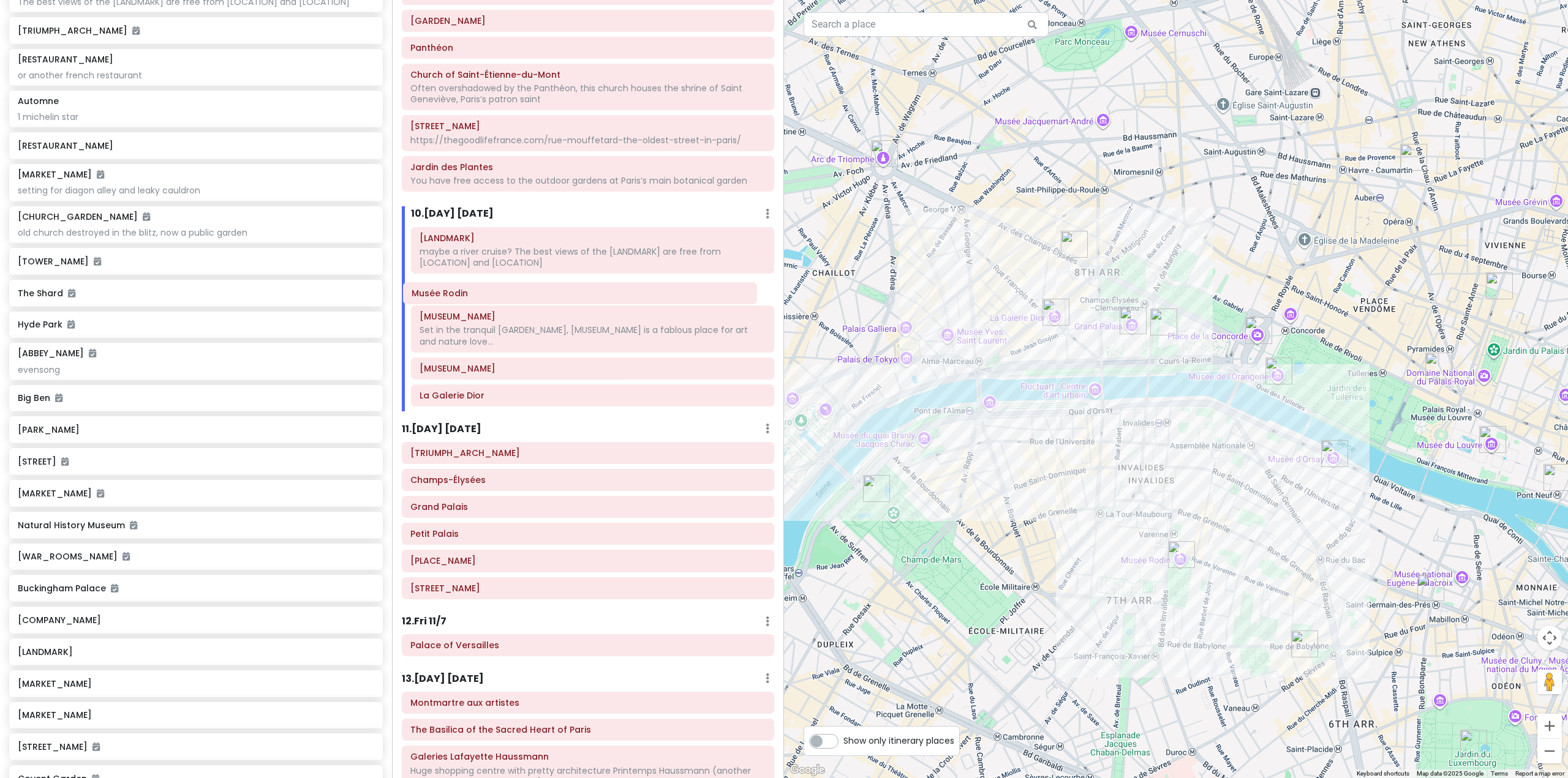 drag, startPoint x: 606, startPoint y: 376, endPoint x: 603, endPoint y: 301, distance: 75.059976 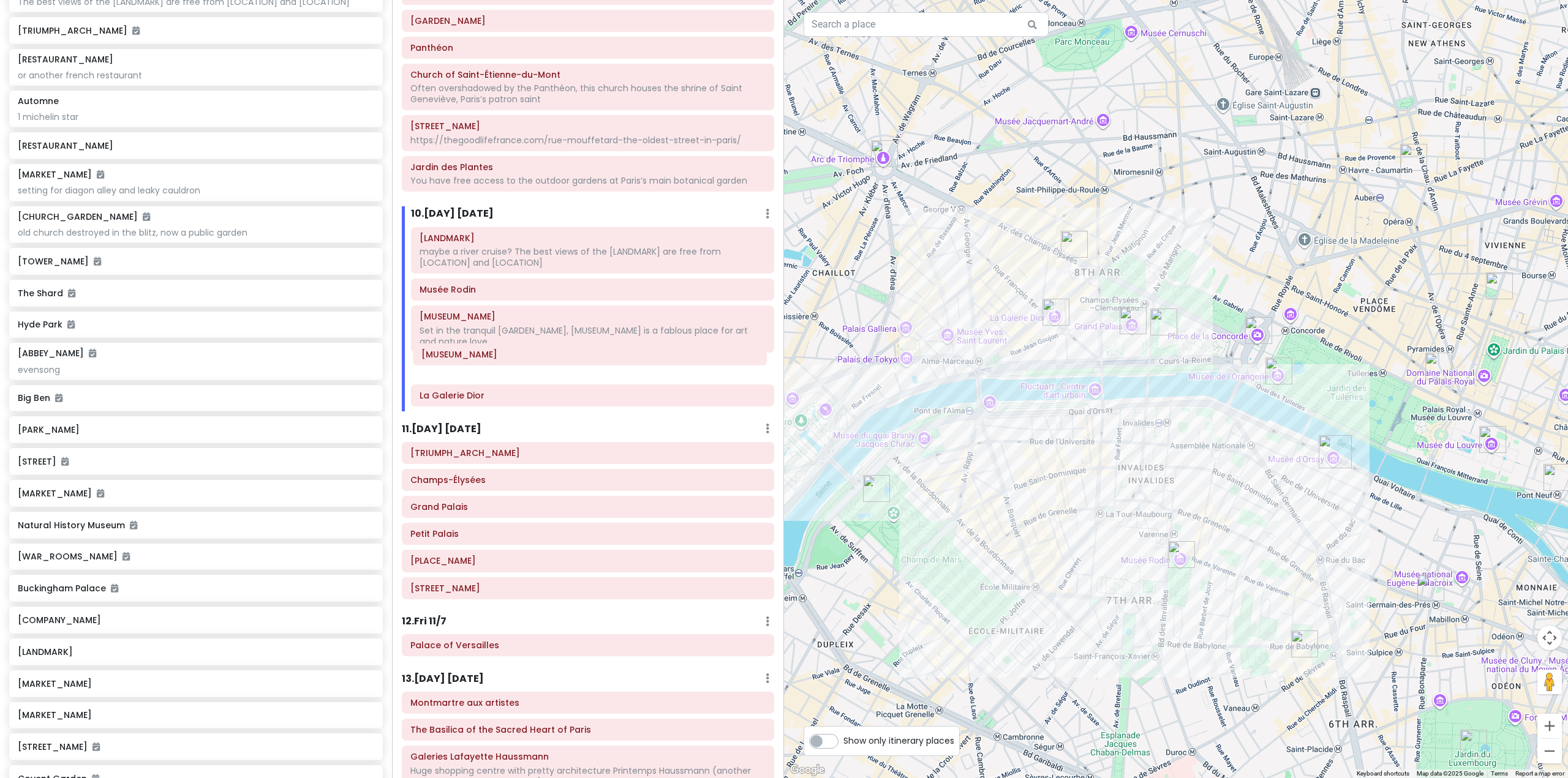 drag, startPoint x: 560, startPoint y: 367, endPoint x: 561, endPoint y: 330, distance: 37.013511 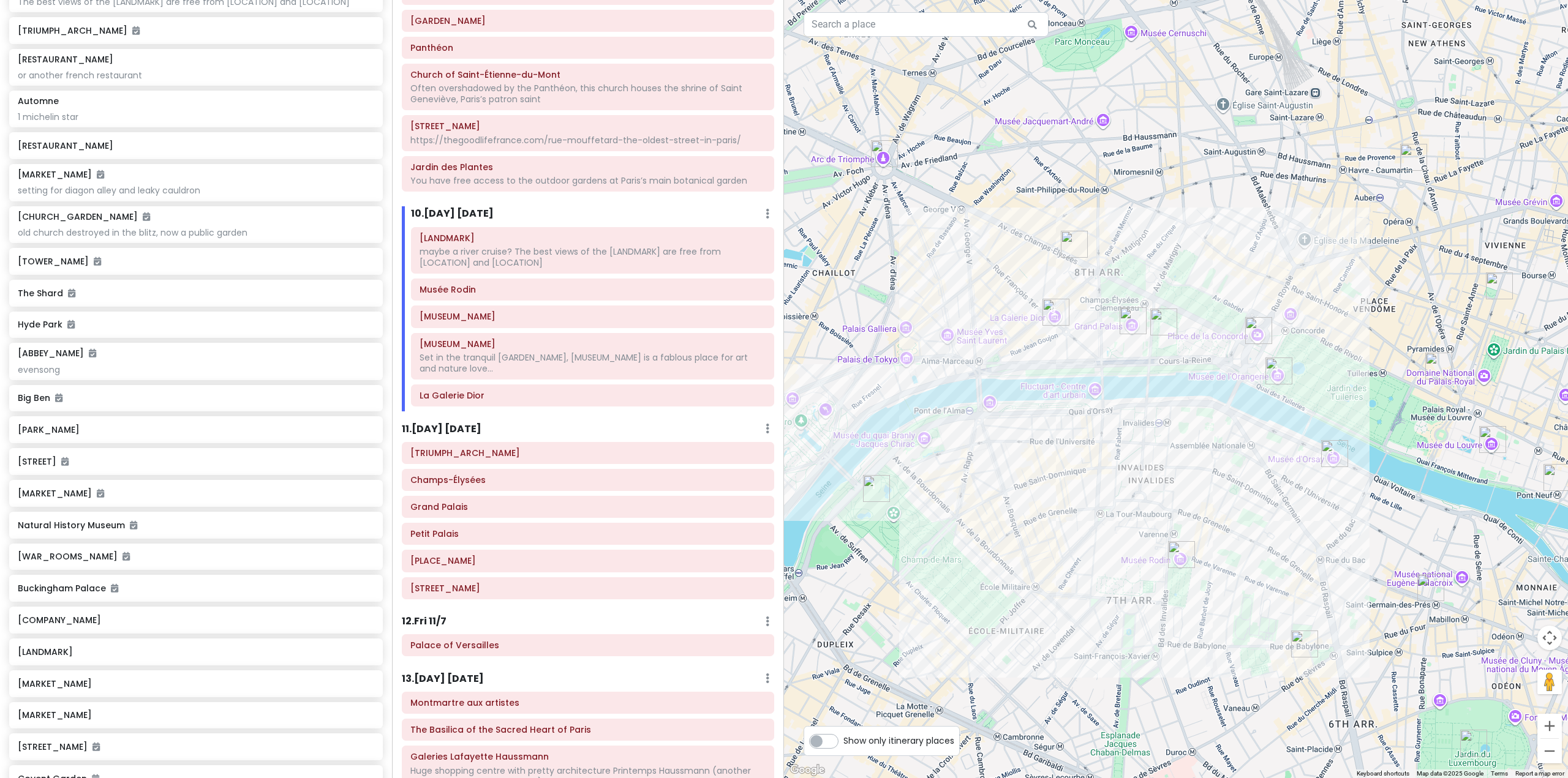 click on "11 .  Thu 11/6 Add Day Notes Delete Day" at bounding box center (588, 432) 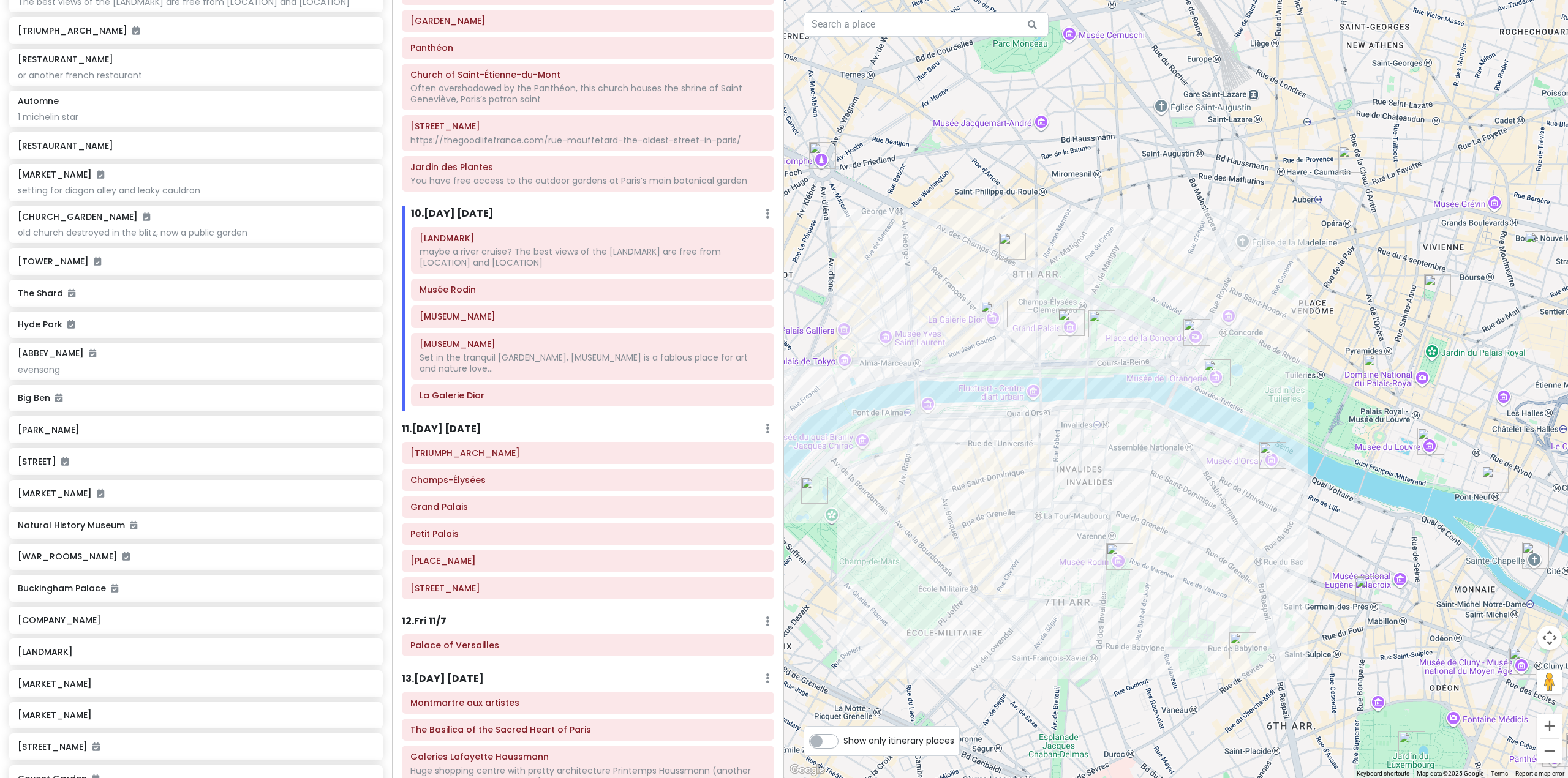 drag, startPoint x: 1346, startPoint y: 531, endPoint x: 942, endPoint y: 494, distance: 405.6908 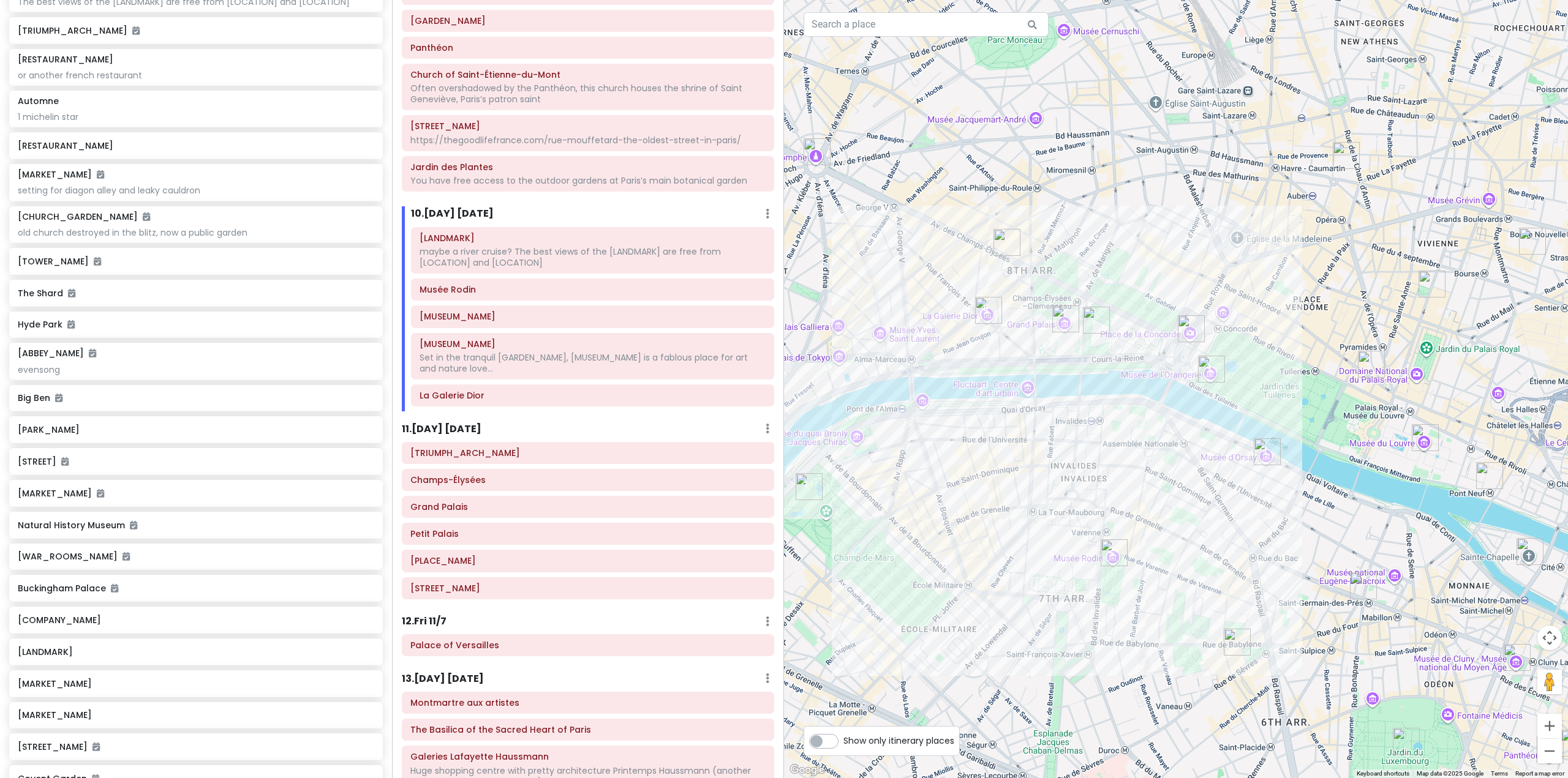 click on "11 .  Thu 11/6" at bounding box center (442, 429) 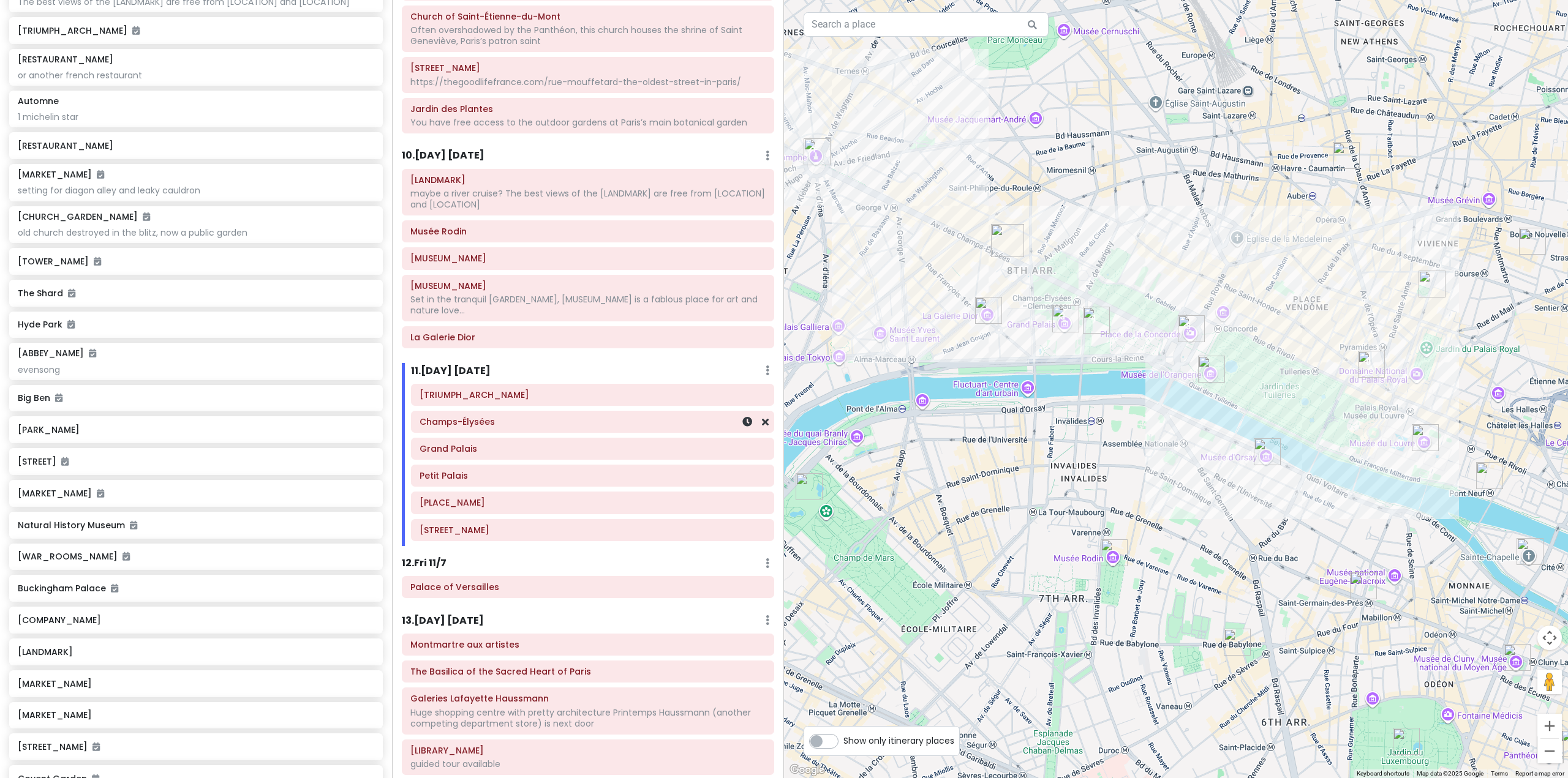 scroll, scrollTop: 1281, scrollLeft: 0, axis: vertical 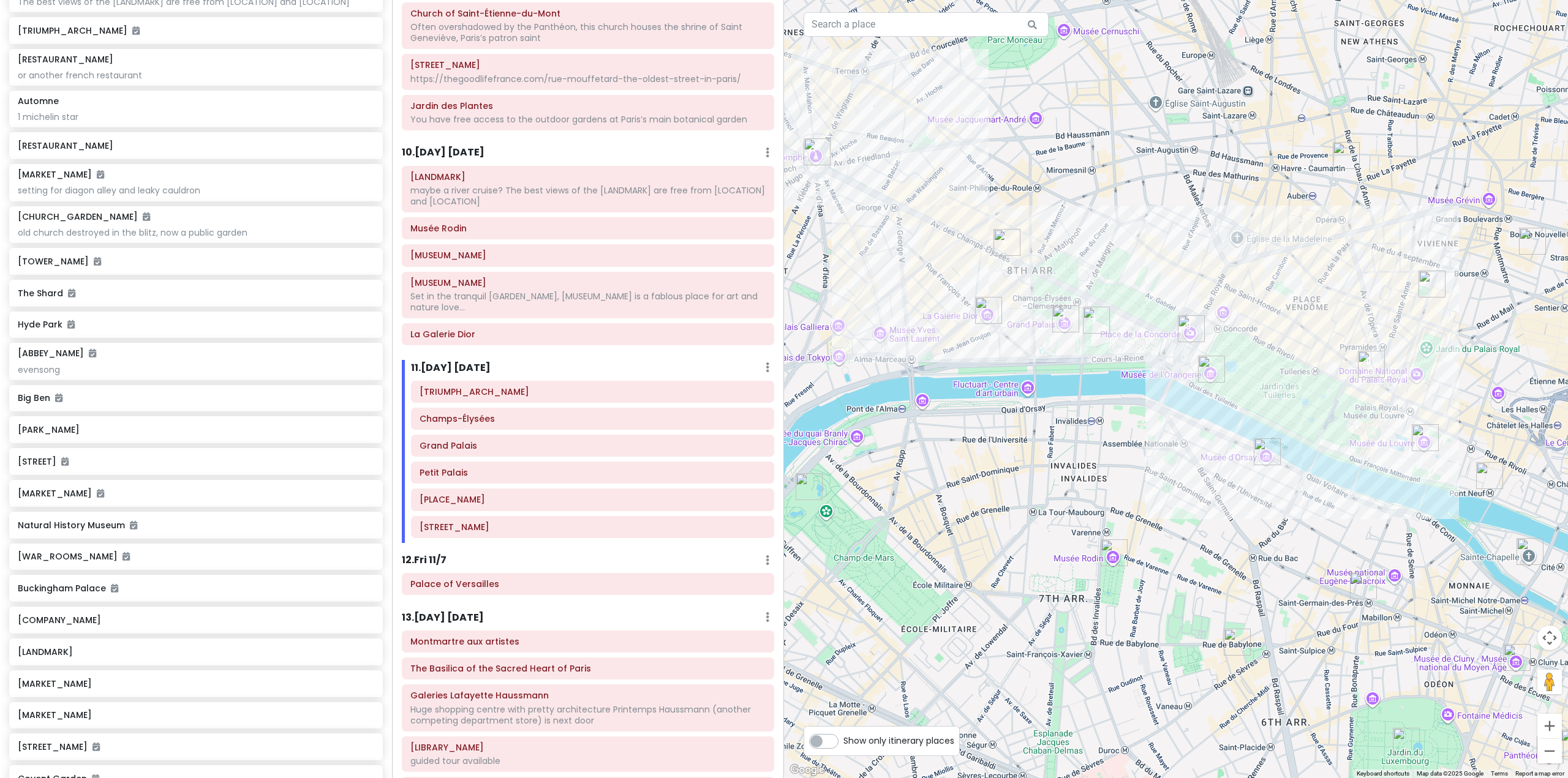 click on "12 .  Fri 11/7" at bounding box center [424, 560] 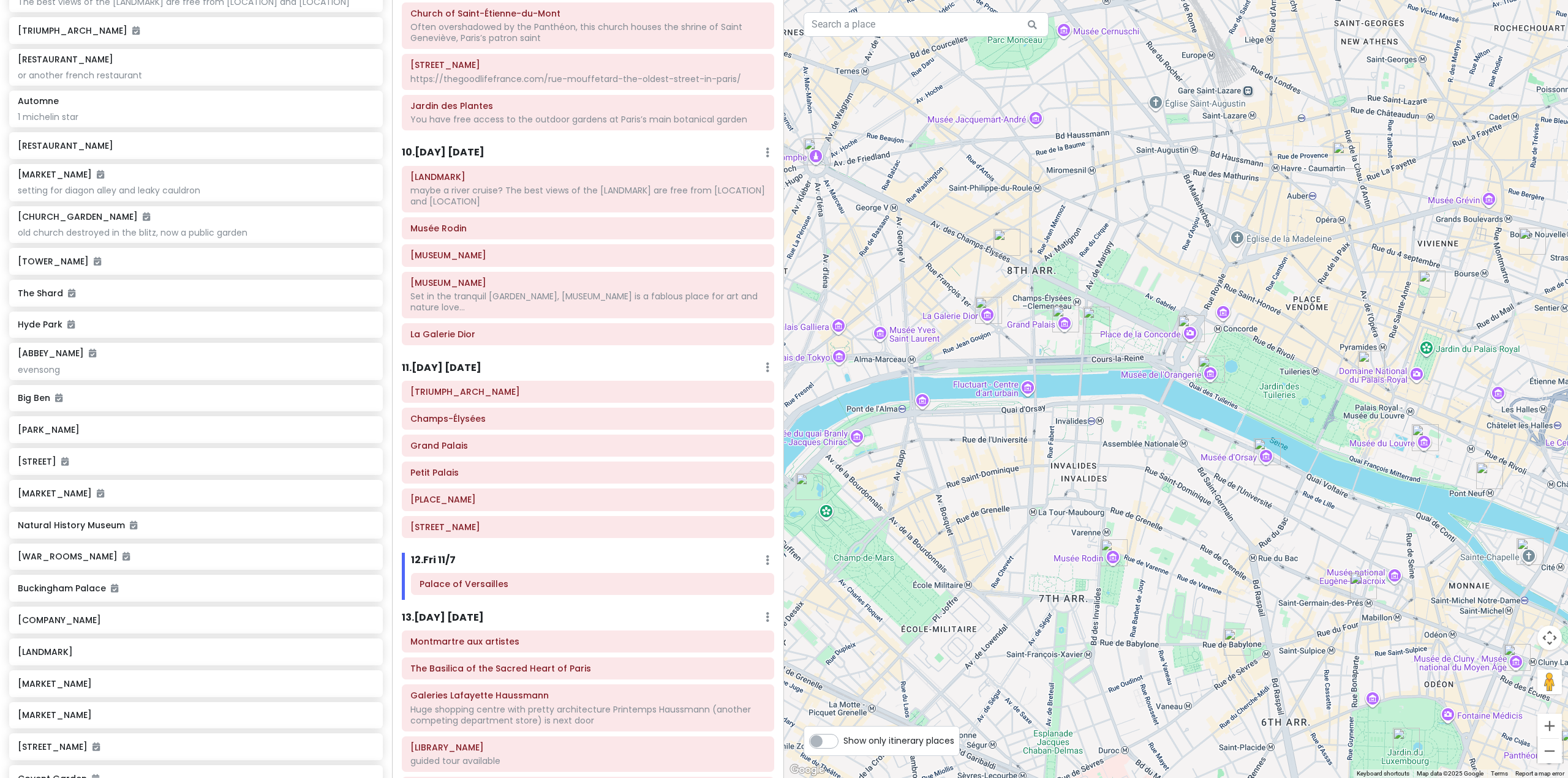click on "13 .  Sat 11/8" at bounding box center (443, 618) 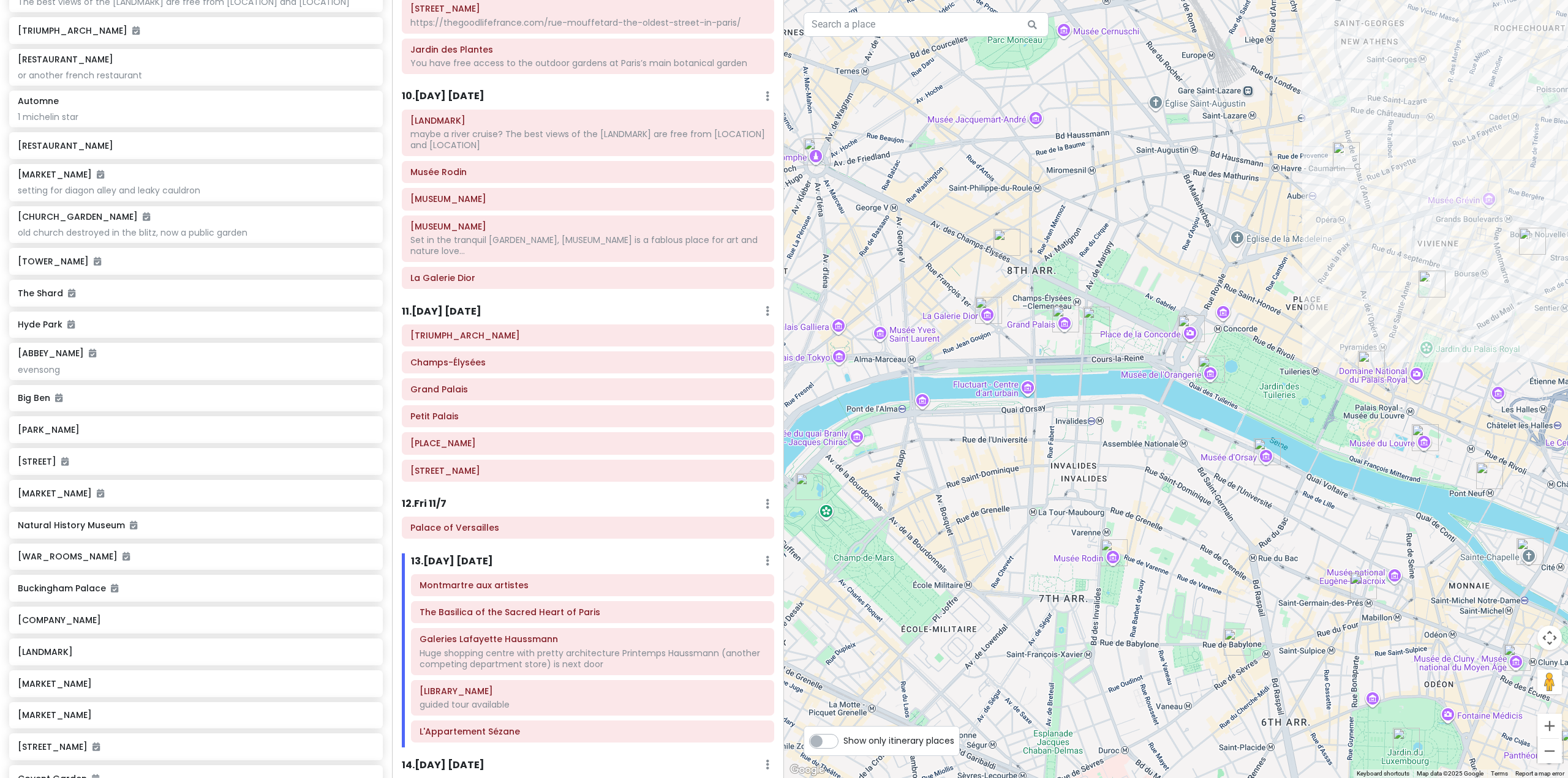 scroll, scrollTop: 1342, scrollLeft: 0, axis: vertical 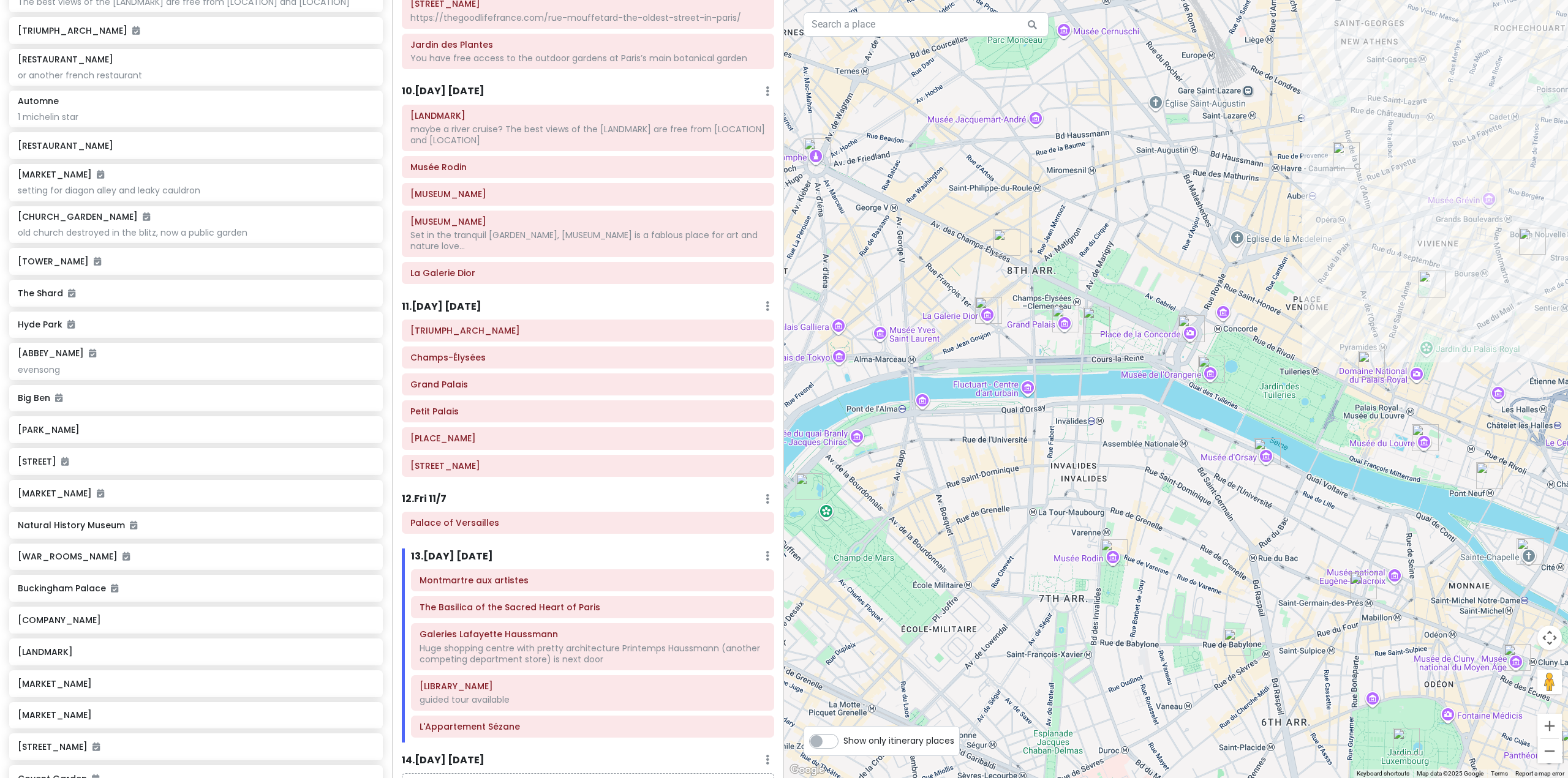 click on "10 .  Wed 11/5" at bounding box center (443, 91) 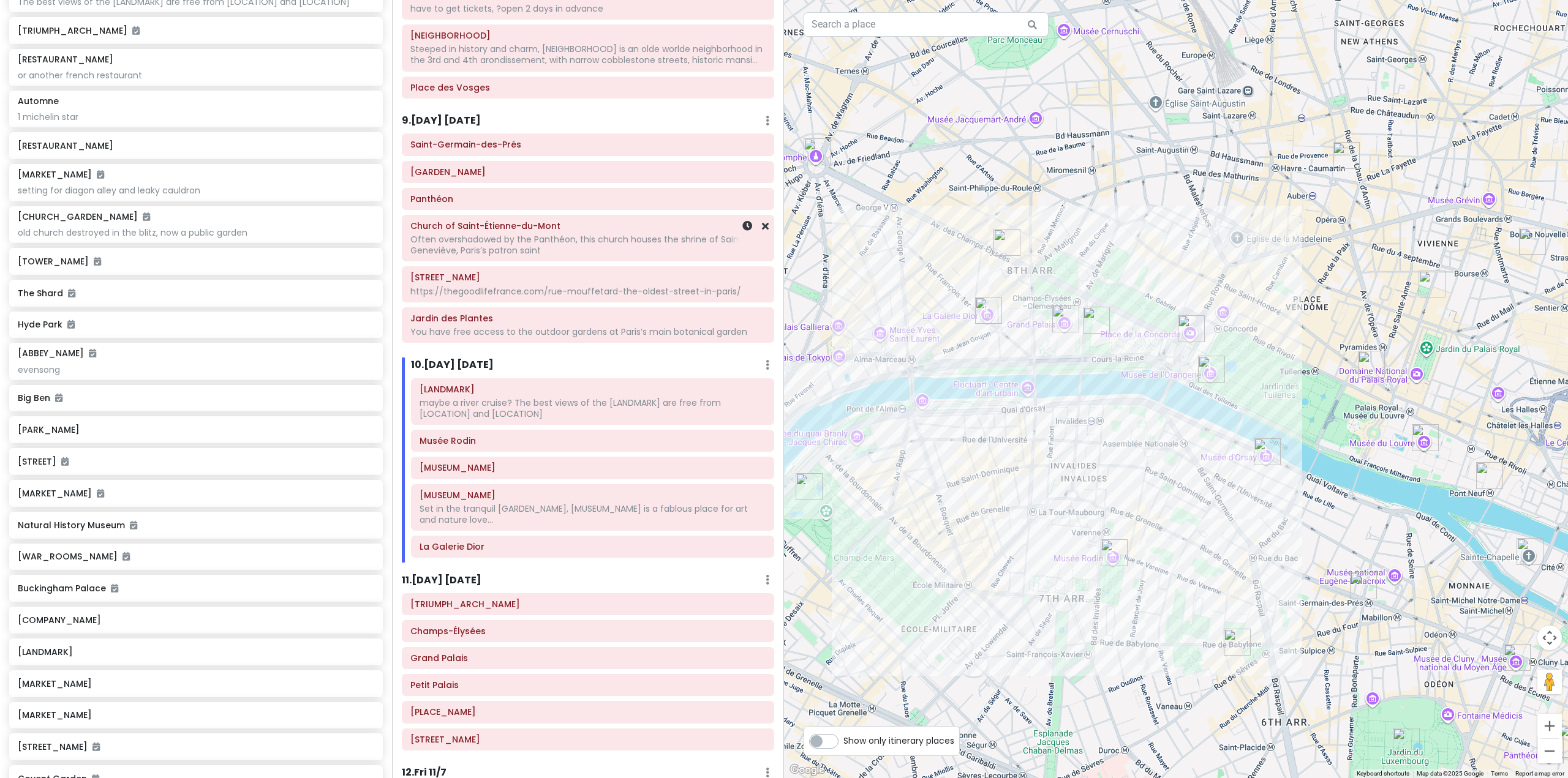 scroll, scrollTop: 1036, scrollLeft: 0, axis: vertical 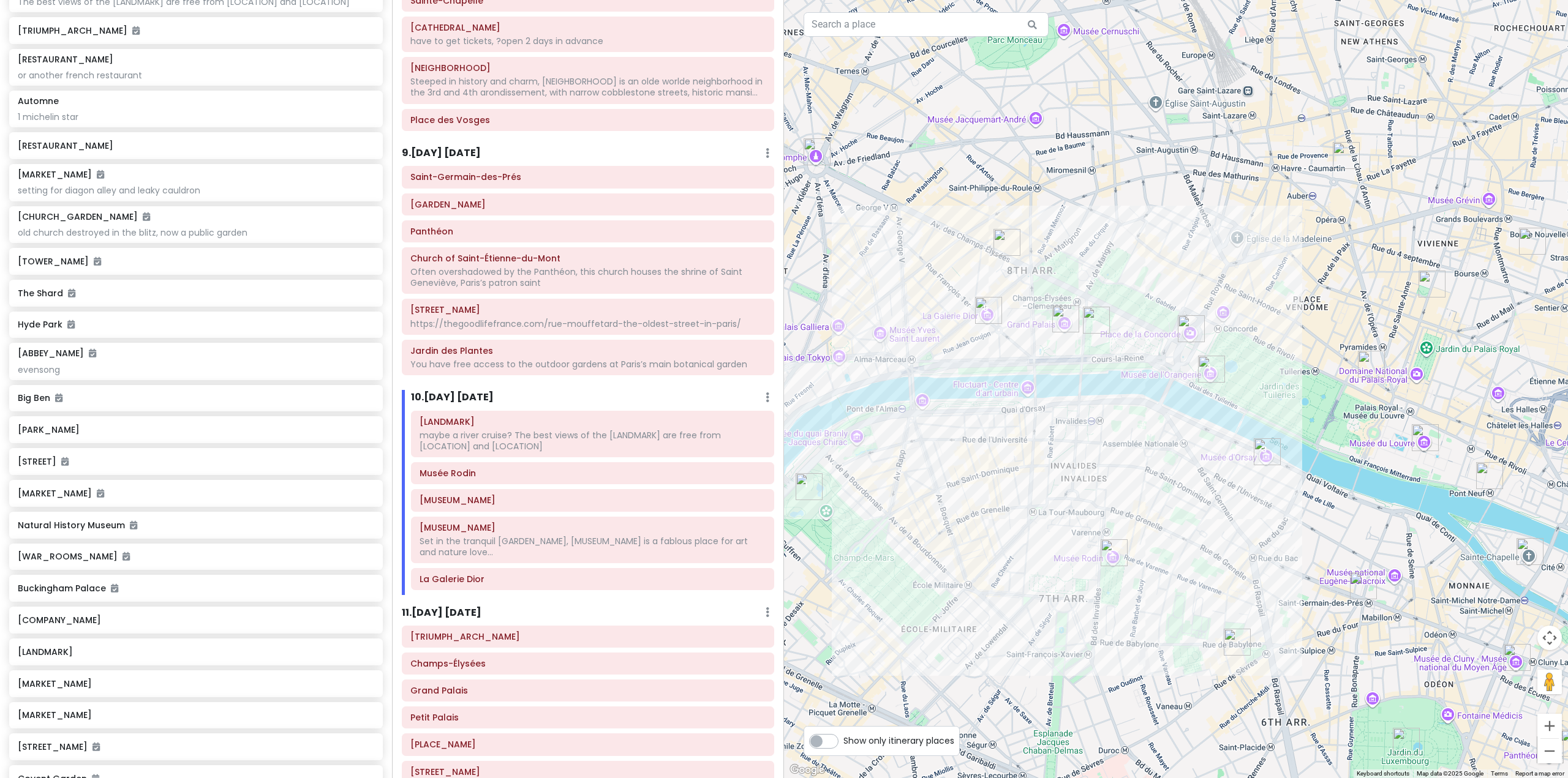 click on "9 .  Tue 11/4" at bounding box center [441, 153] 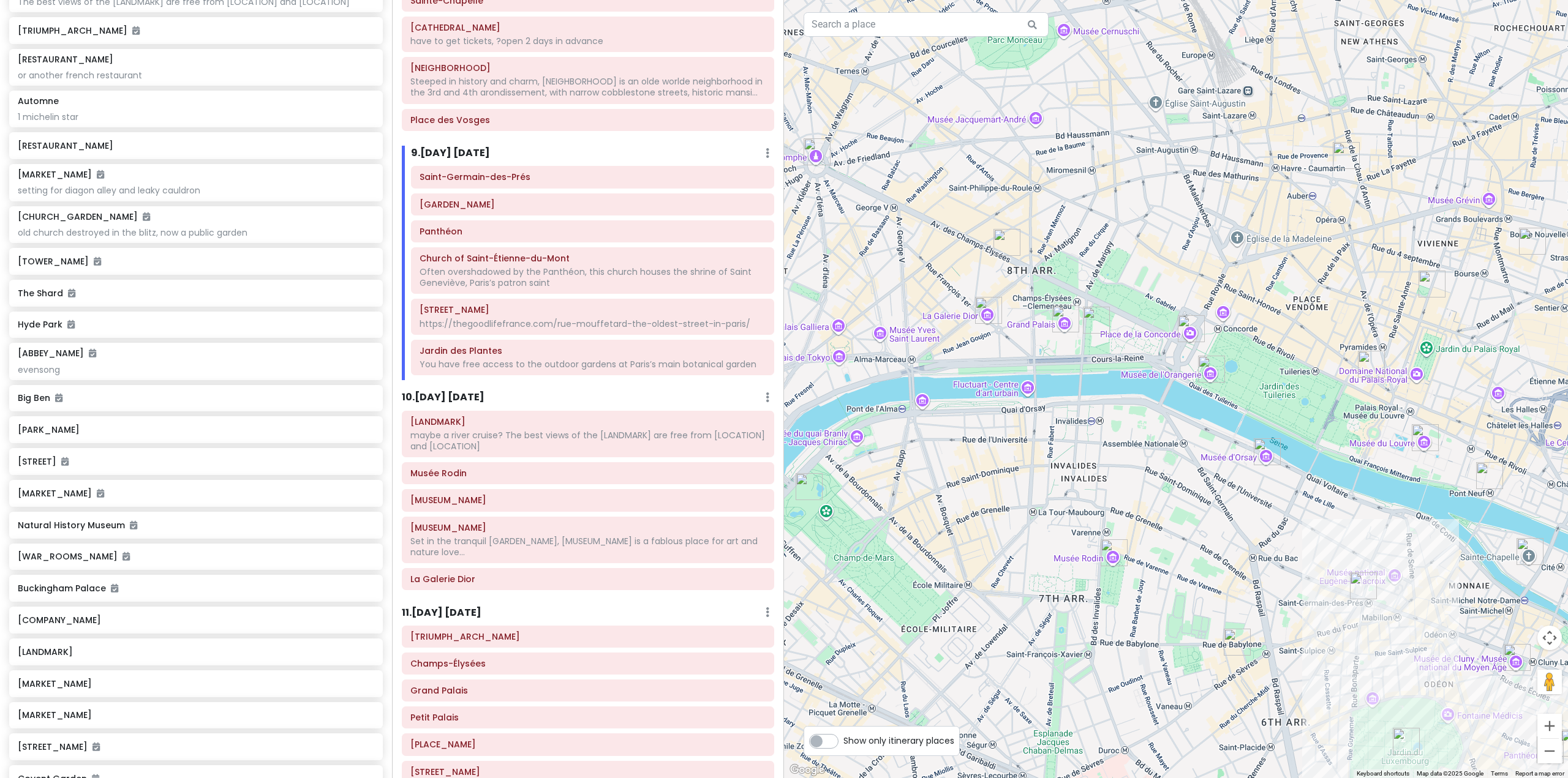 click on "10 .  Wed 11/5" at bounding box center [443, 397] 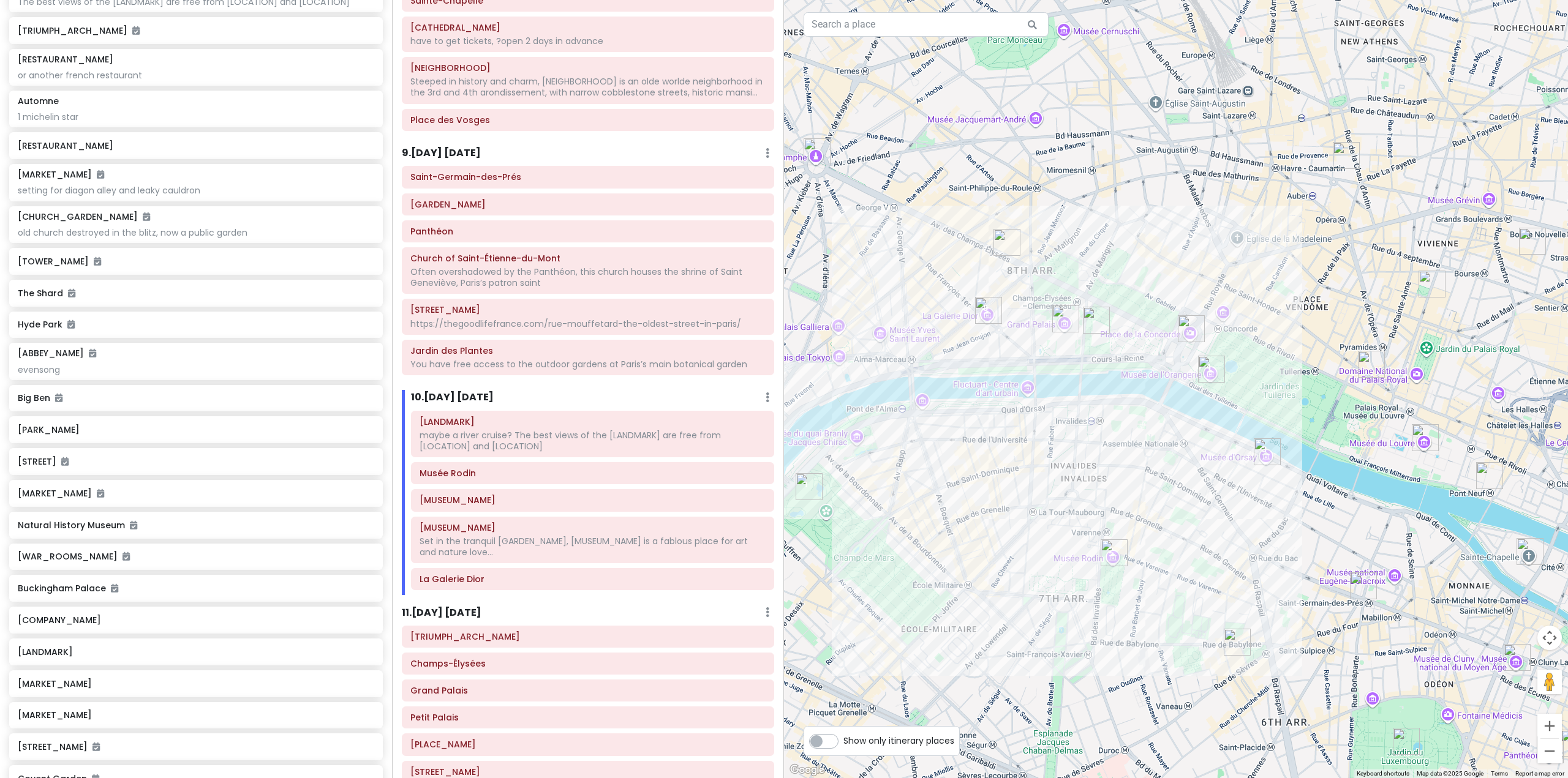 drag, startPoint x: 437, startPoint y: 616, endPoint x: 467, endPoint y: 534, distance: 87.31552 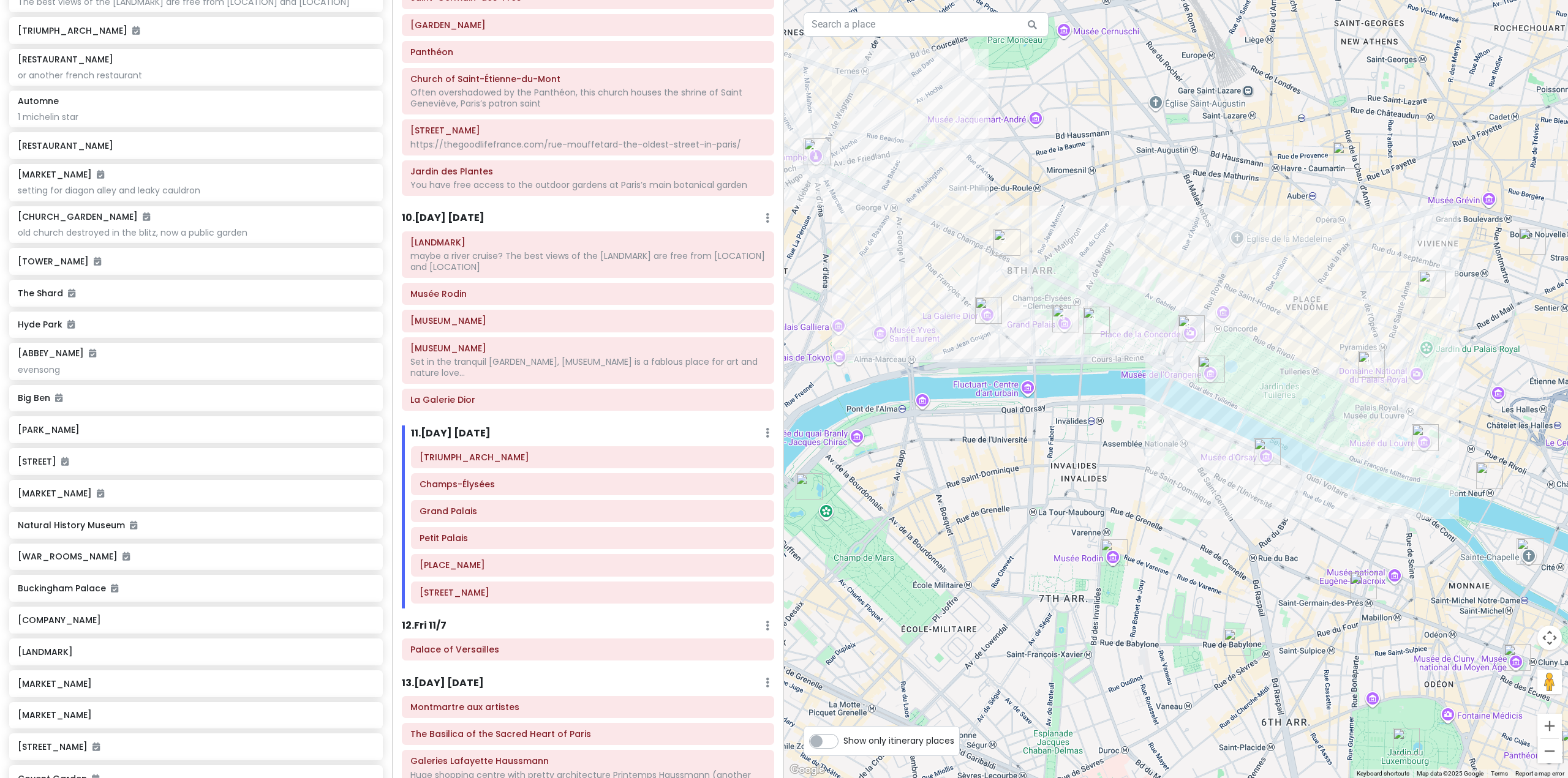 scroll, scrollTop: 1220, scrollLeft: 0, axis: vertical 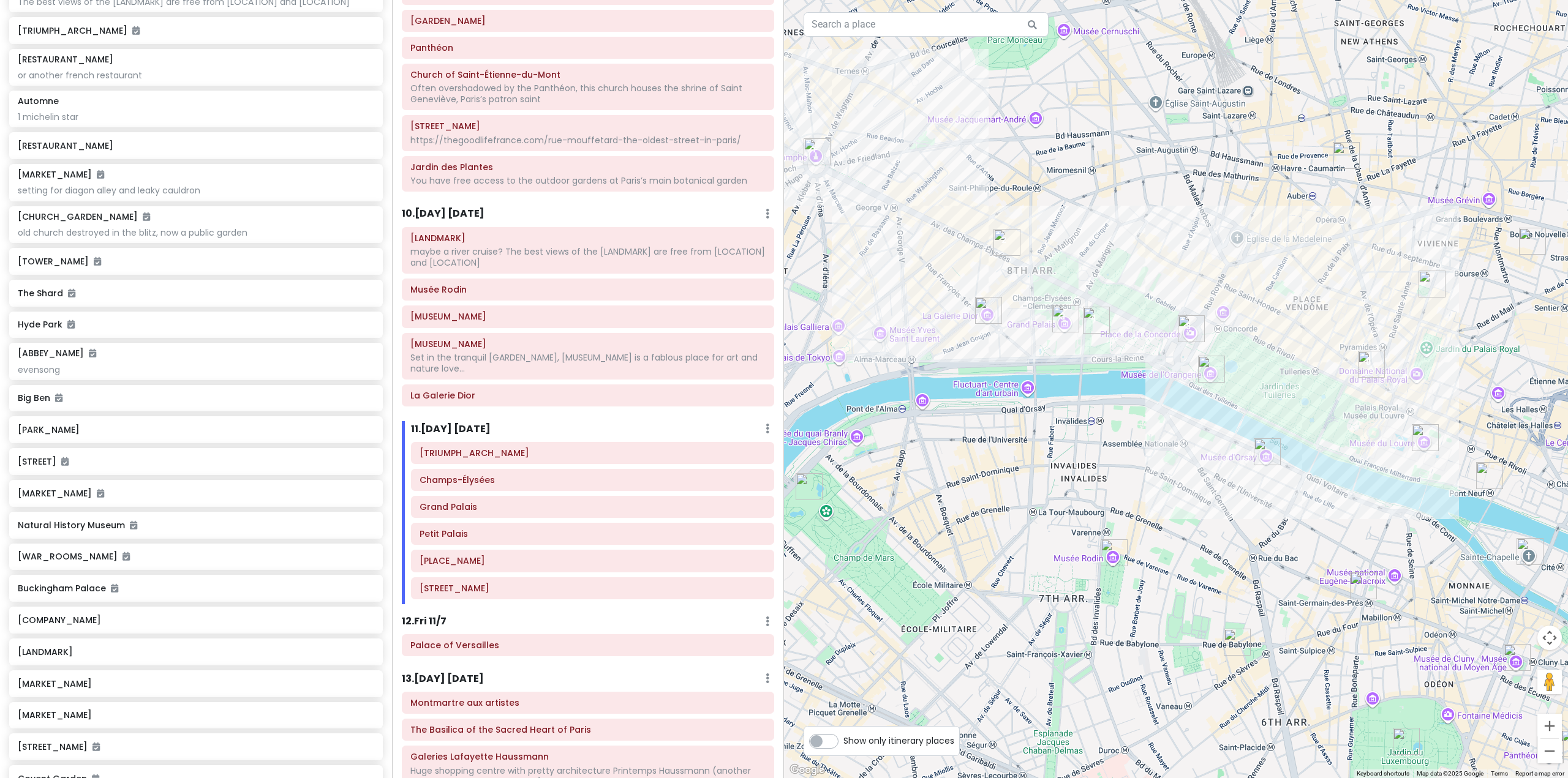 click on "13 .  Sat 11/8" at bounding box center [443, 679] 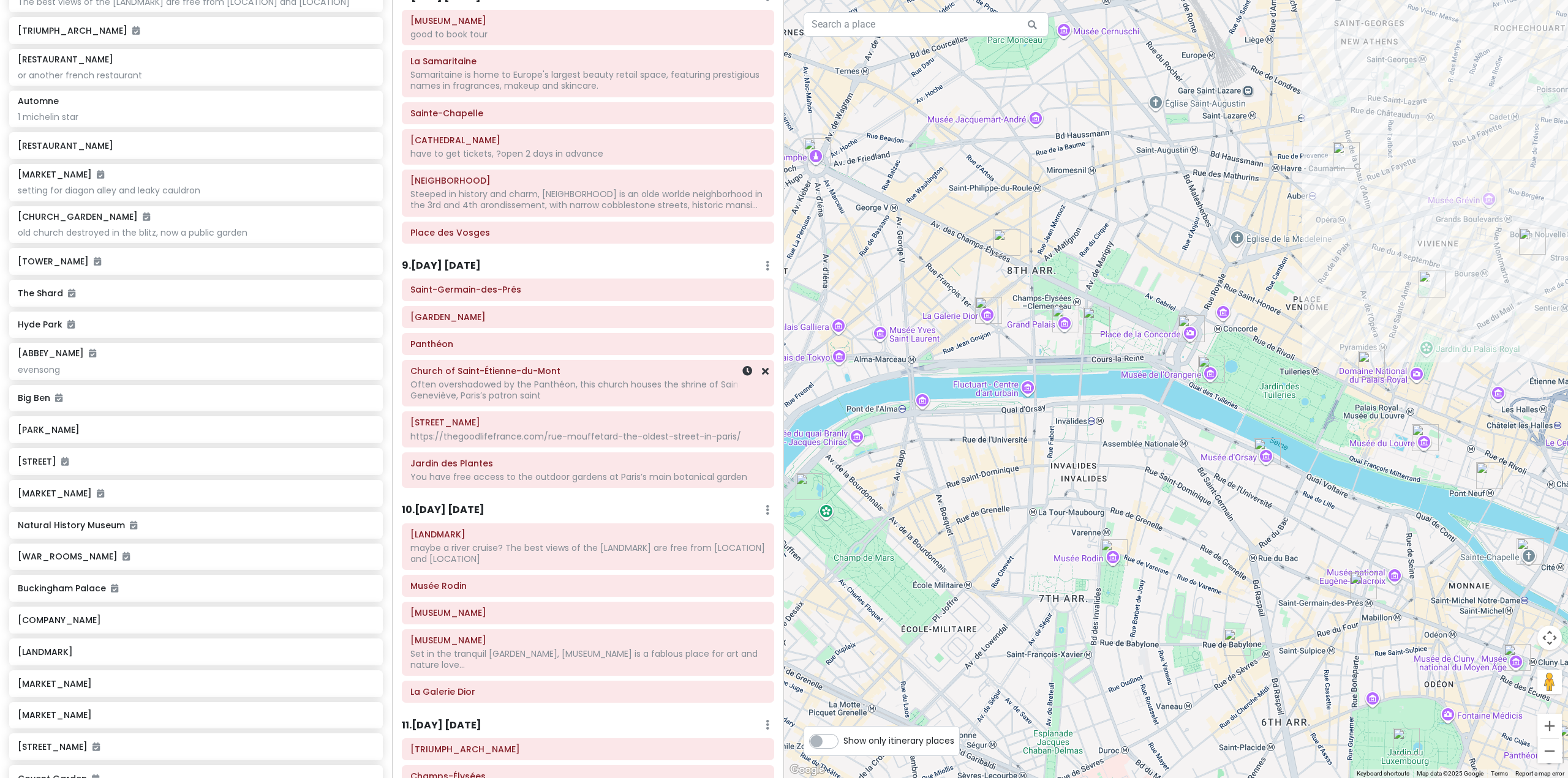 scroll, scrollTop: 914, scrollLeft: 0, axis: vertical 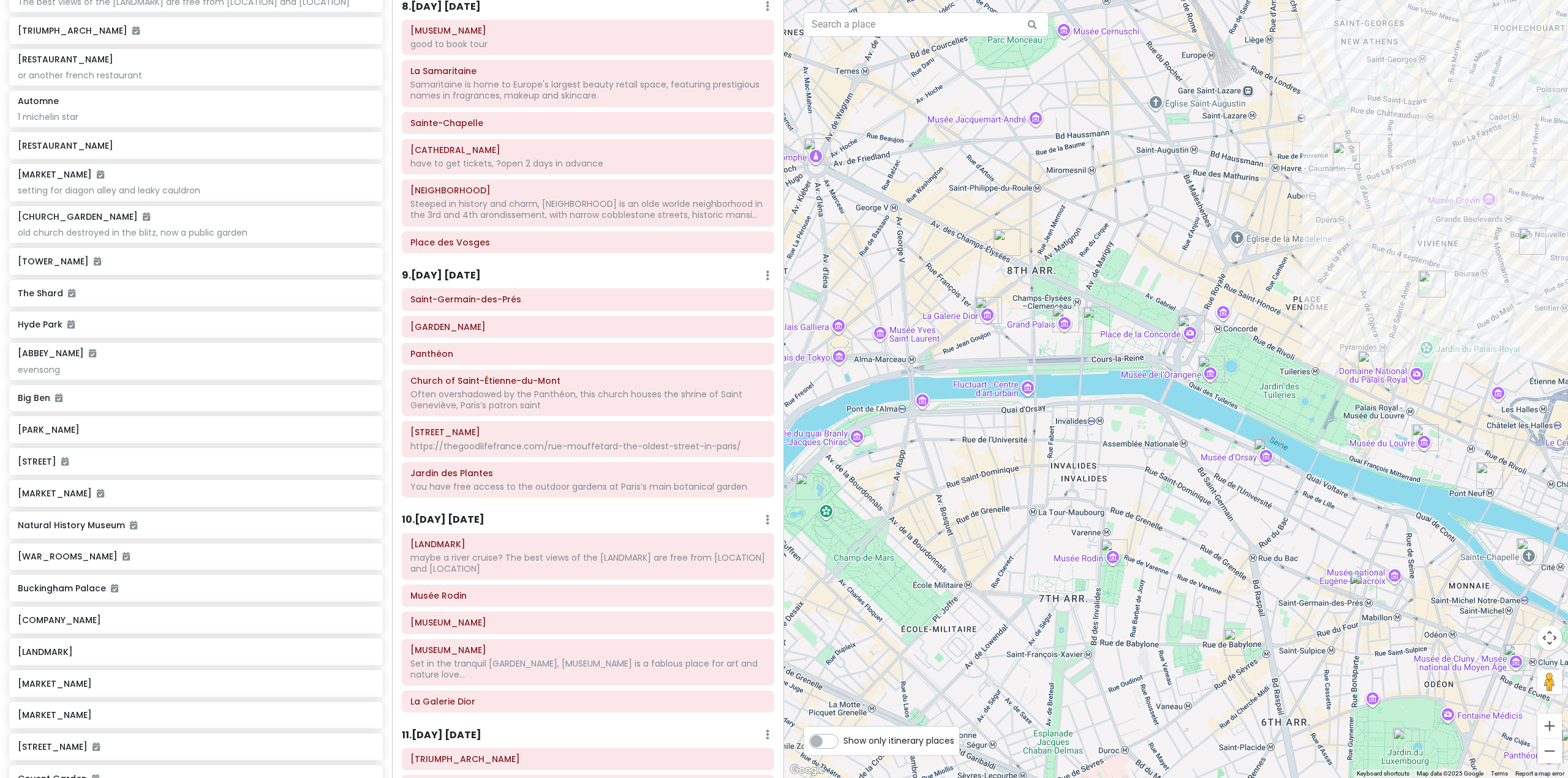 click on "9 .  Tue 11/4 Add Day Notes Delete Day" at bounding box center [588, 279] 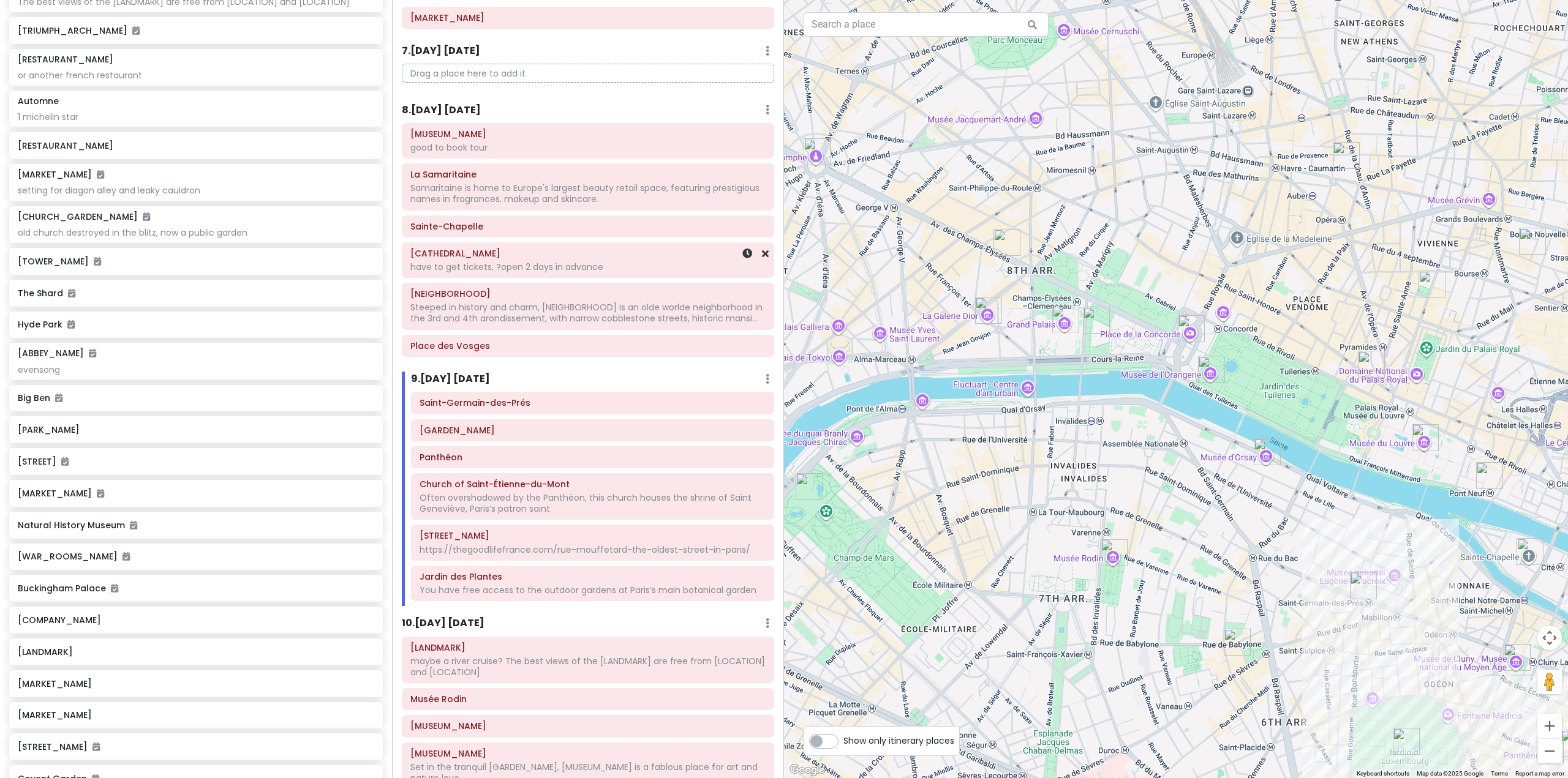 scroll, scrollTop: 791, scrollLeft: 0, axis: vertical 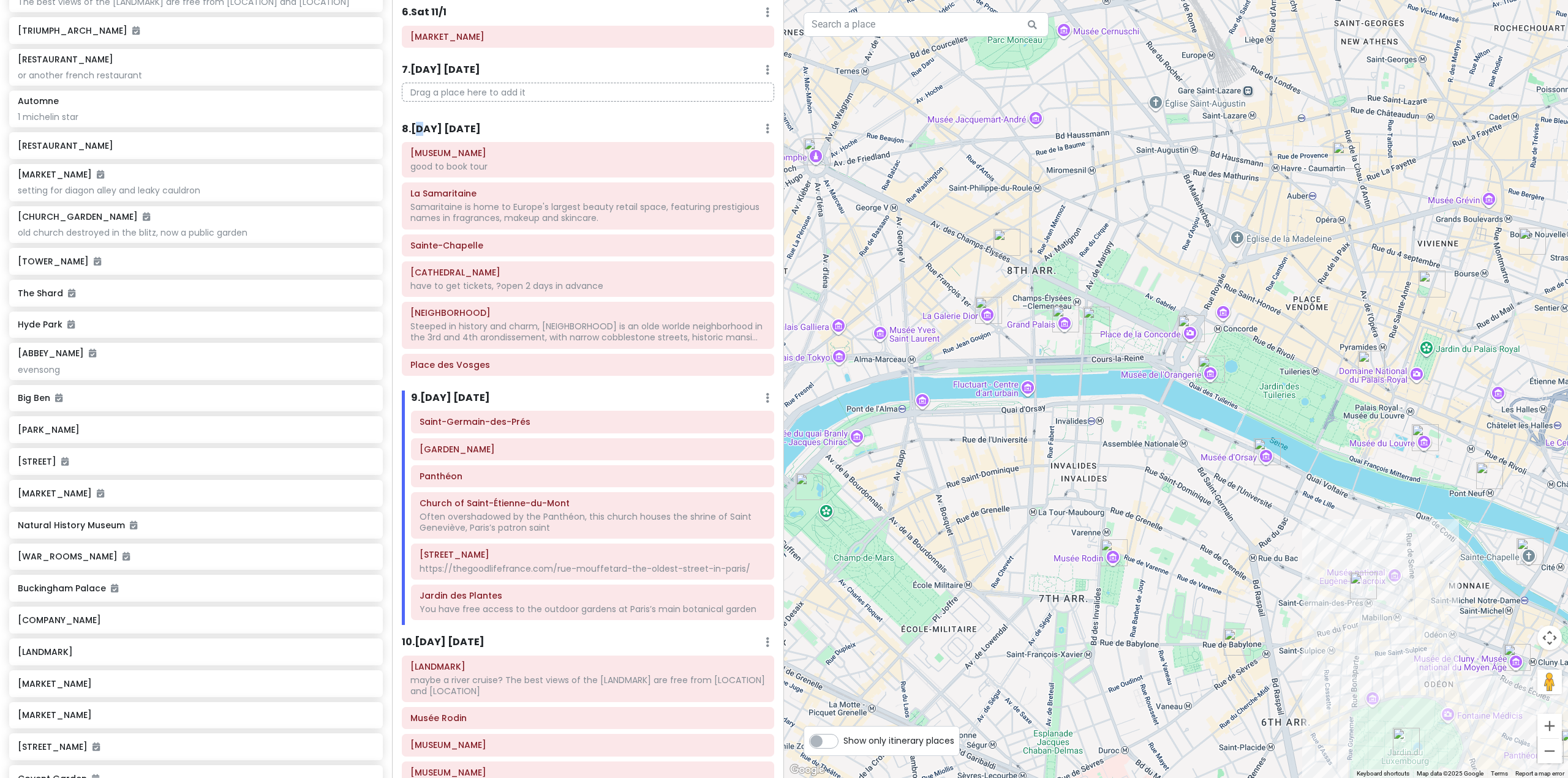 click on "8 .  Mon 11/3 Add Day Notes Delete Day" at bounding box center (588, 132) 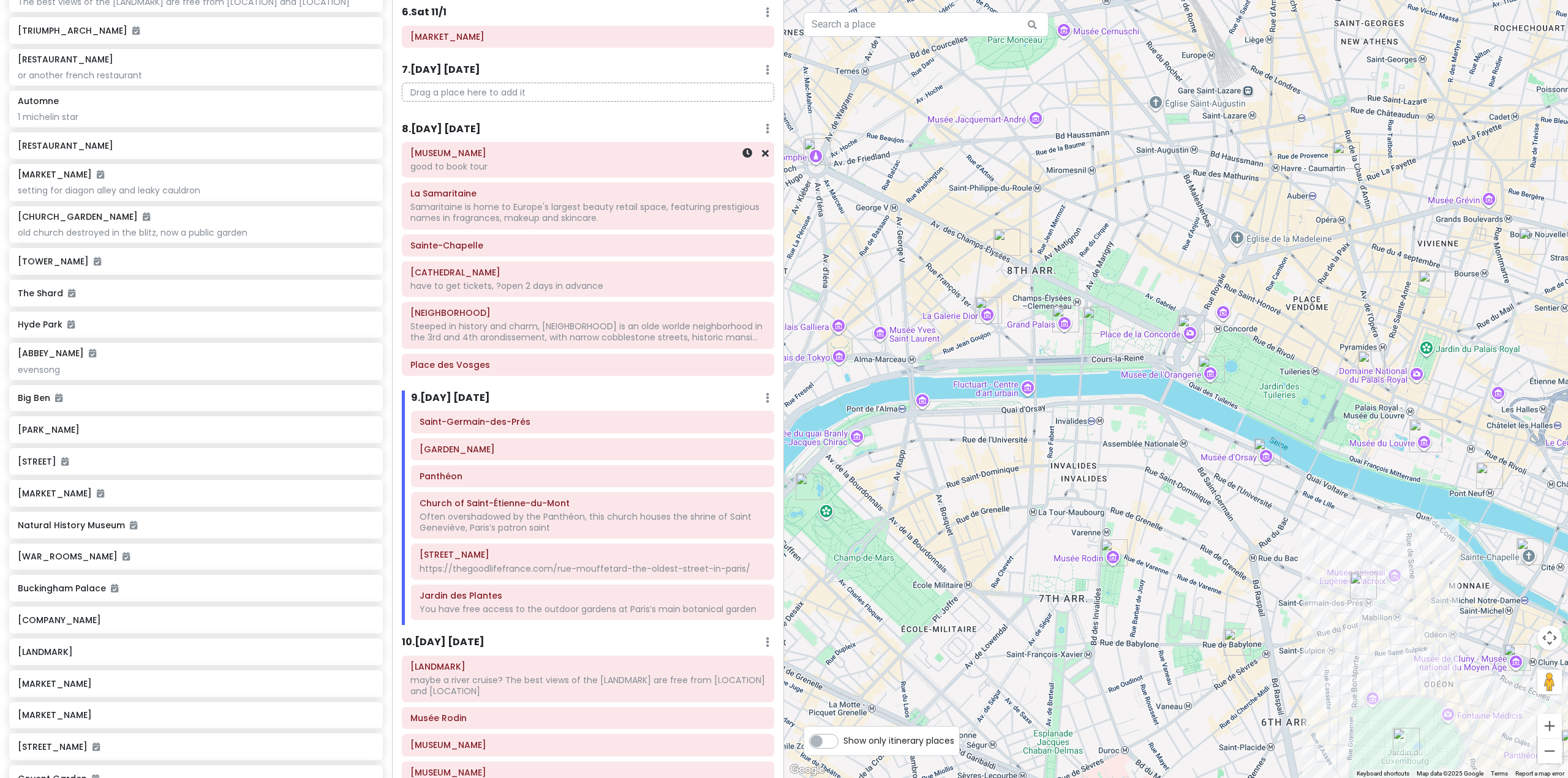click on "Louvre Museum good to book tour" at bounding box center (588, 160) 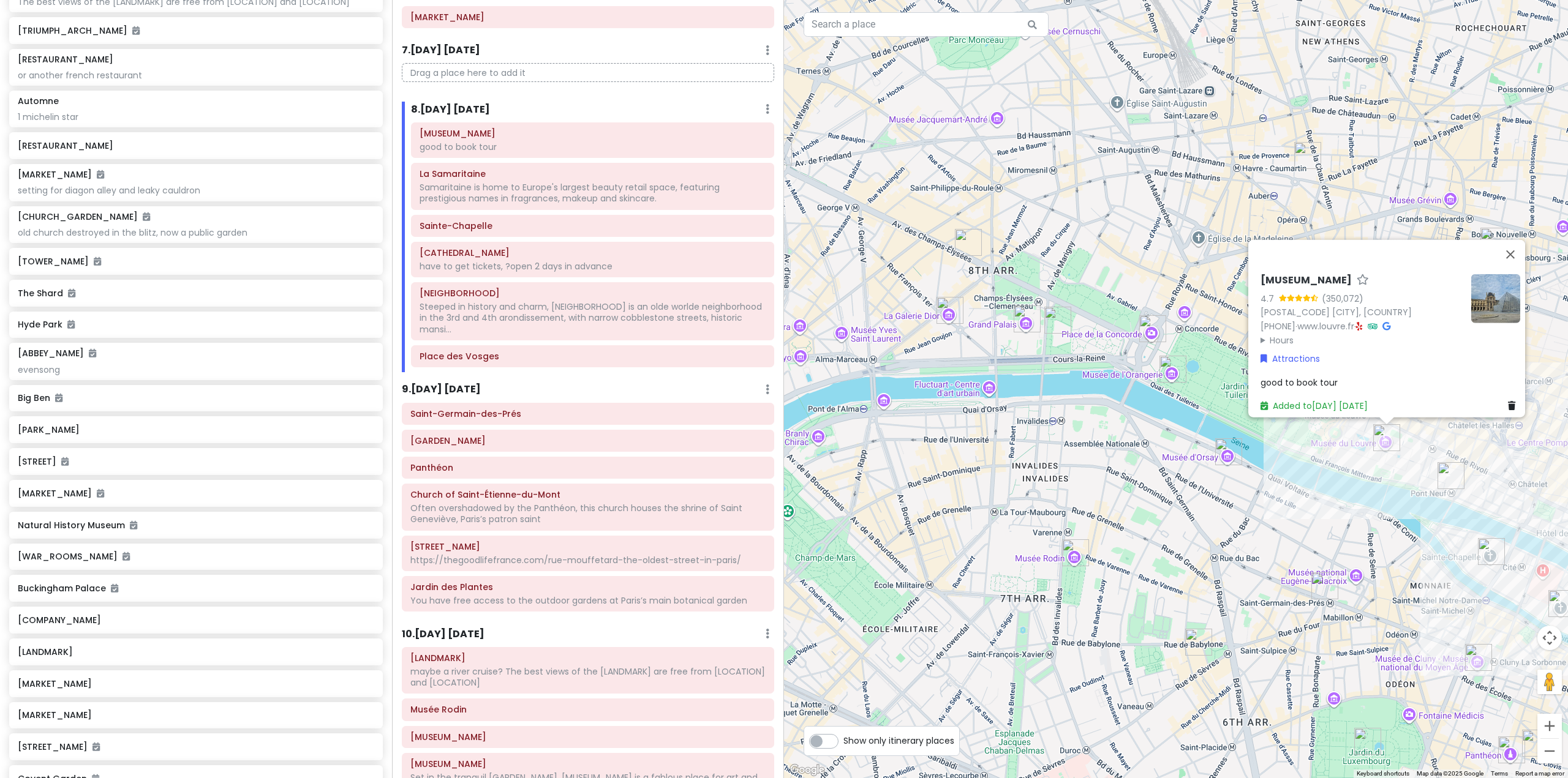 scroll, scrollTop: 853, scrollLeft: 0, axis: vertical 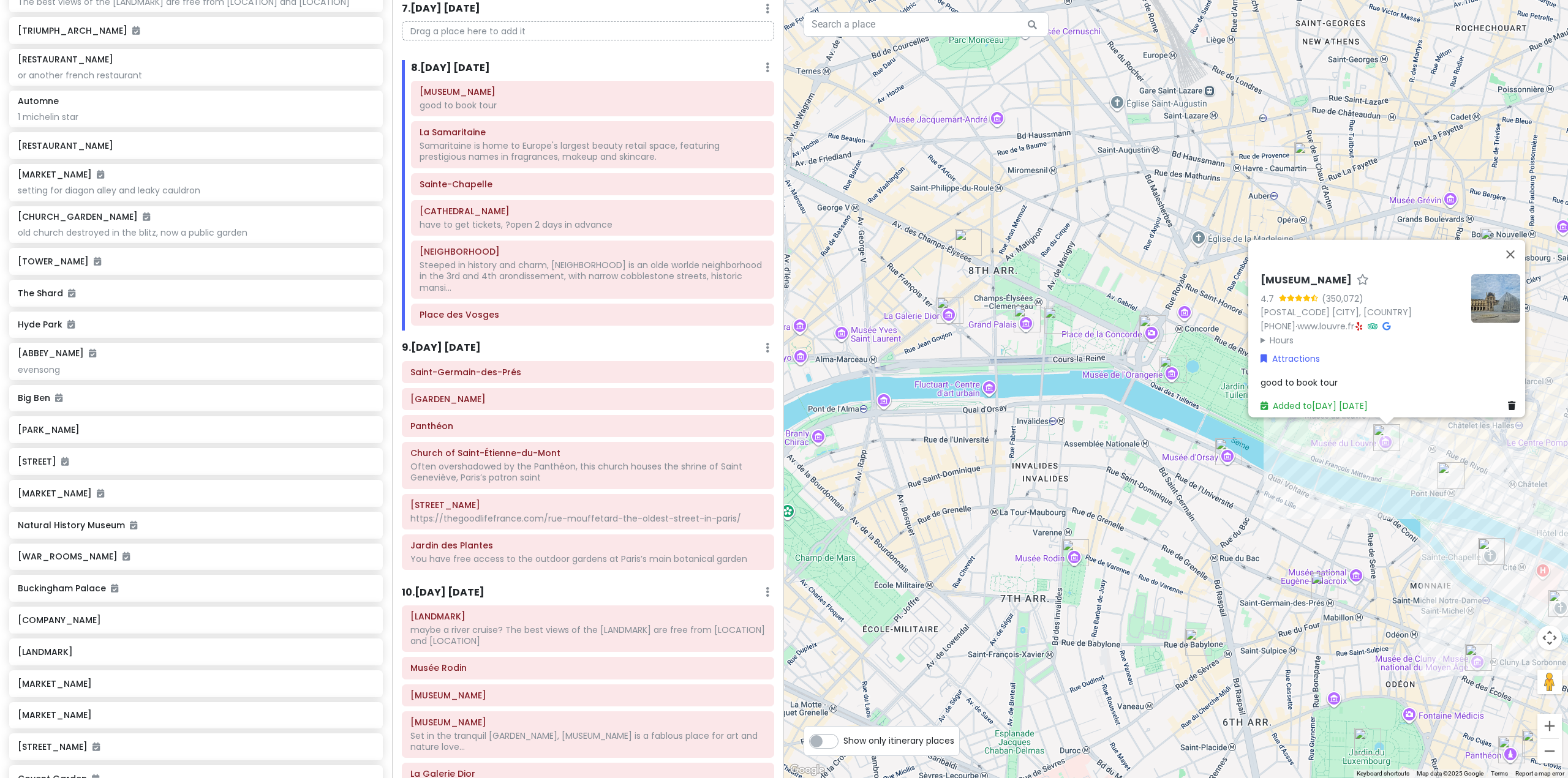 click on "9 .  Tue 11/4" at bounding box center [441, 348] 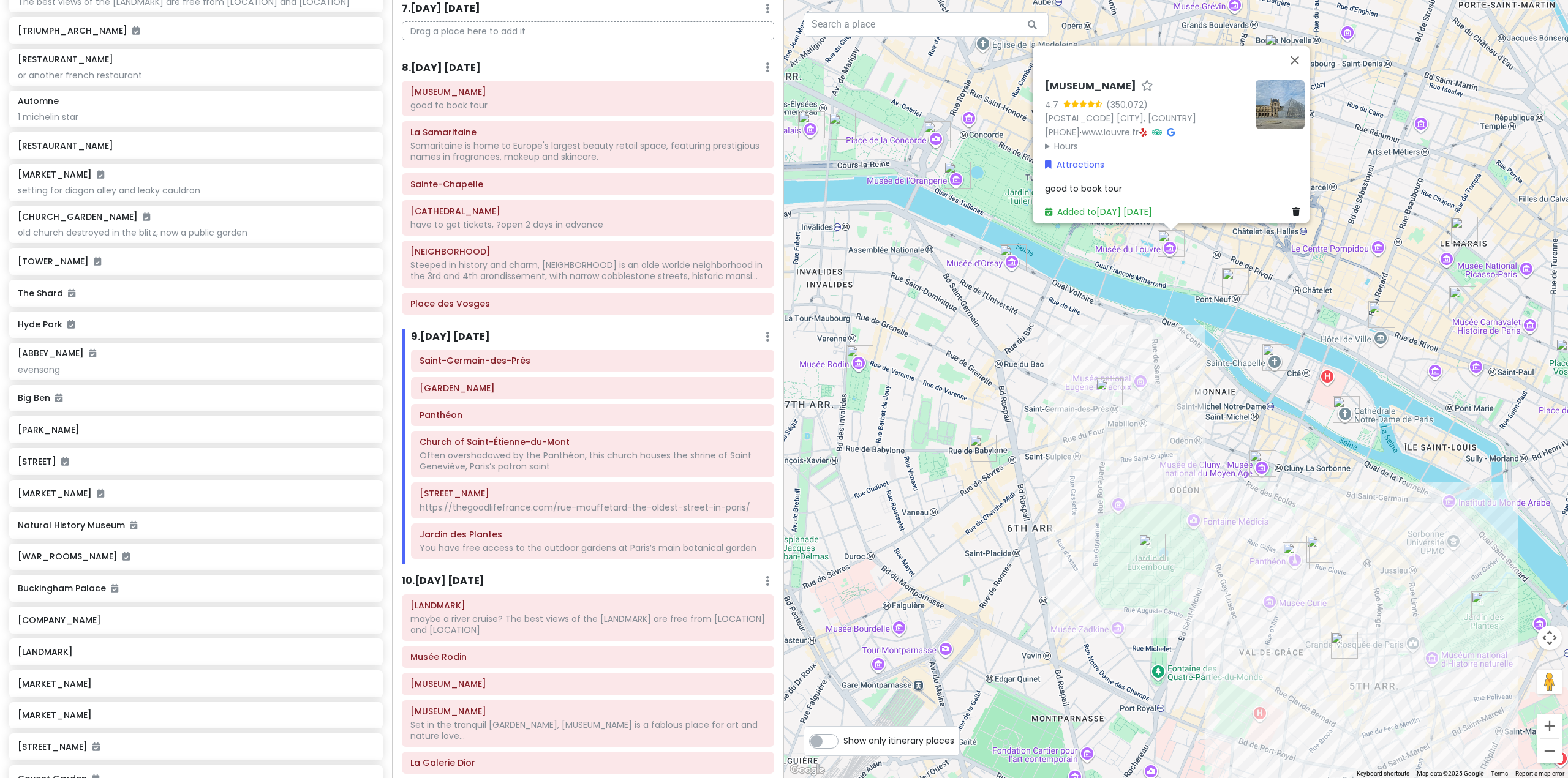 drag, startPoint x: 1082, startPoint y: 554, endPoint x: 878, endPoint y: 408, distance: 250.86251 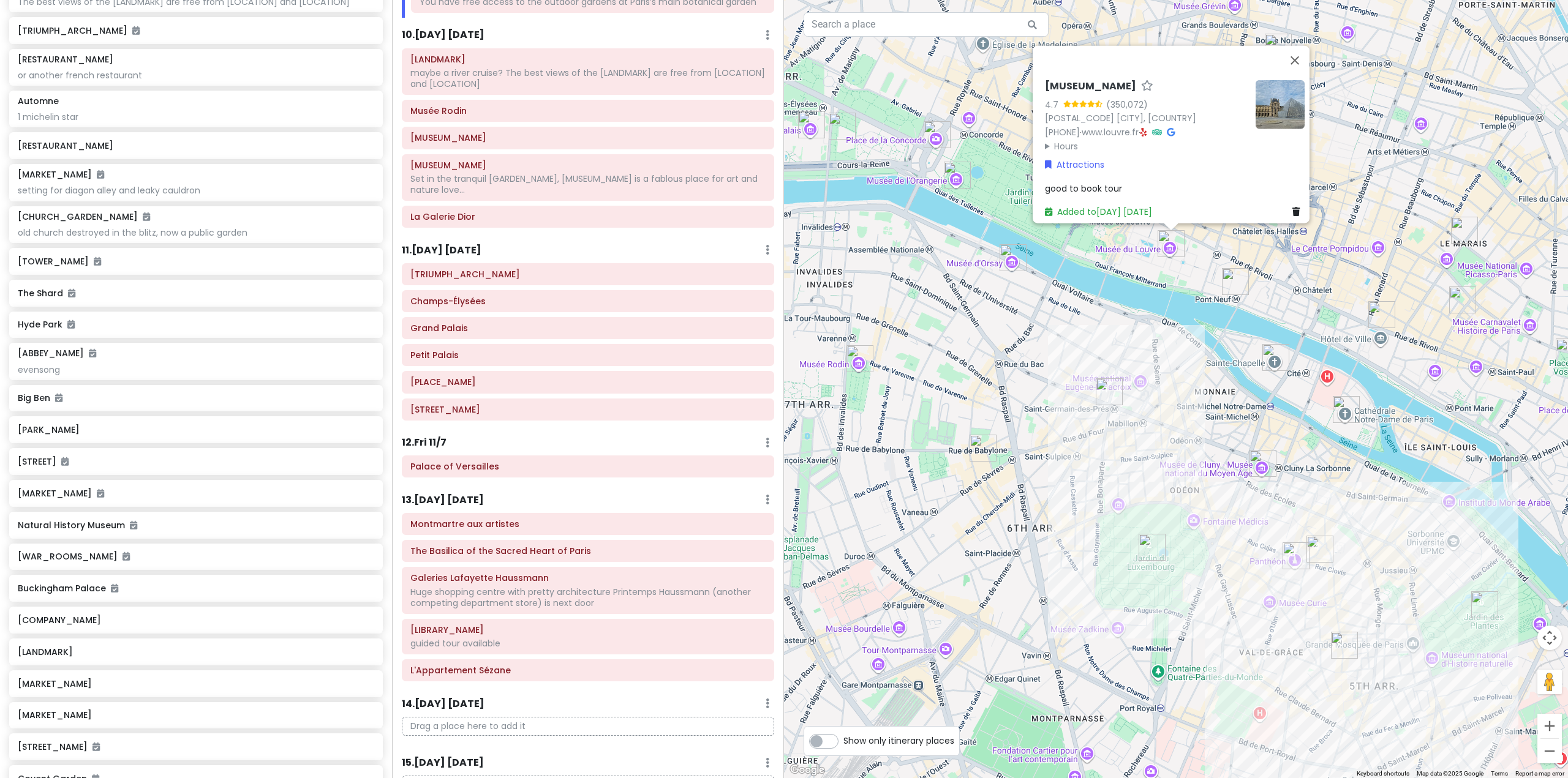scroll, scrollTop: 1404, scrollLeft: 0, axis: vertical 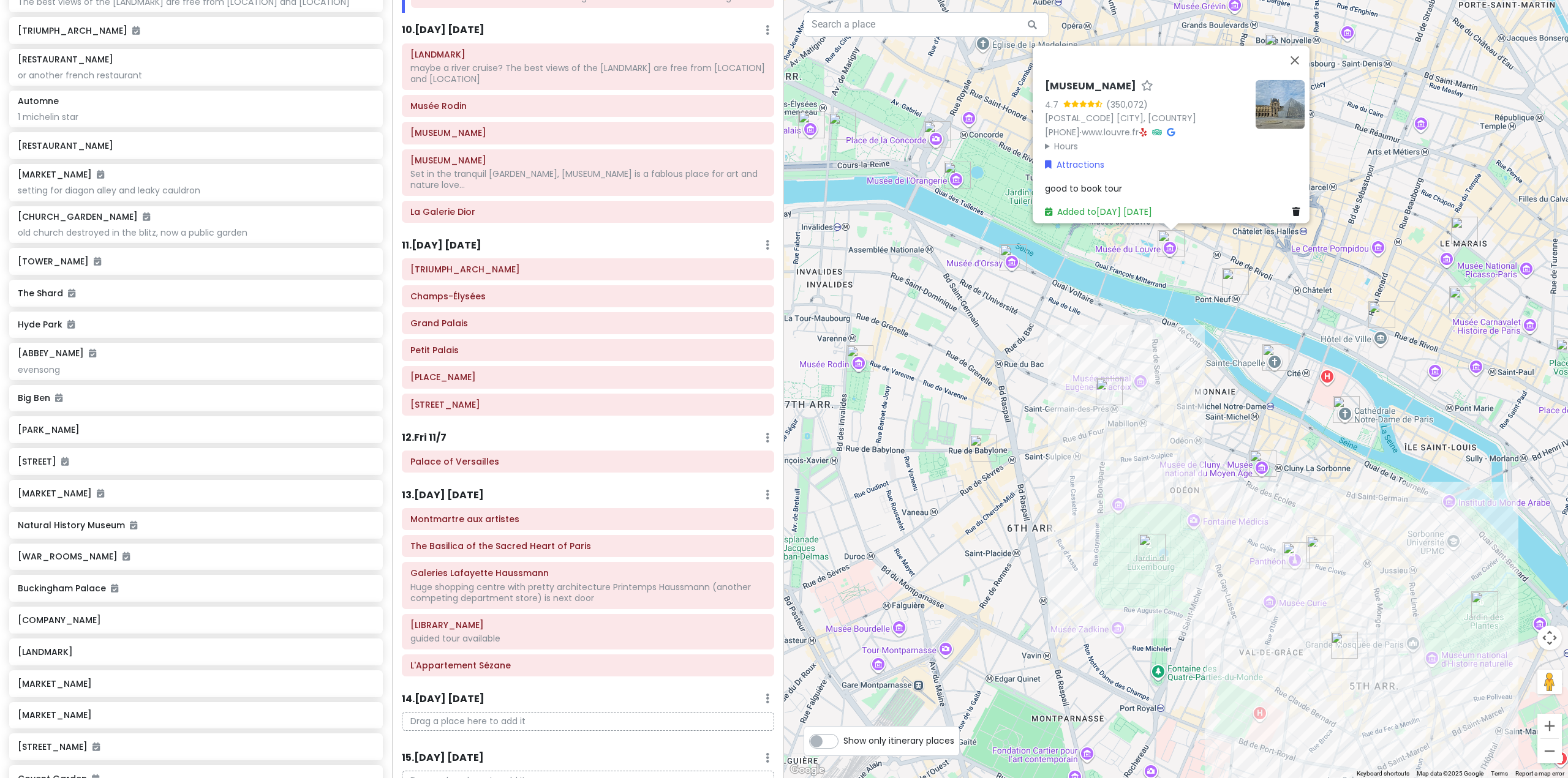 click on "13 .  Sat 11/8" at bounding box center [443, 495] 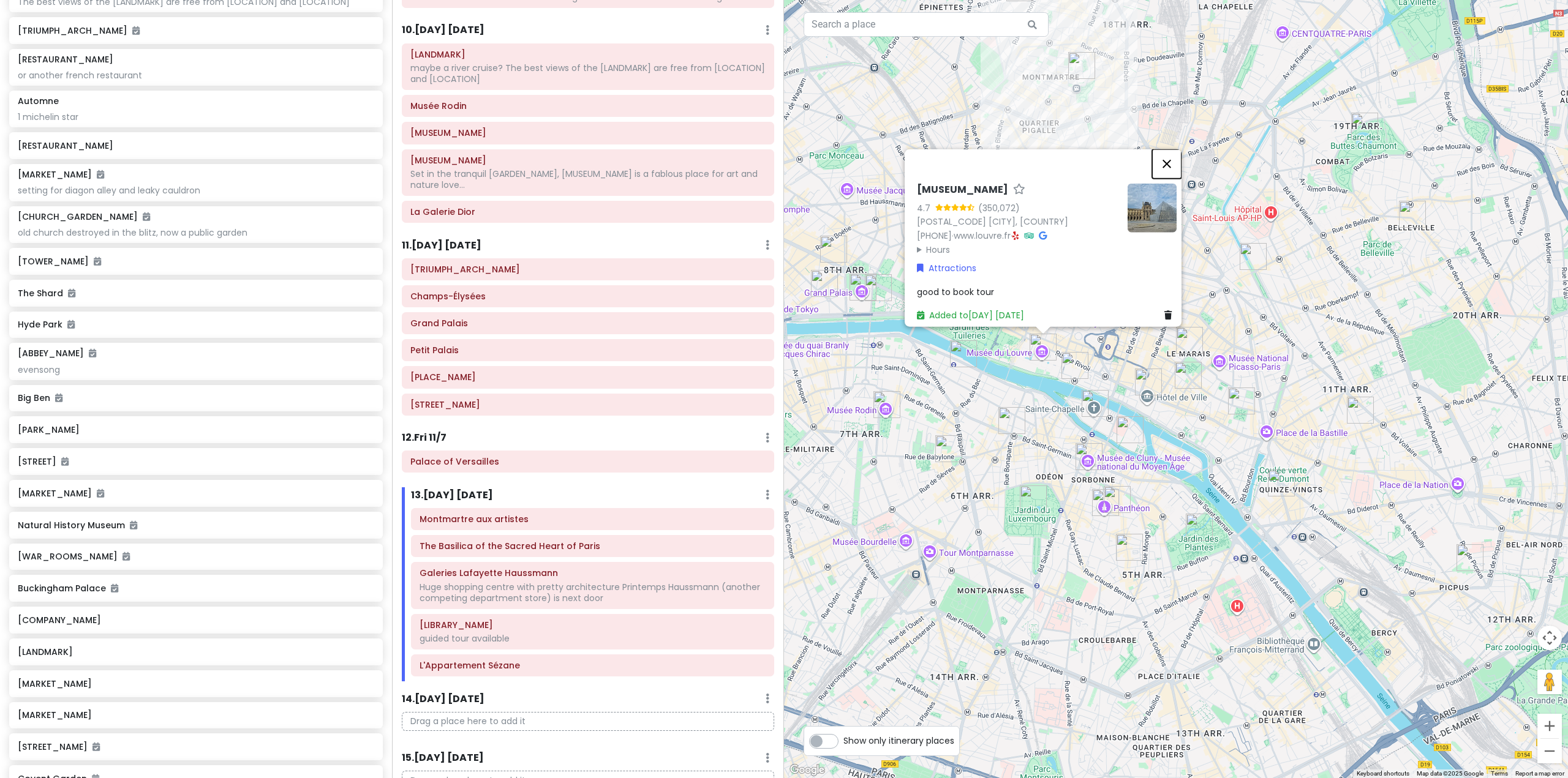 click at bounding box center [1167, 163] 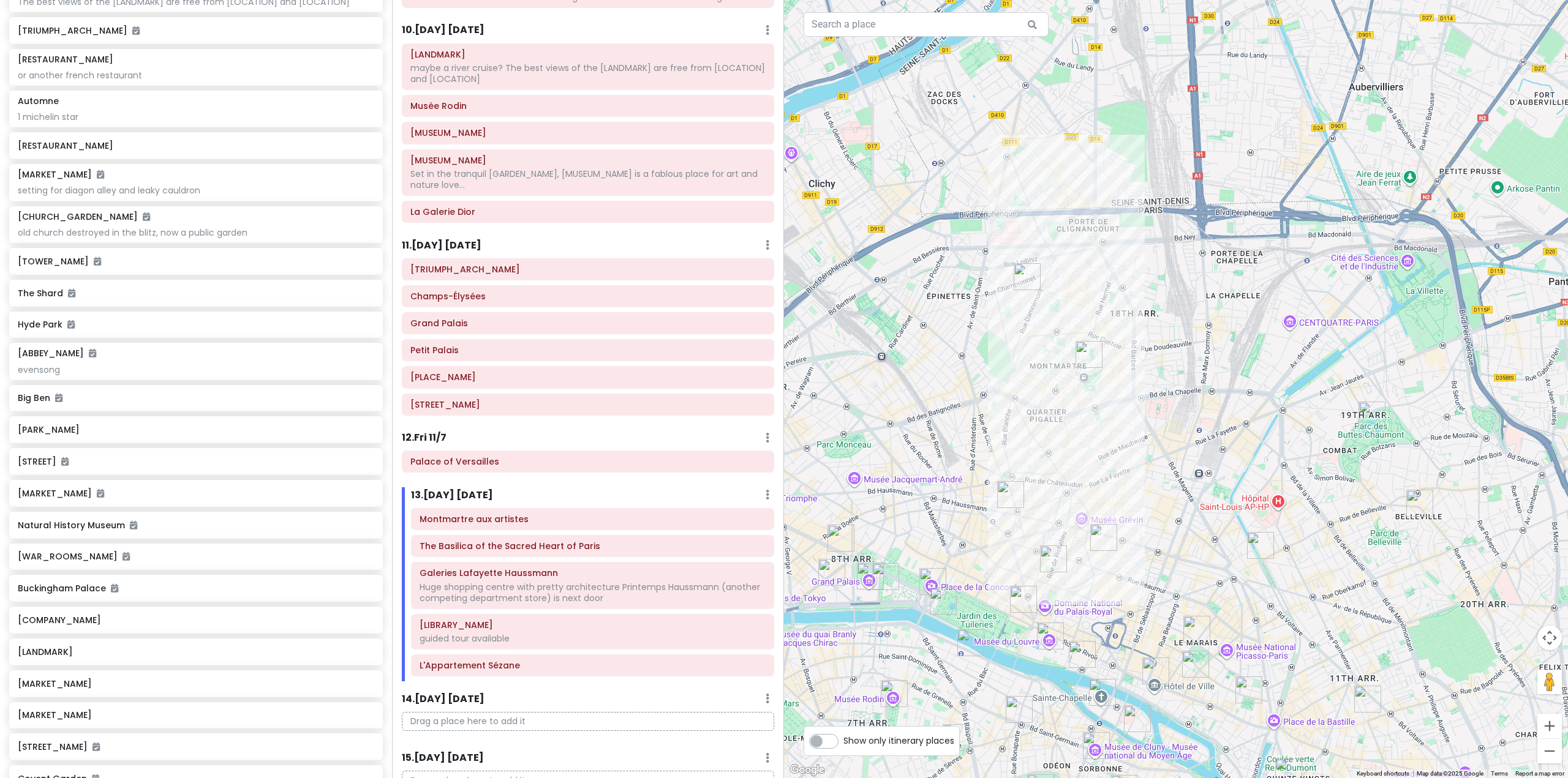 drag, startPoint x: 1085, startPoint y: 242, endPoint x: 1075, endPoint y: 491, distance: 249.20072 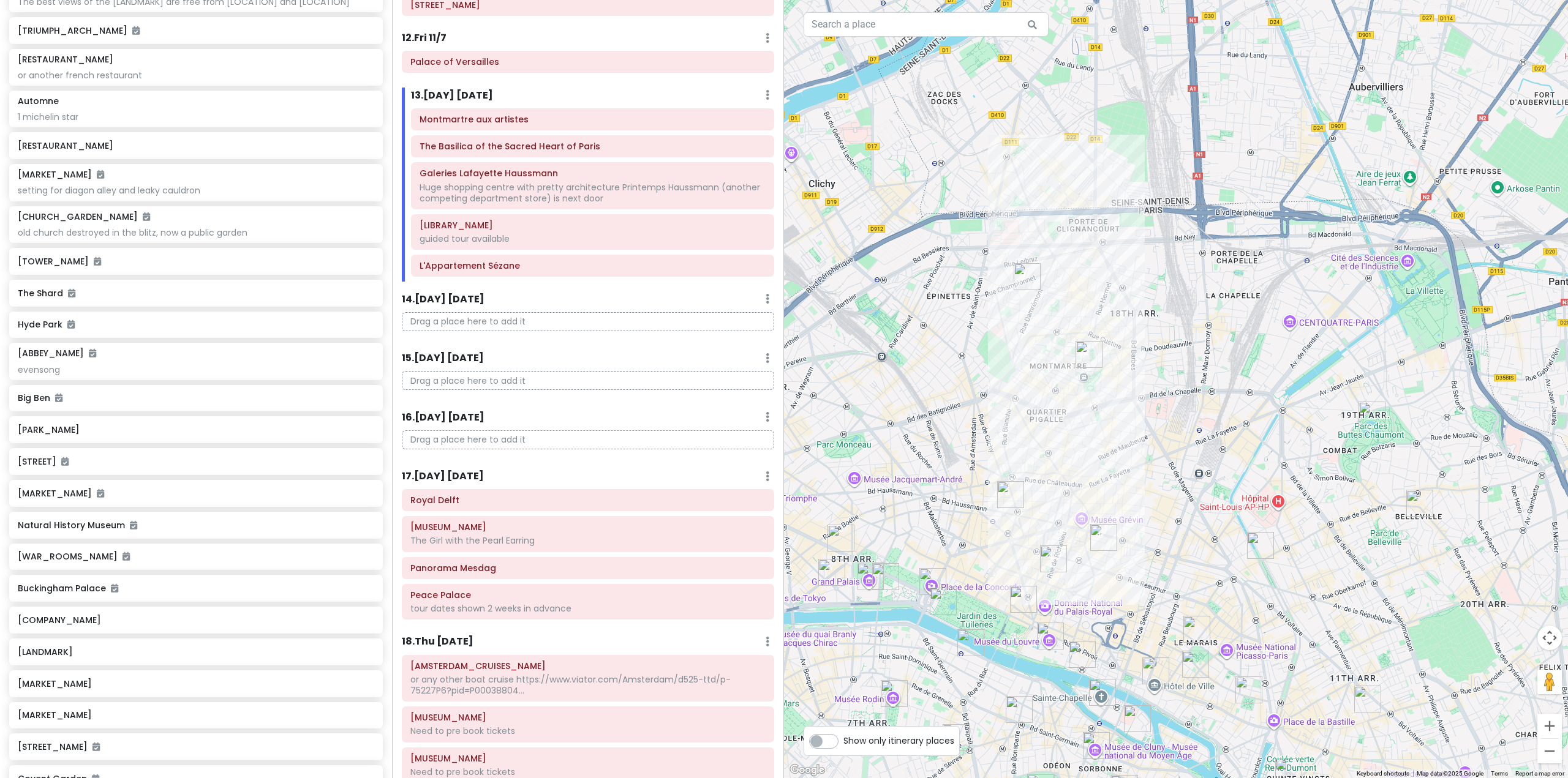 scroll, scrollTop: 1893, scrollLeft: 0, axis: vertical 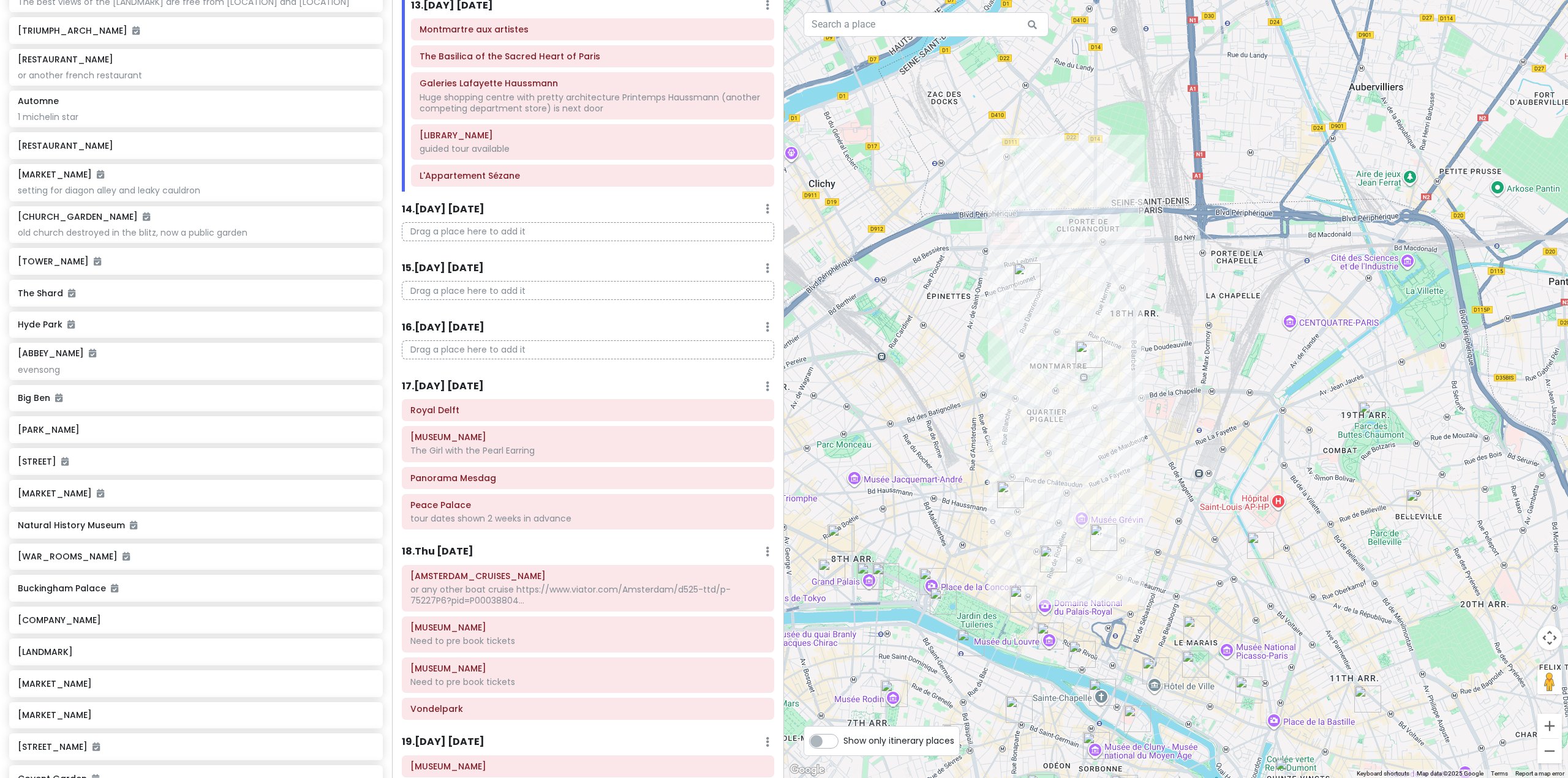 click on "17 .  Wed 11/12" at bounding box center [443, 386] 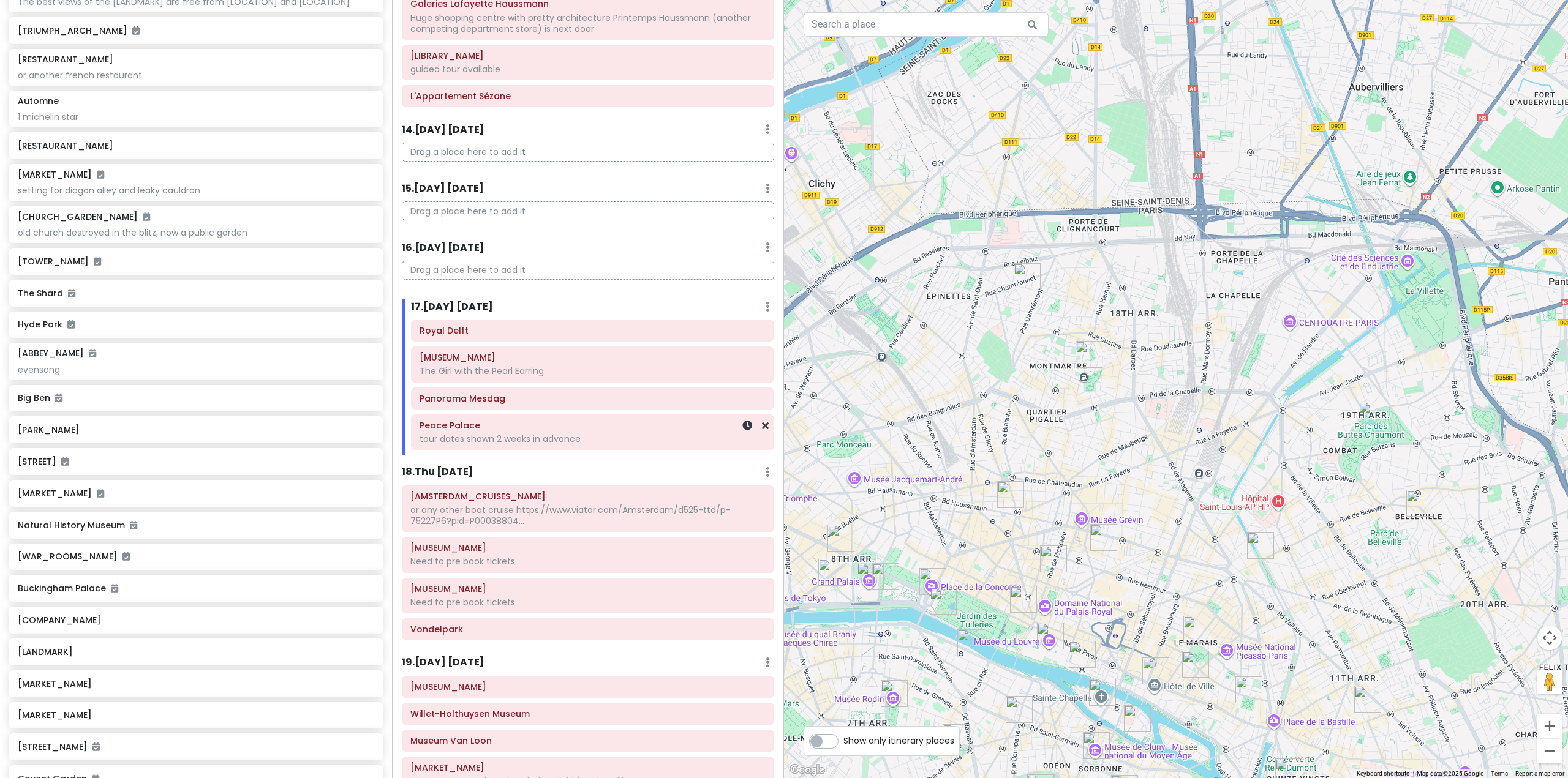 scroll, scrollTop: 2016, scrollLeft: 0, axis: vertical 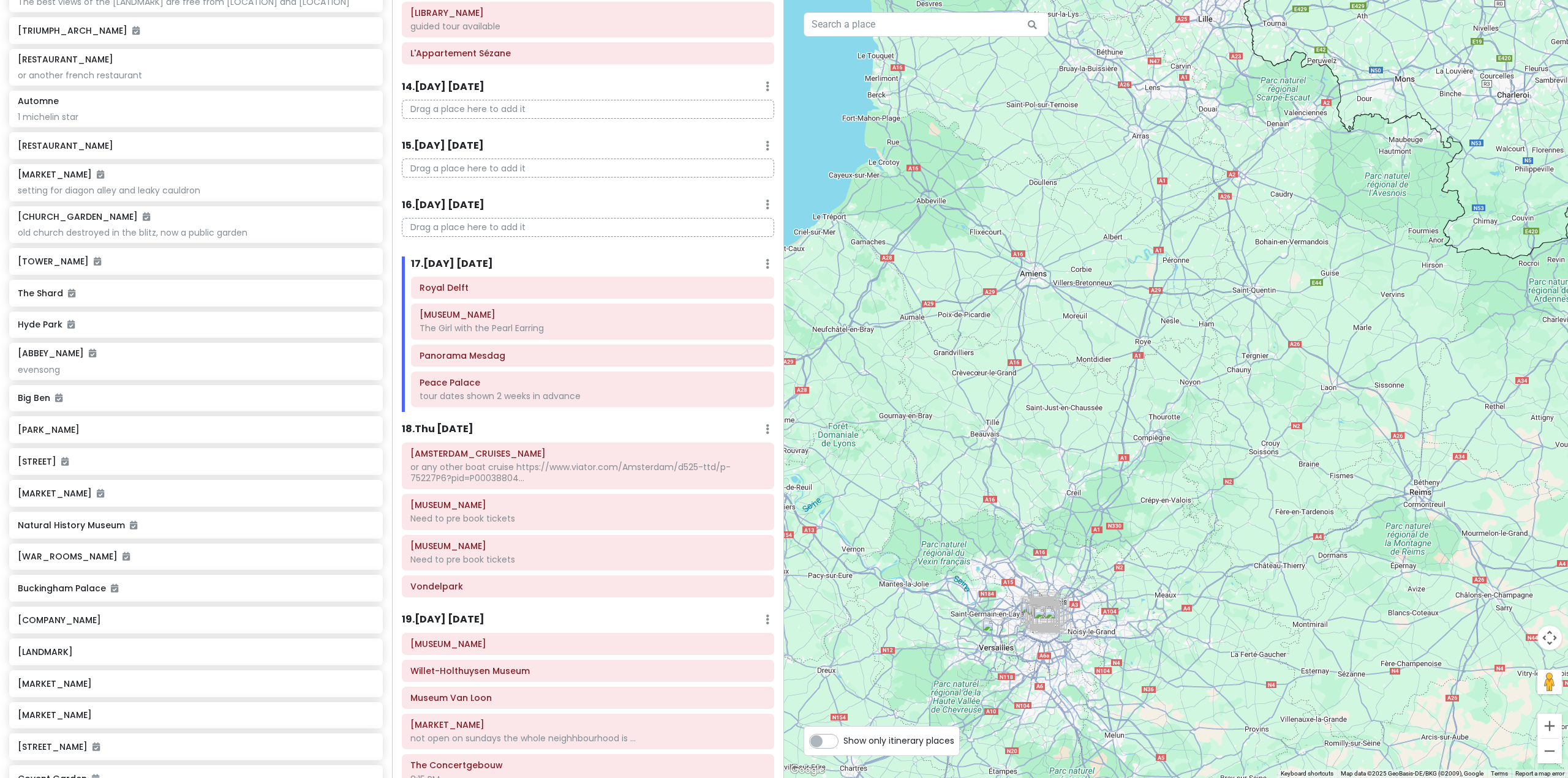drag, startPoint x: 1139, startPoint y: 421, endPoint x: 1068, endPoint y: 559, distance: 155.19343 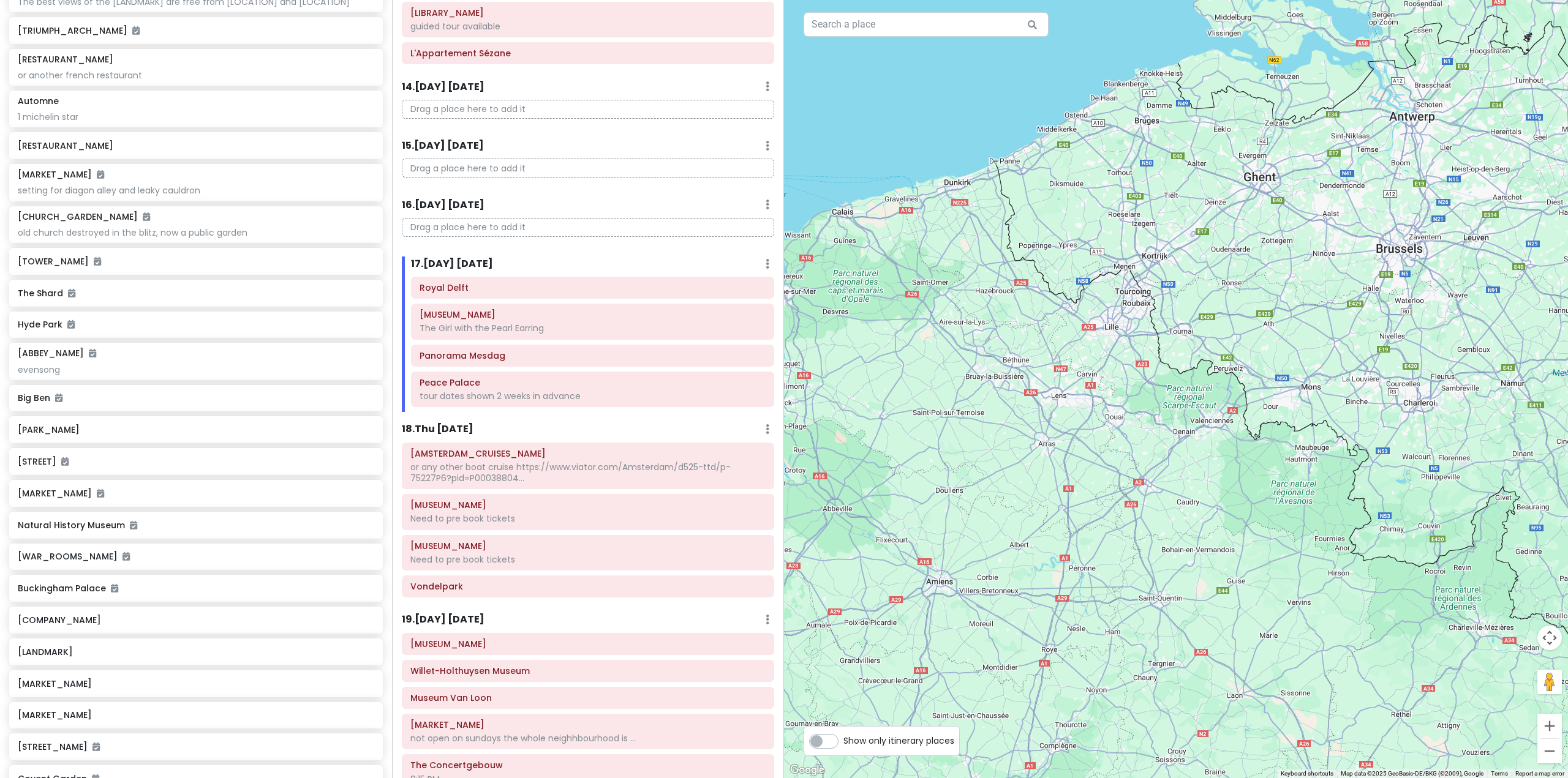 drag, startPoint x: 1117, startPoint y: 501, endPoint x: 1120, endPoint y: 522, distance: 21.213203 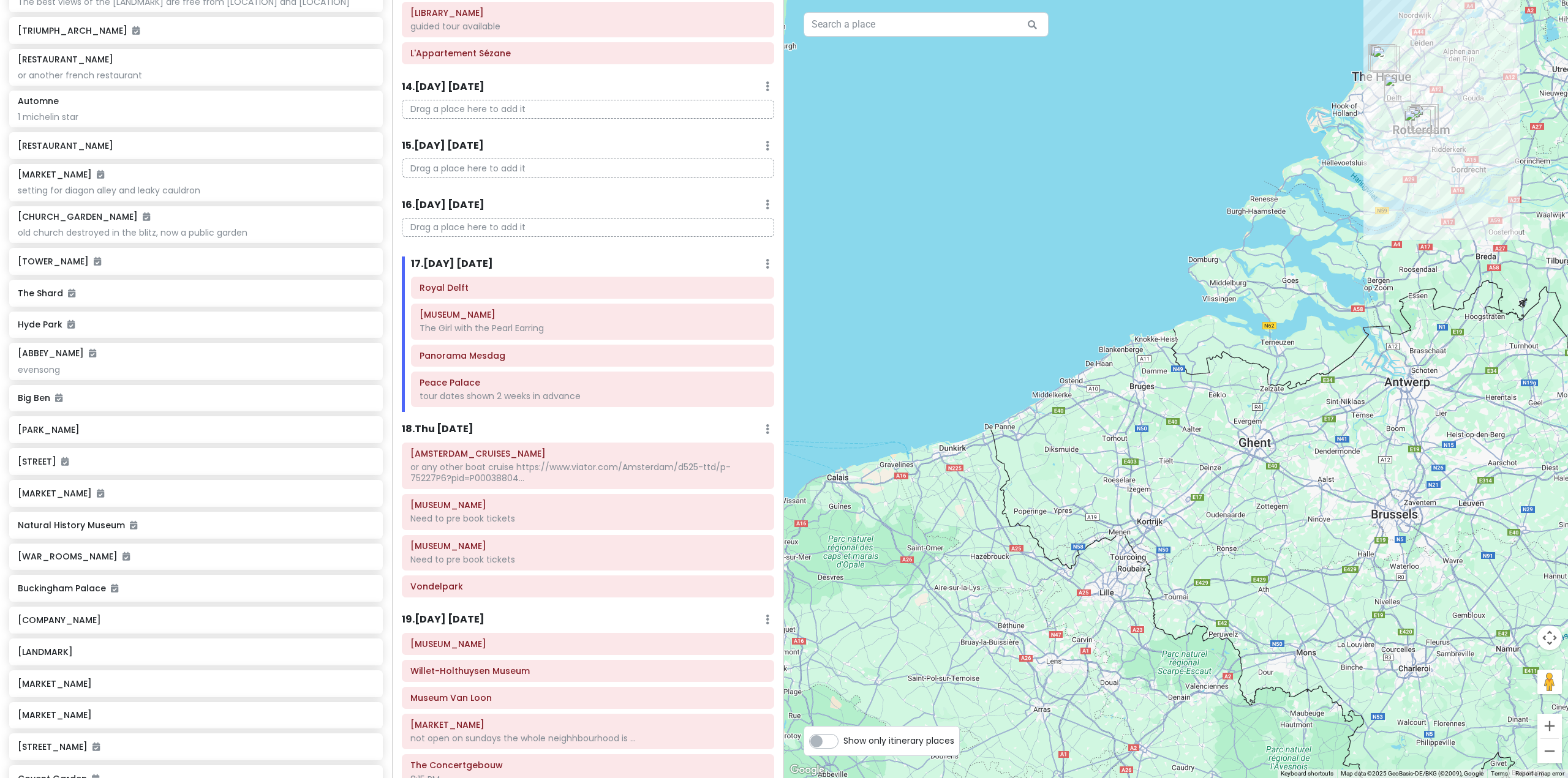 drag, startPoint x: 1115, startPoint y: 476, endPoint x: 980, endPoint y: 535, distance: 147.32956 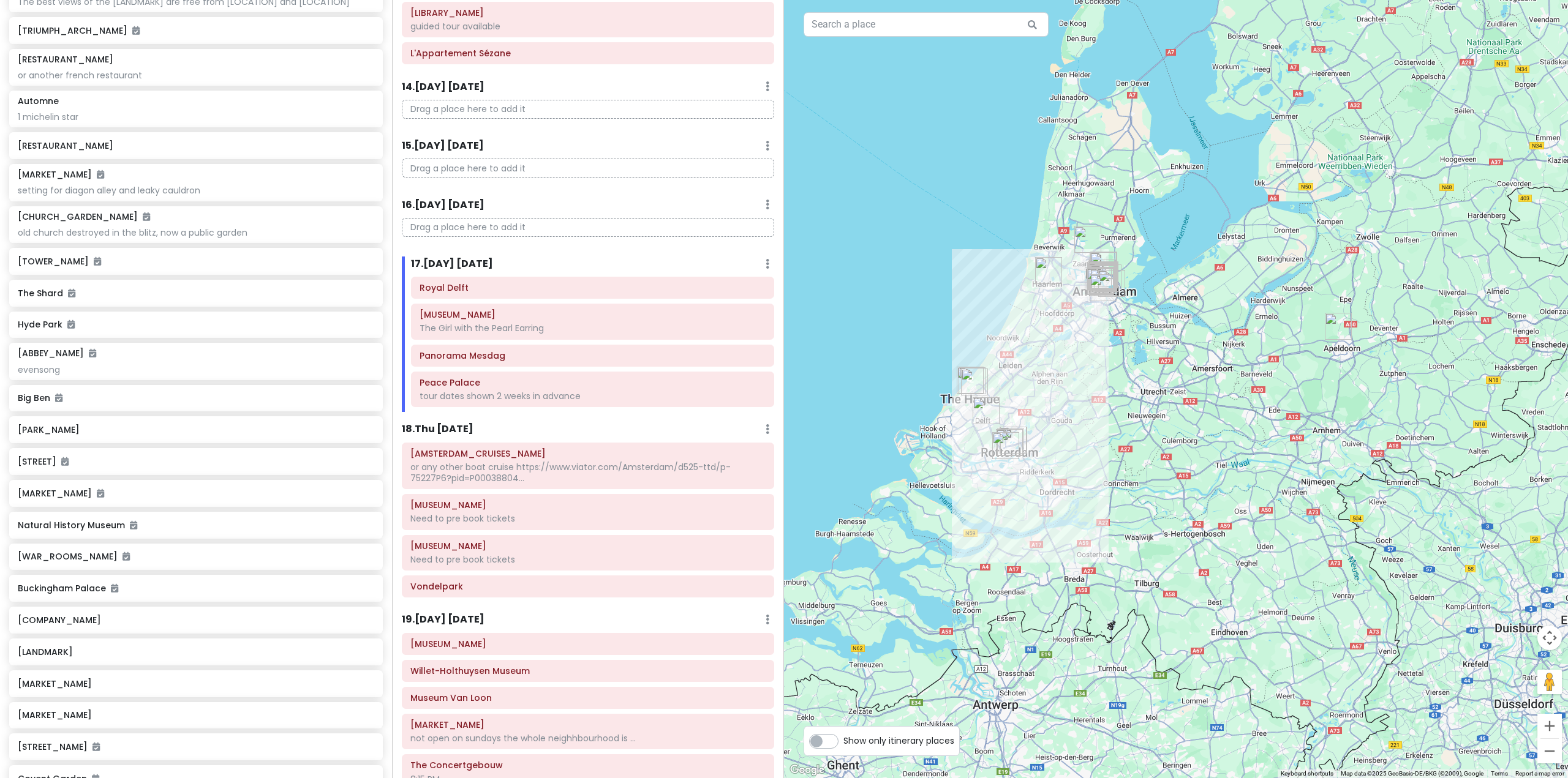 drag, startPoint x: 1012, startPoint y: 494, endPoint x: 960, endPoint y: 554, distance: 79.39773 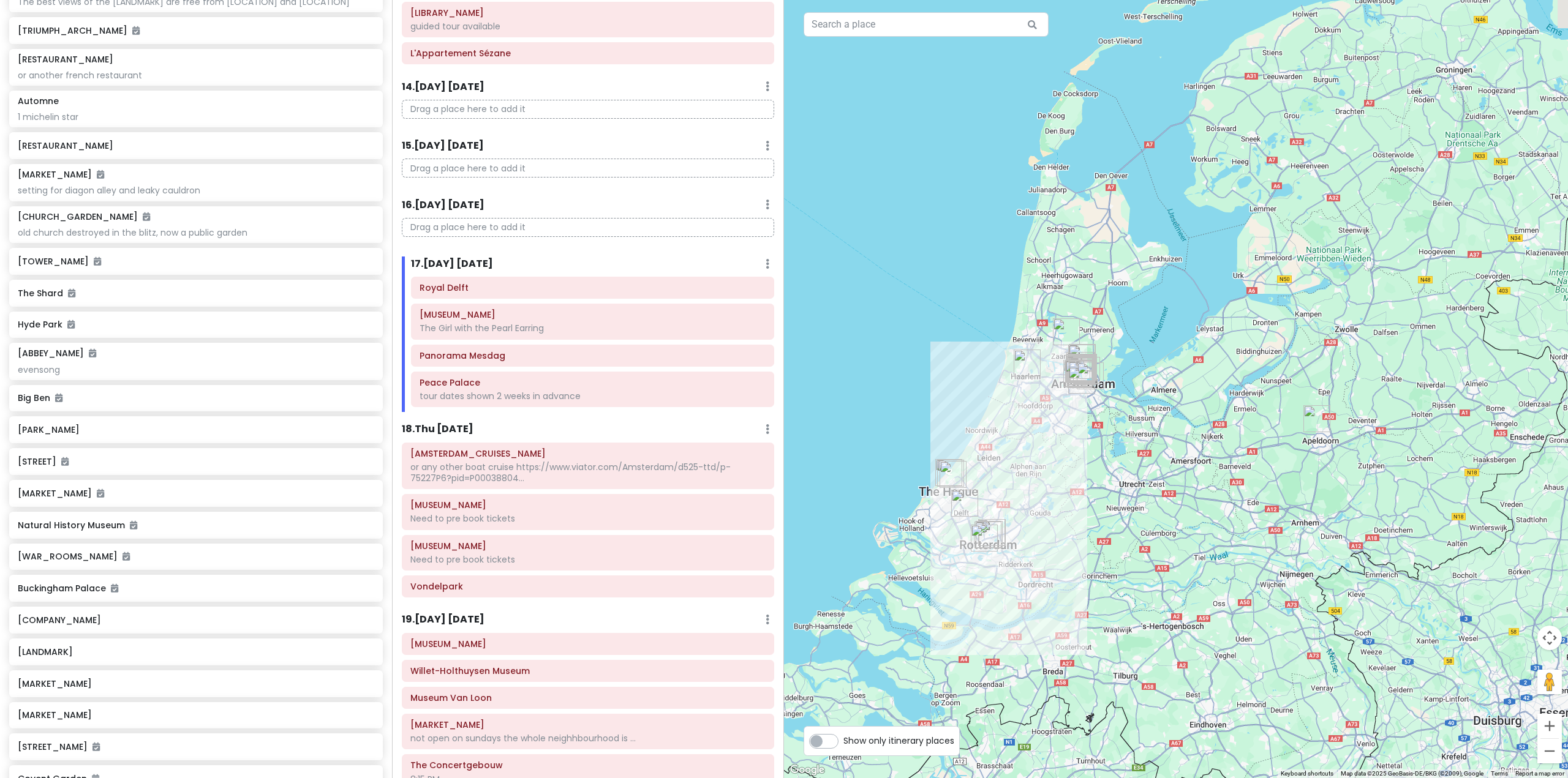drag, startPoint x: 951, startPoint y: 514, endPoint x: 960, endPoint y: 550, distance: 37.107951 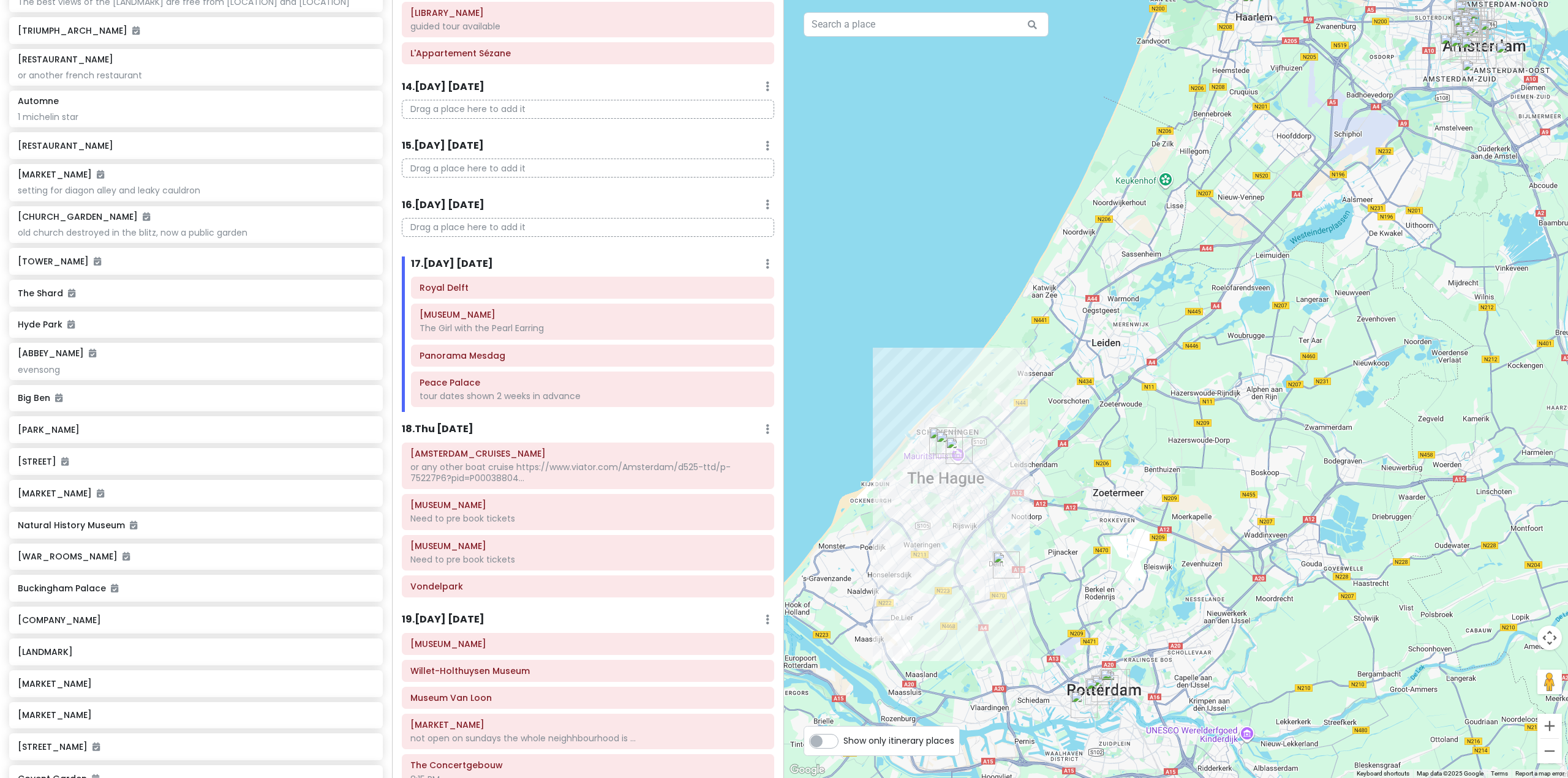 drag, startPoint x: 1017, startPoint y: 540, endPoint x: 995, endPoint y: 476, distance: 67.6757 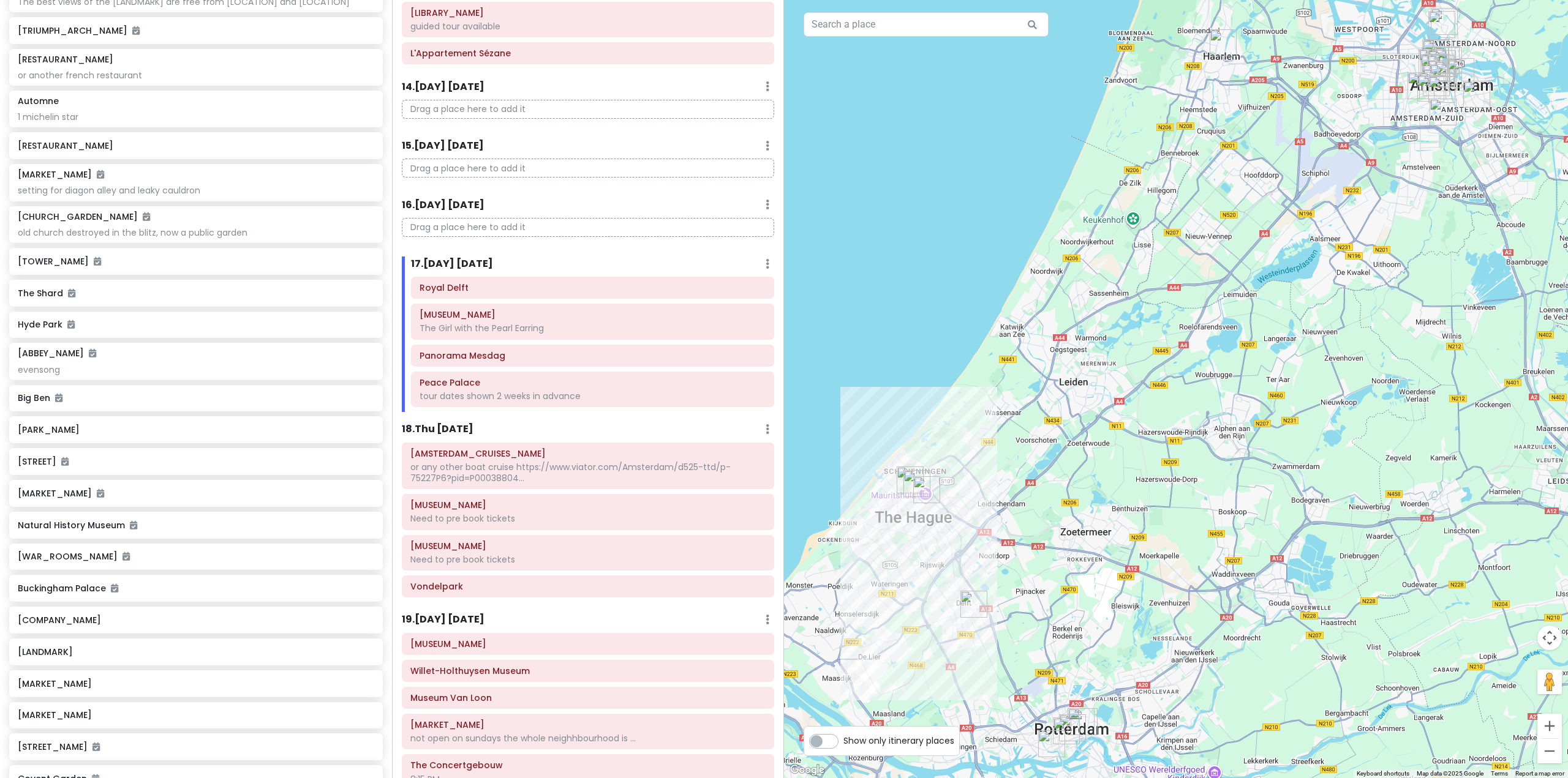 drag, startPoint x: 1137, startPoint y: 361, endPoint x: 1116, endPoint y: 421, distance: 63.56886 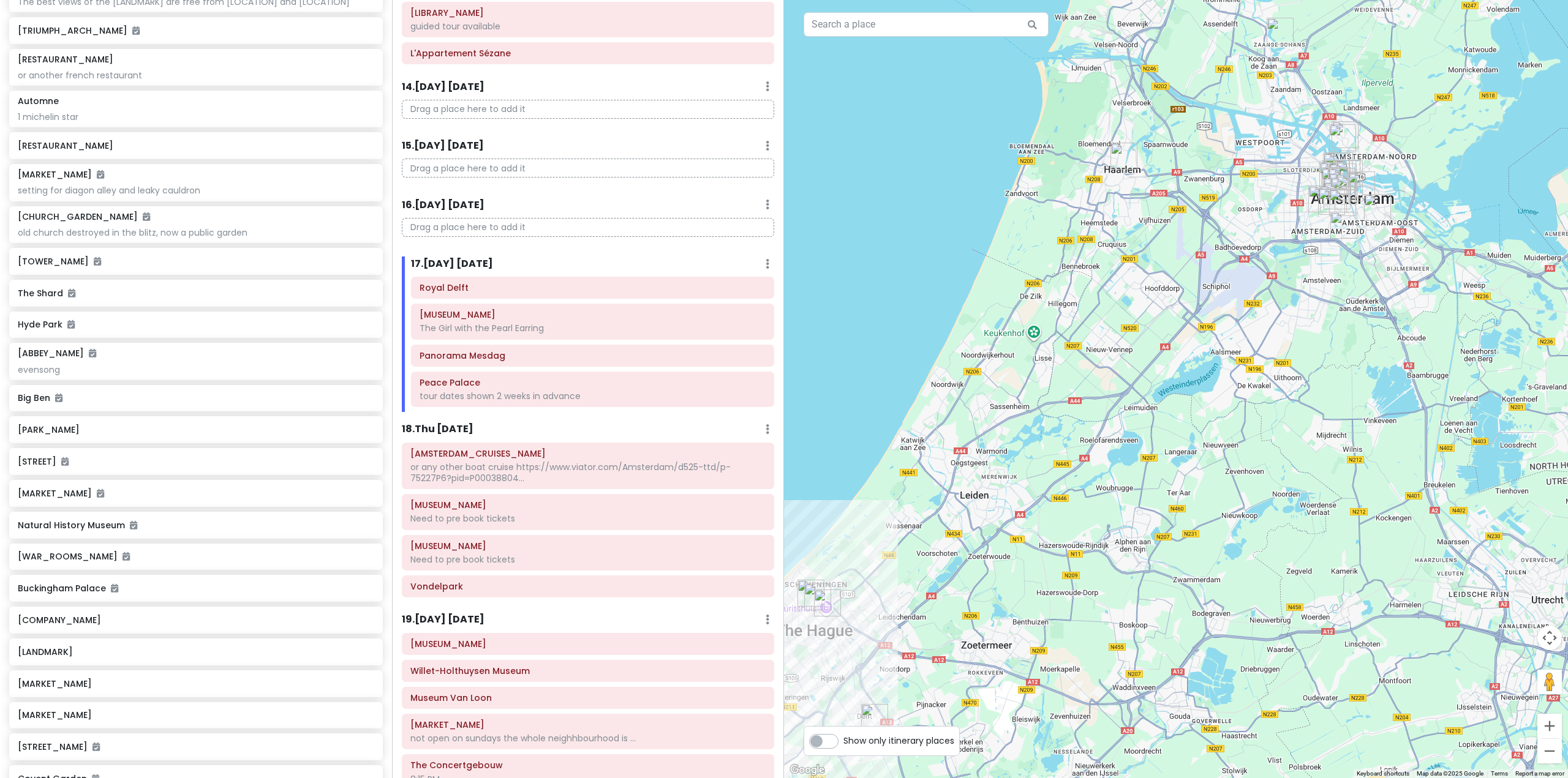 drag, startPoint x: 1196, startPoint y: 383, endPoint x: 1093, endPoint y: 498, distance: 154.38264 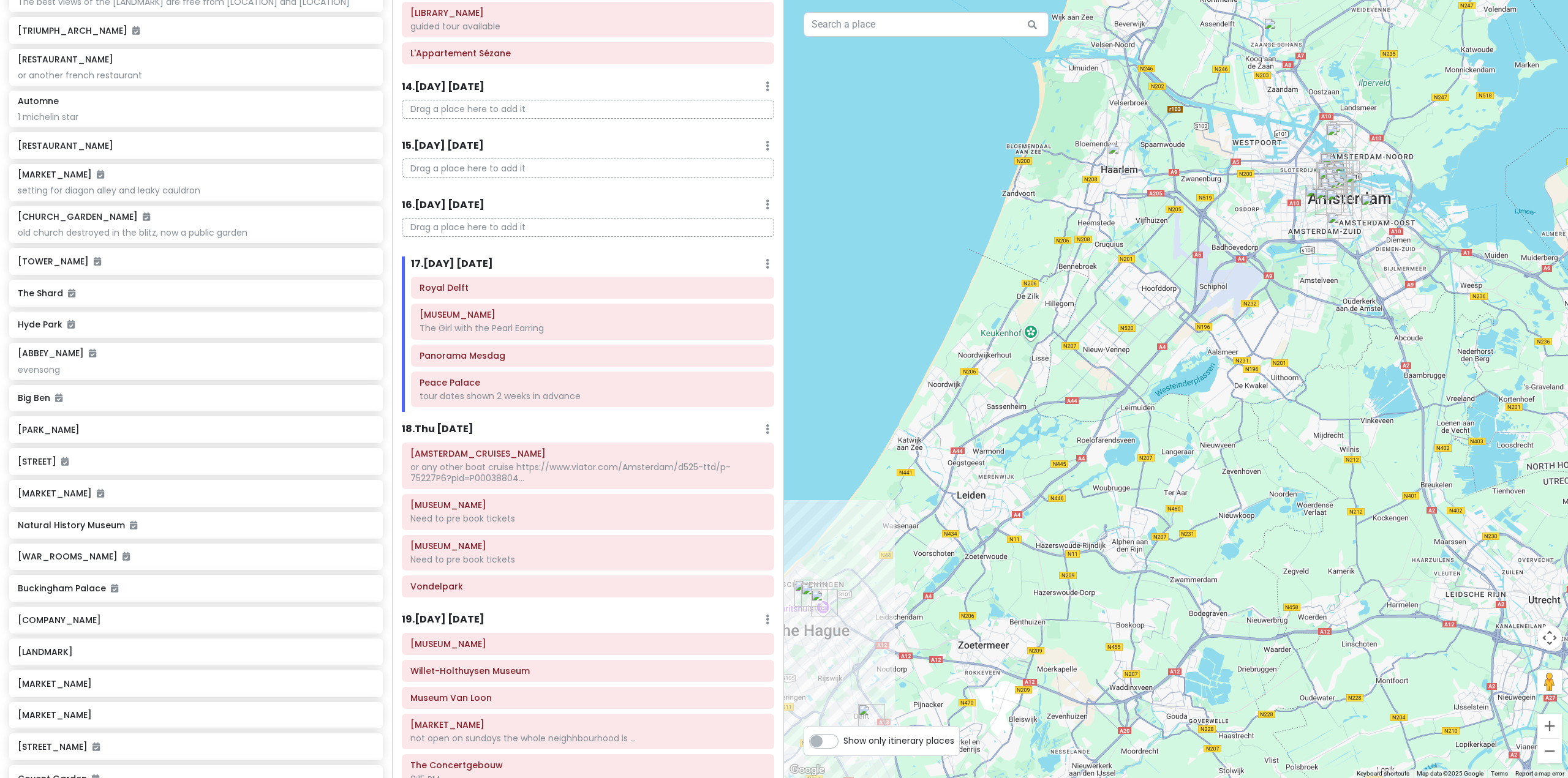 click on "18 .  Thu 11/13" at bounding box center [437, 429] 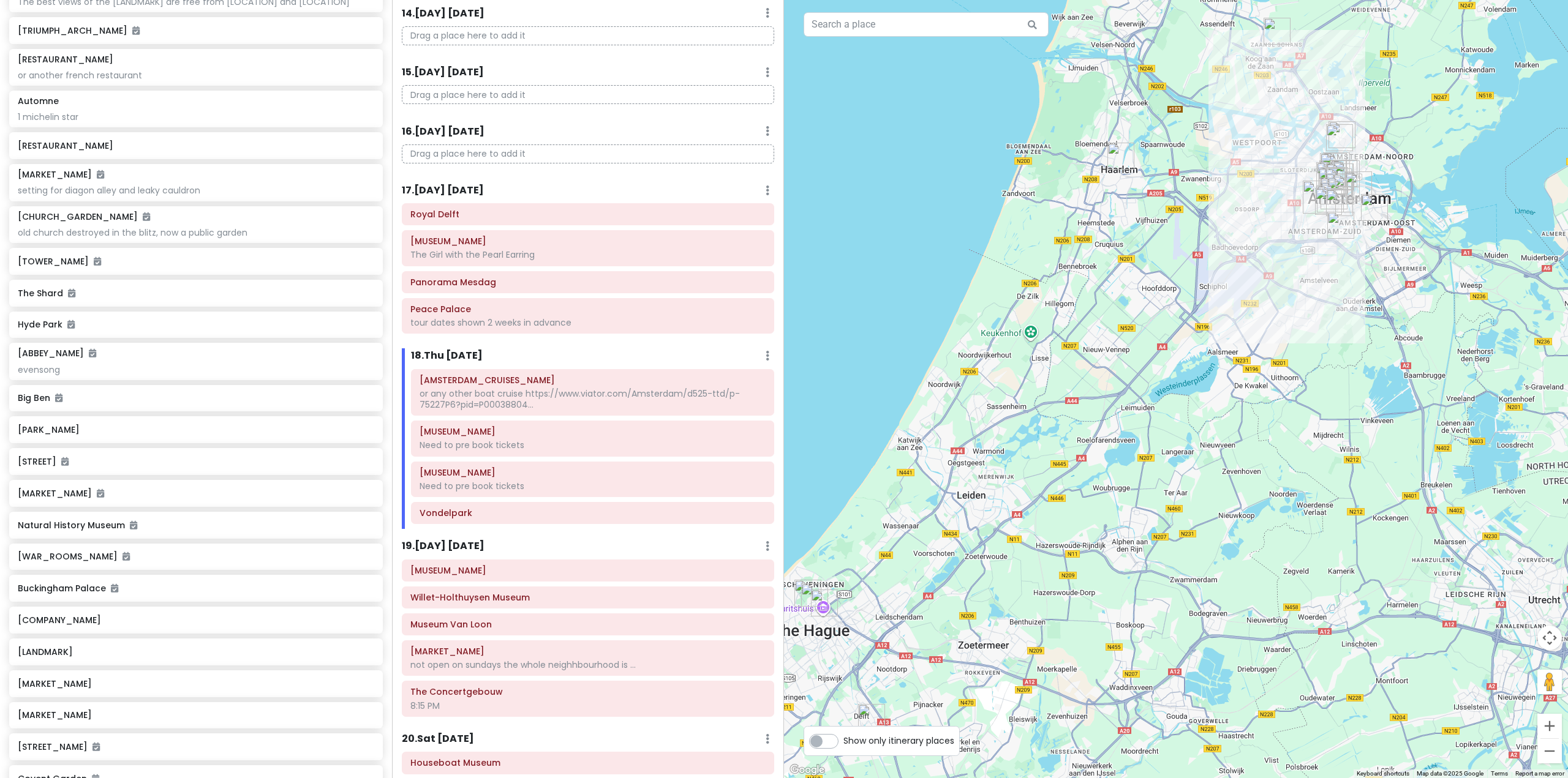 scroll, scrollTop: 2138, scrollLeft: 0, axis: vertical 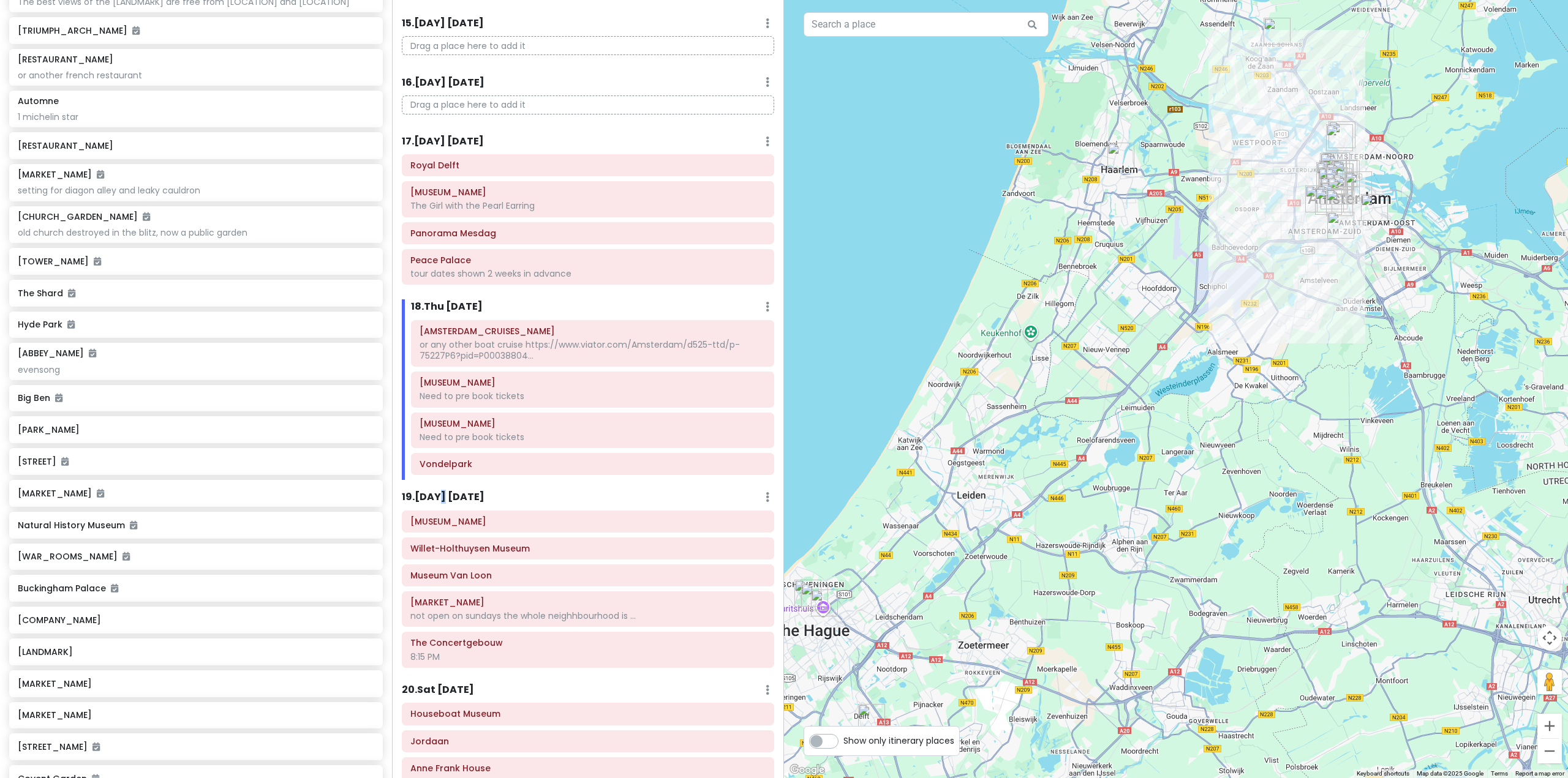 click on "19 .  Fri 11/14 Add Day Notes Delete Day" at bounding box center (588, 500) 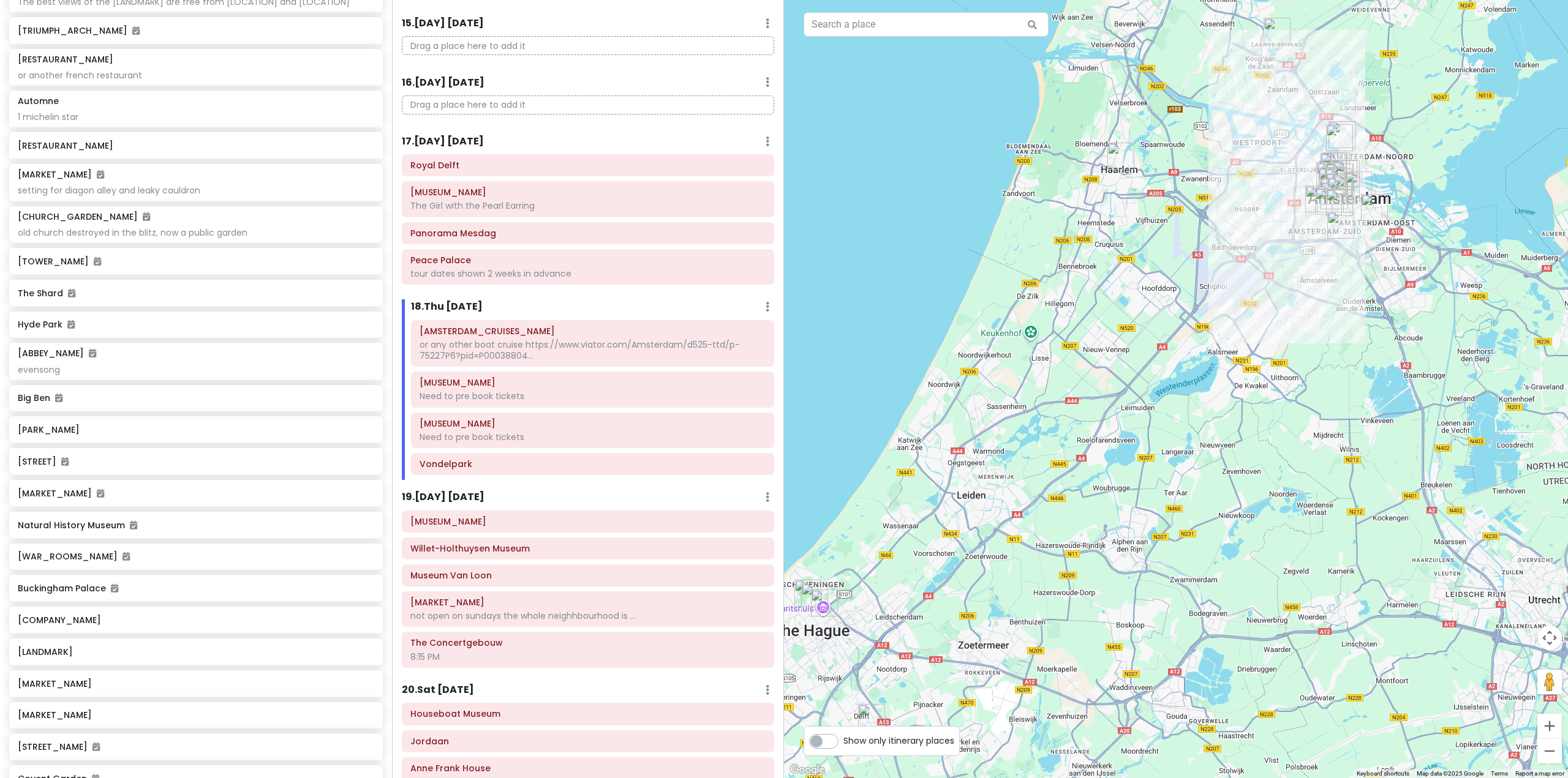 click on "19 .  Fri 11/14 Add Day Notes Delete Day" at bounding box center [588, 500] 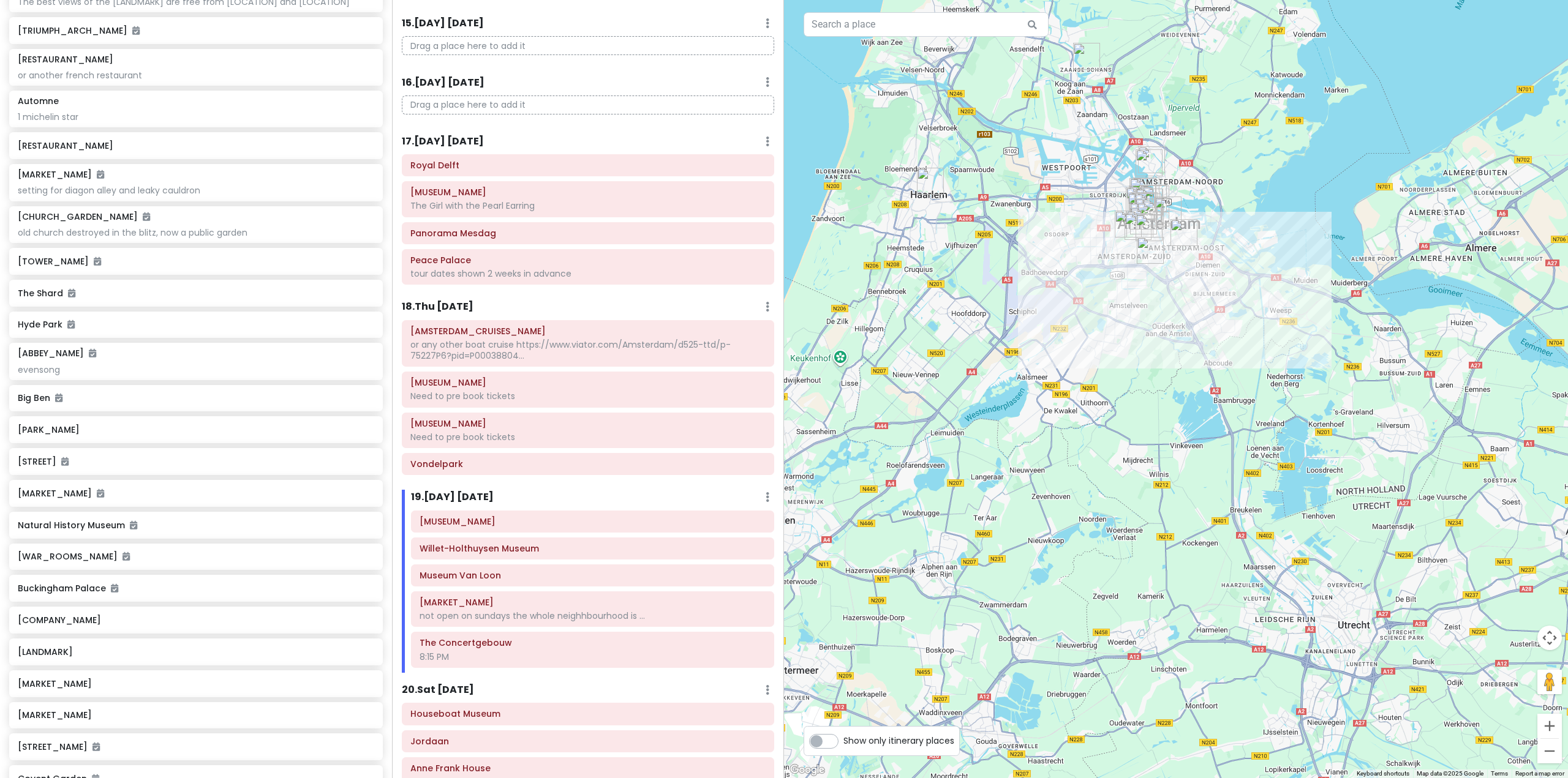 drag, startPoint x: 1035, startPoint y: 446, endPoint x: 850, endPoint y: 468, distance: 186.30352 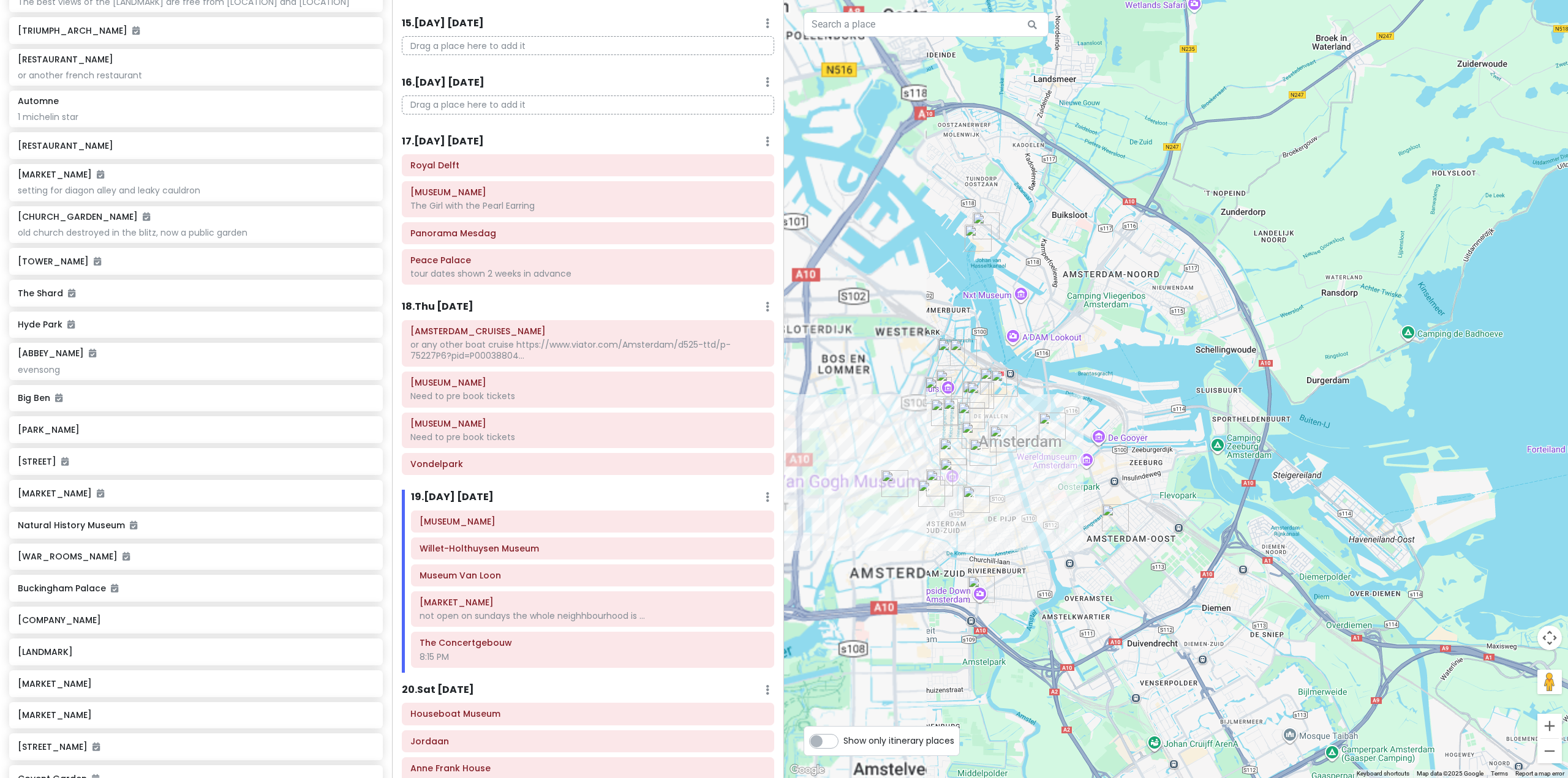 drag, startPoint x: 1041, startPoint y: 413, endPoint x: 1089, endPoint y: 394, distance: 51.62364 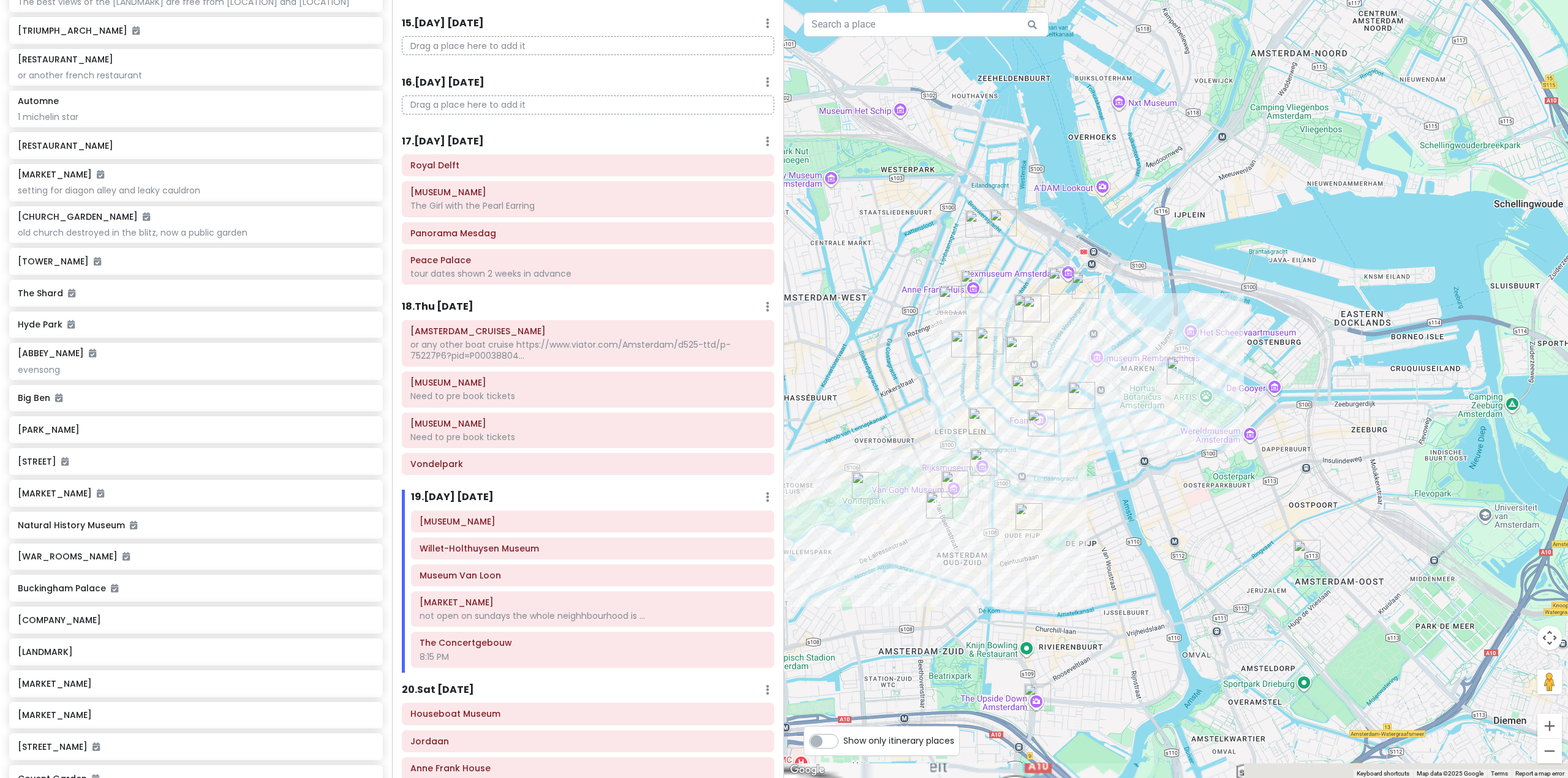 drag, startPoint x: 1096, startPoint y: 439, endPoint x: 1154, endPoint y: 428, distance: 59.033889 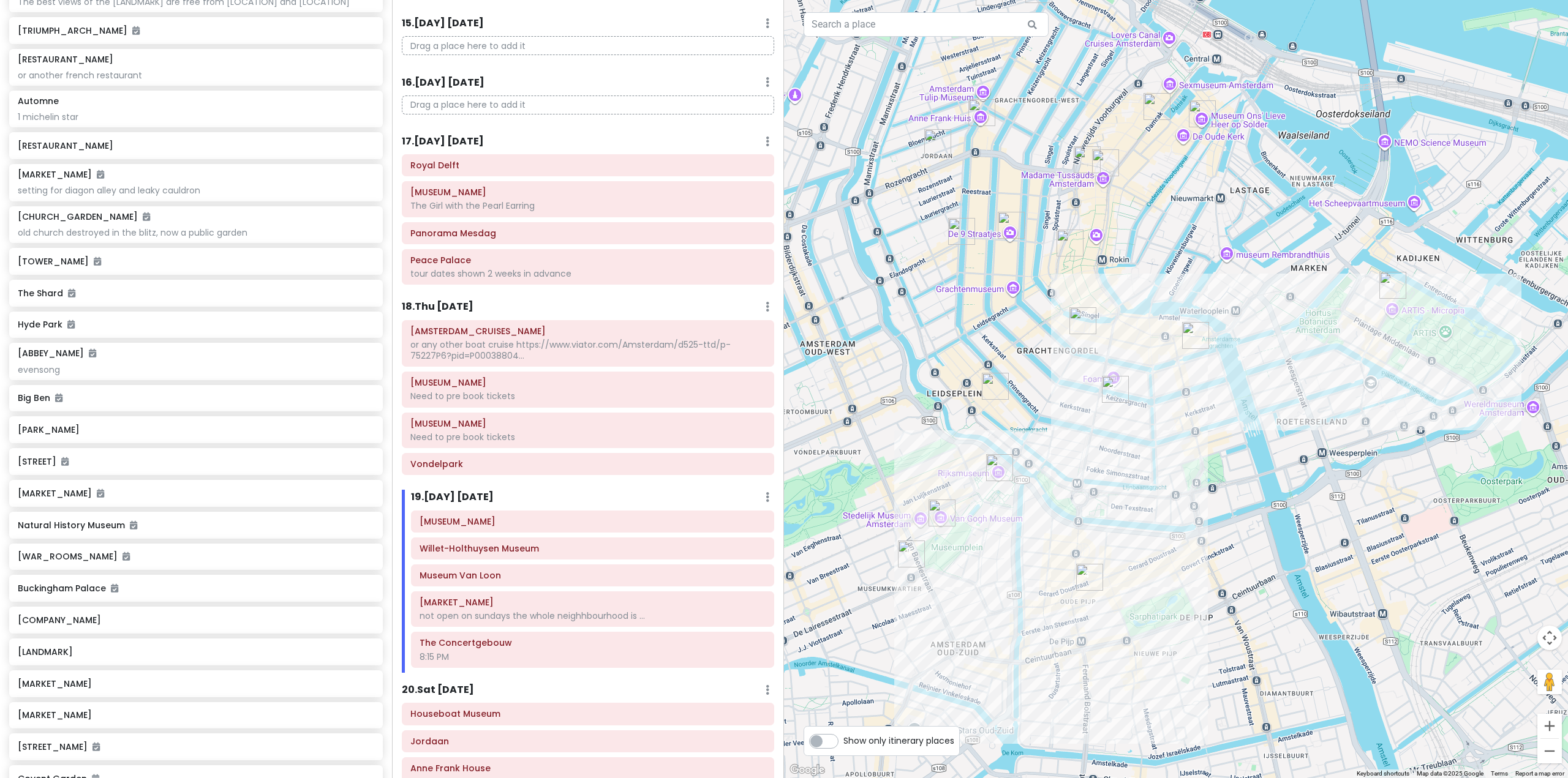drag, startPoint x: 1117, startPoint y: 442, endPoint x: 1218, endPoint y: 406, distance: 107.22406 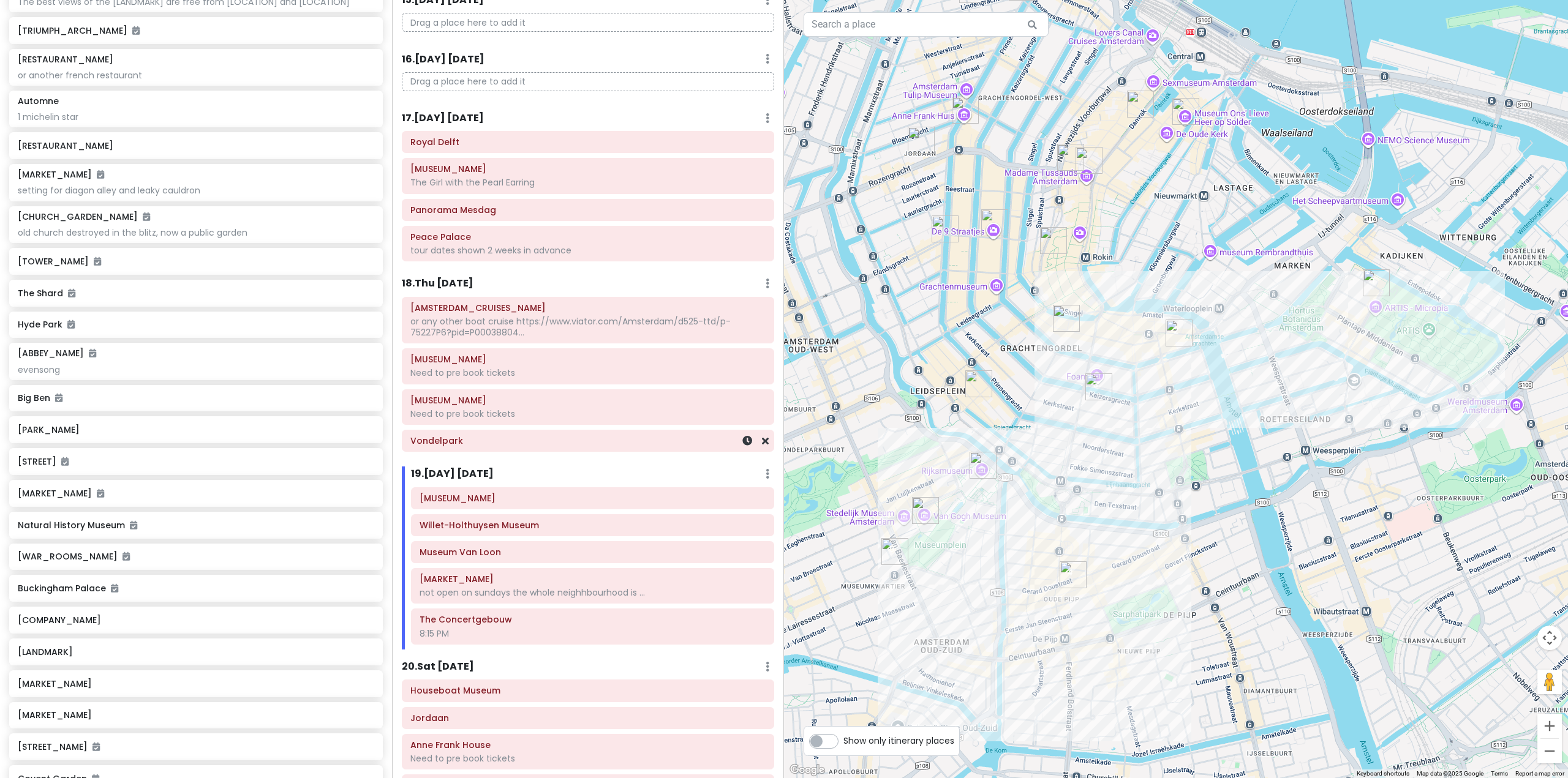 scroll, scrollTop: 2261, scrollLeft: 0, axis: vertical 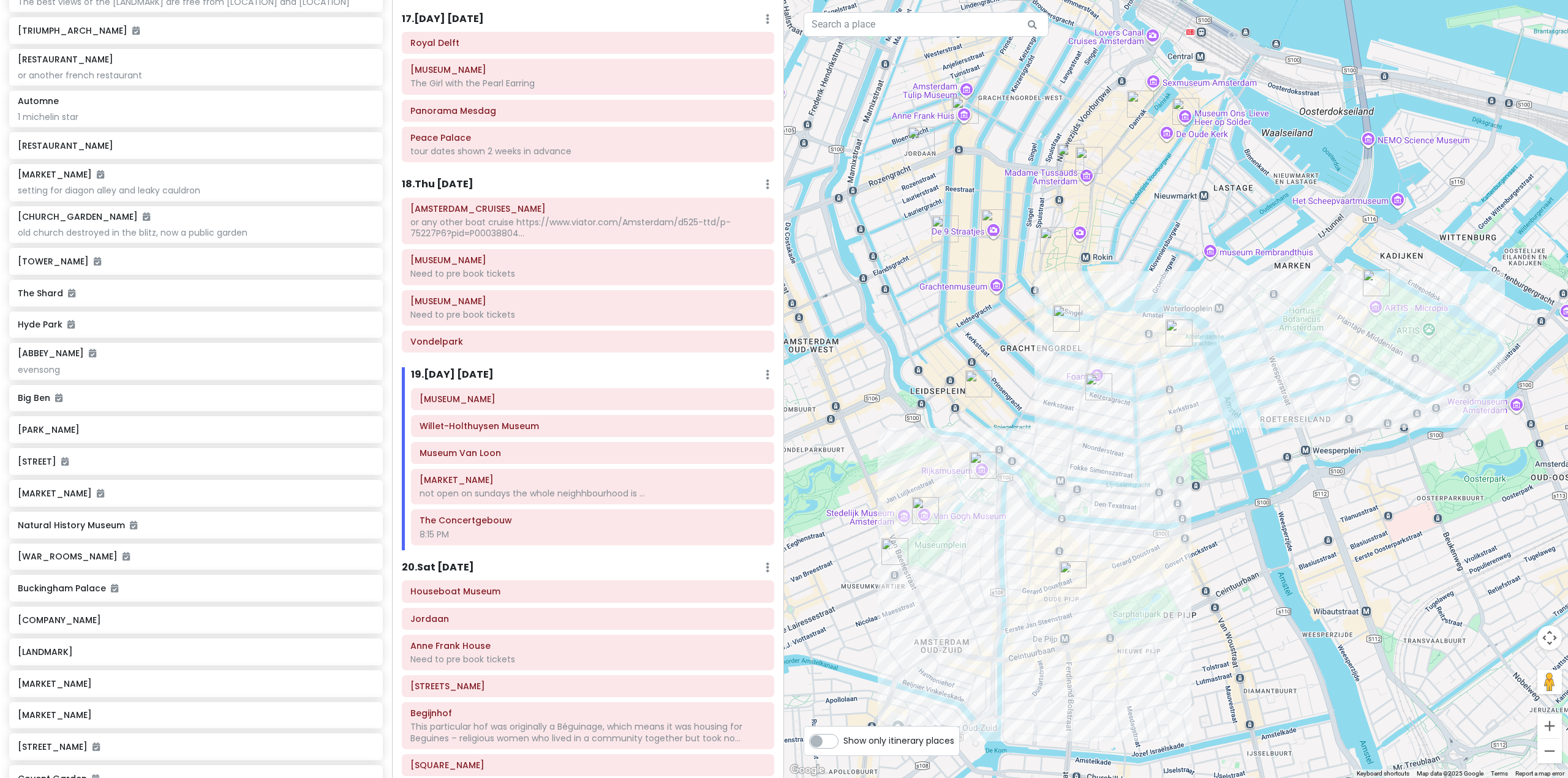 click on "20 .  Sat 11/15" at bounding box center [438, 567] 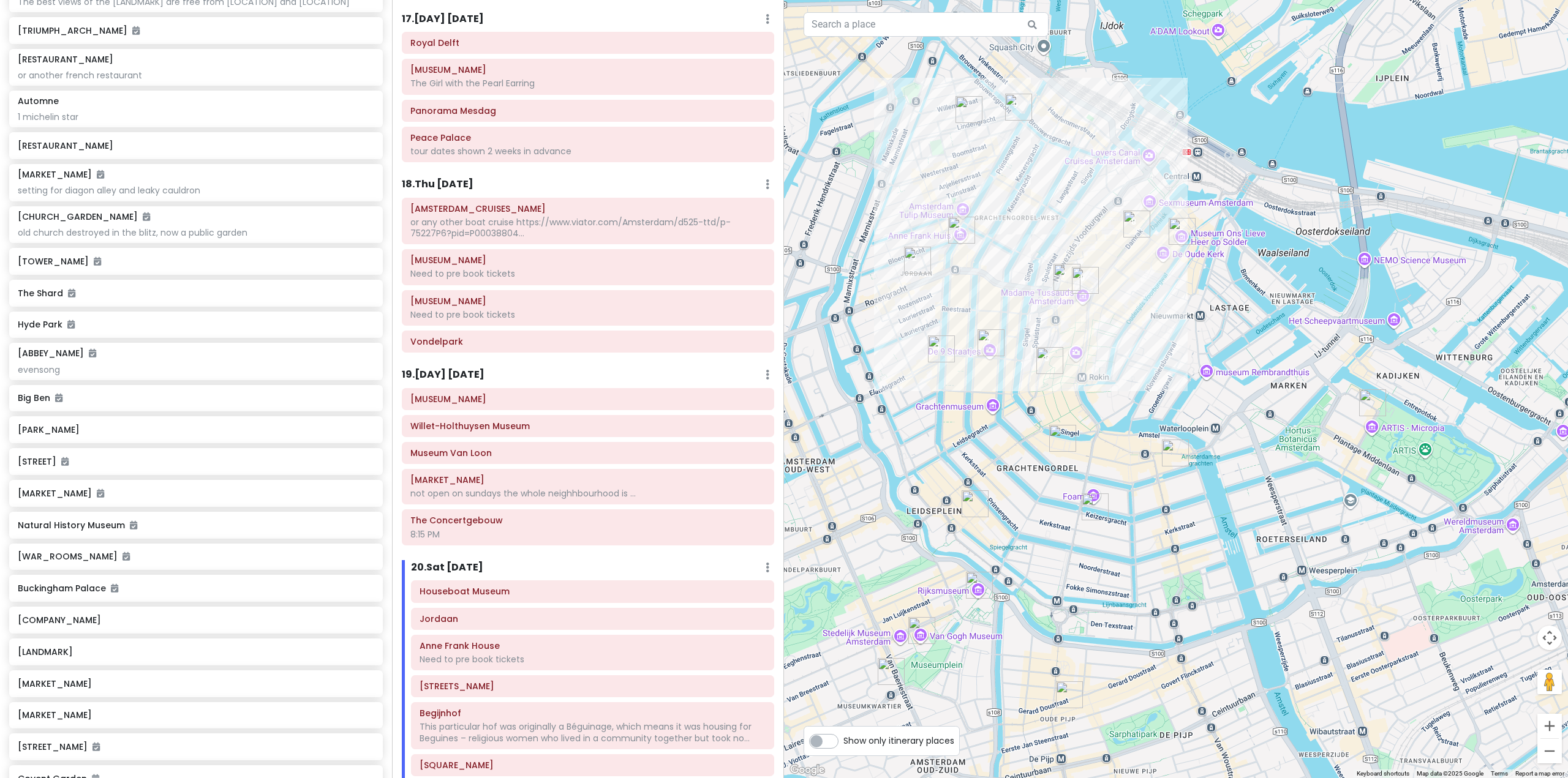 drag, startPoint x: 987, startPoint y: 387, endPoint x: 983, endPoint y: 507, distance: 120.06665 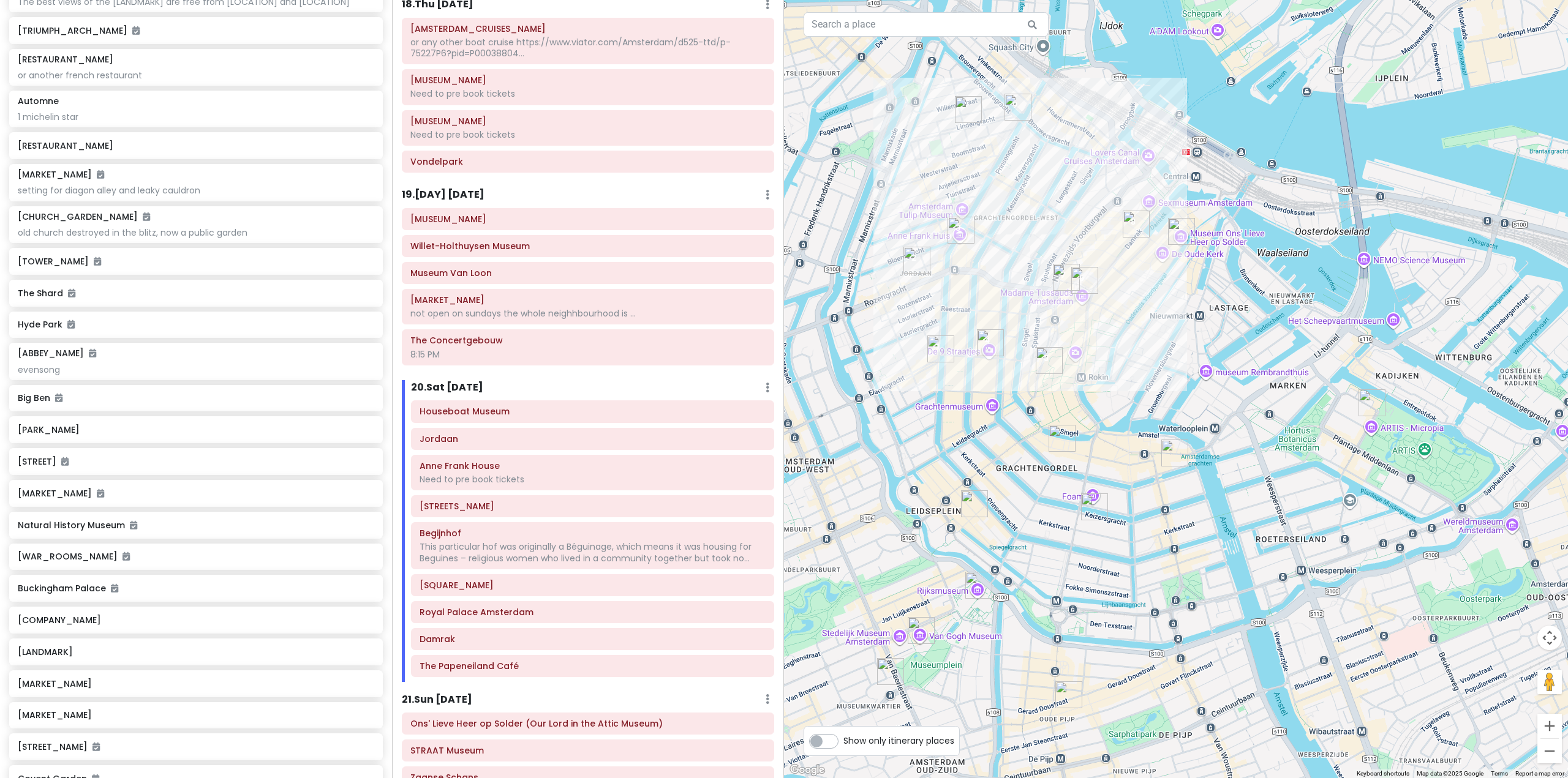 scroll, scrollTop: 2444, scrollLeft: 0, axis: vertical 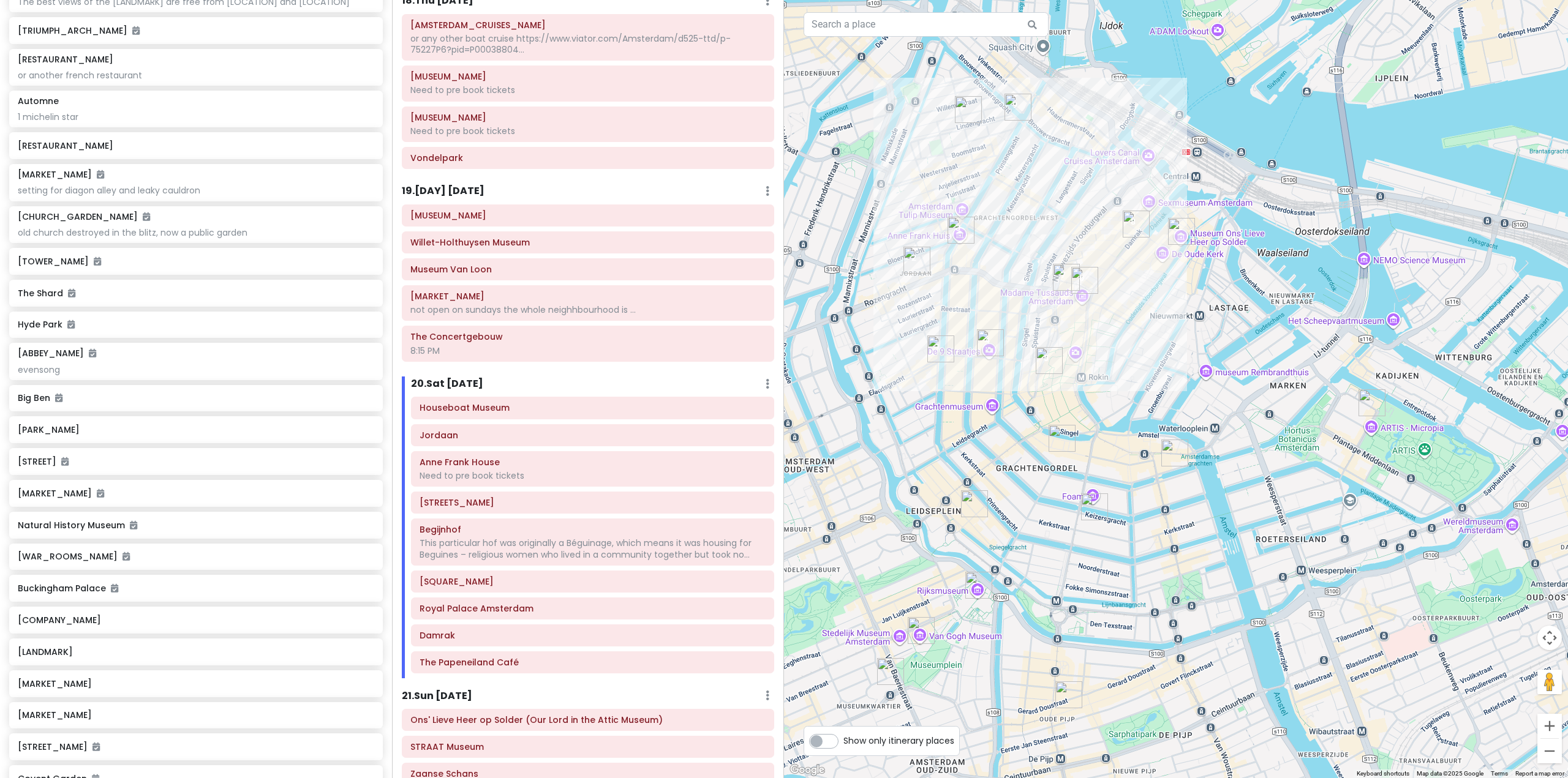 click on "Houseboat Museum Jordaan Anne Frank House Need to pre book tickets Negen Straatjes Begijnhof This particular hof was originally a Béguinage, which means it was housing for Beguines – religious women who lived in a community together but took no... Dam Square Royal Palace Amsterdam Damrak The Papeneiland Café" 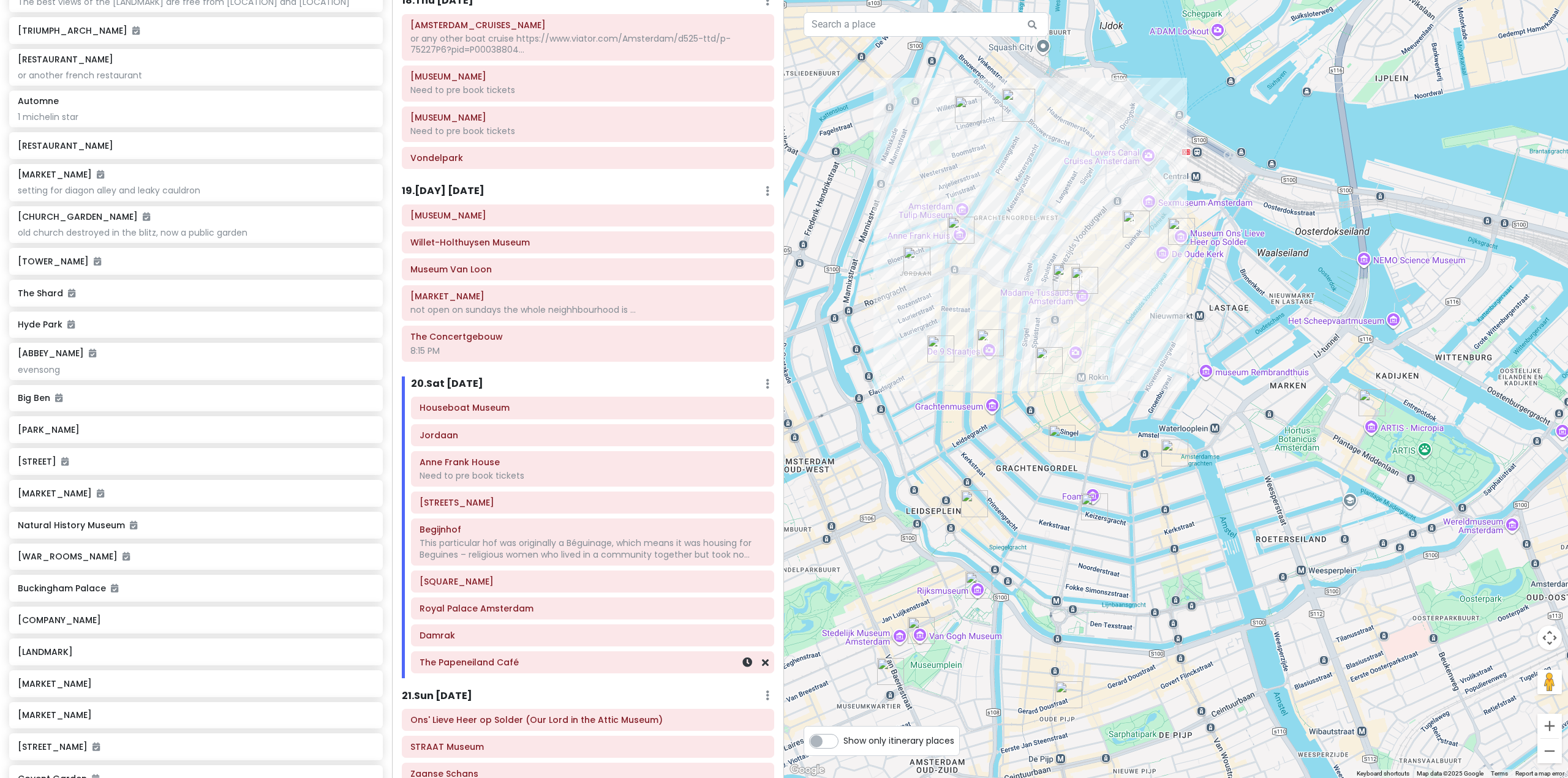 click on "The [NAME] Café" at bounding box center [592, 662] 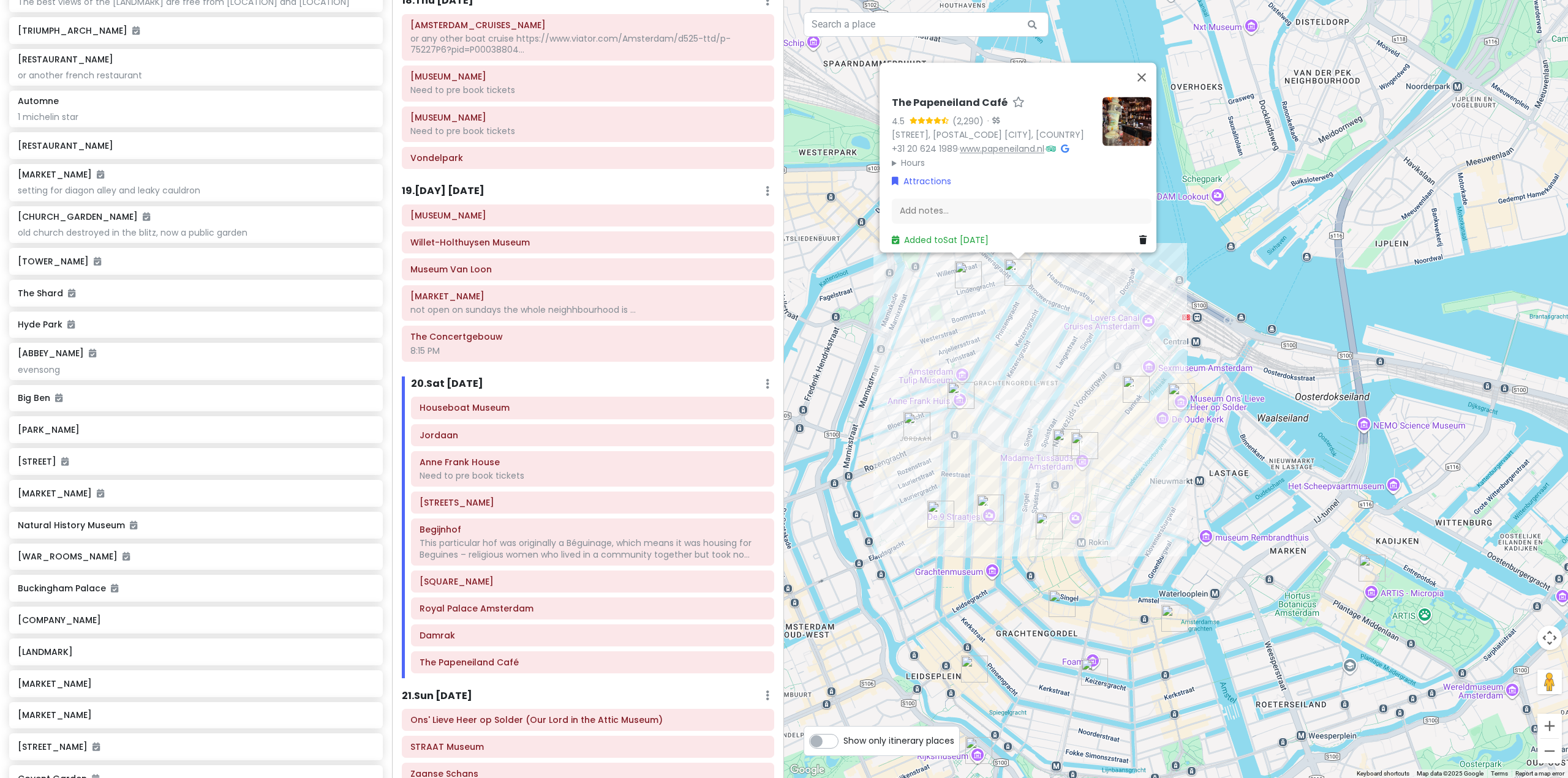 click on "www.papeneiland.nl" at bounding box center (1002, 149) 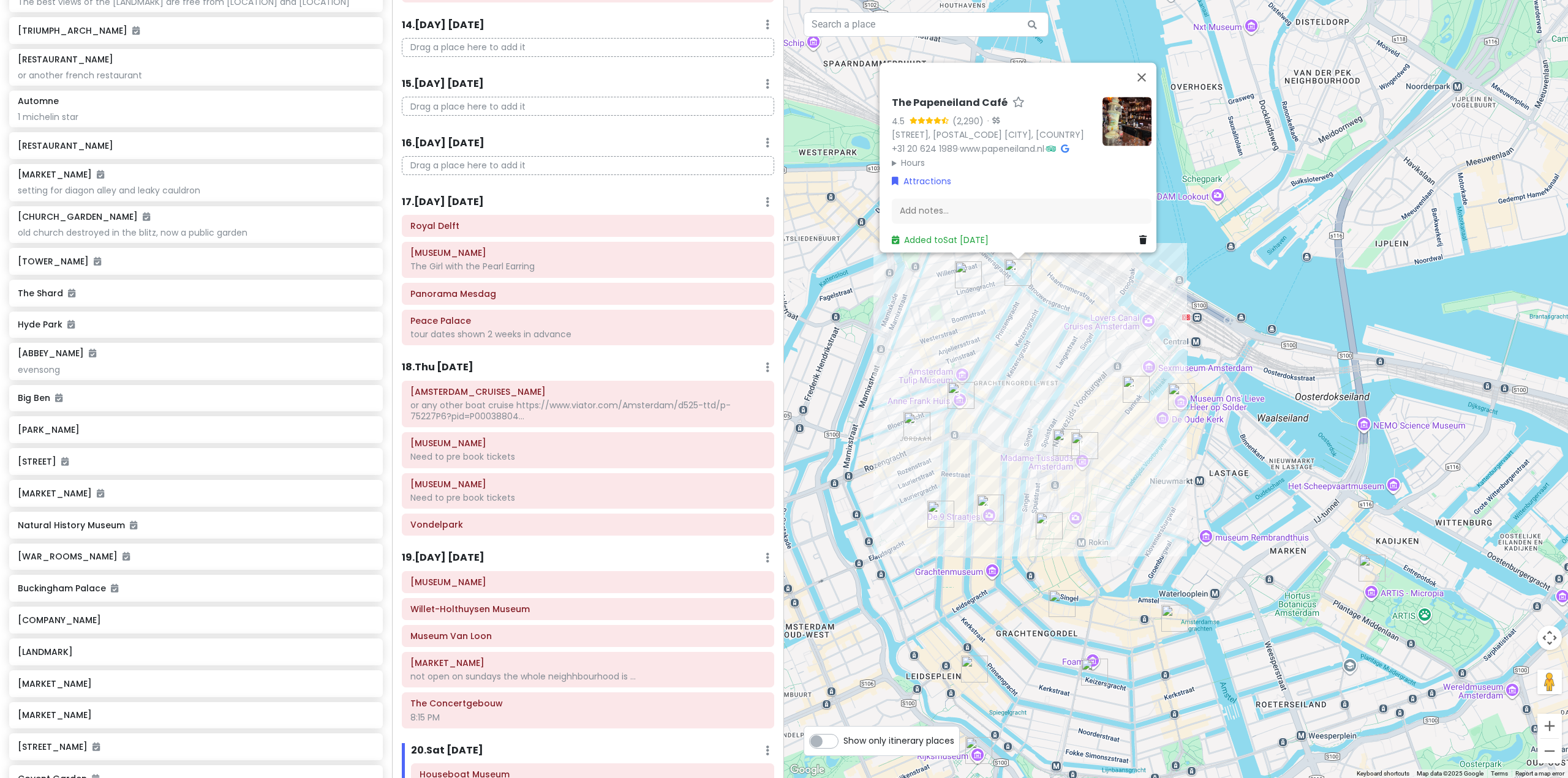 scroll, scrollTop: 2016, scrollLeft: 0, axis: vertical 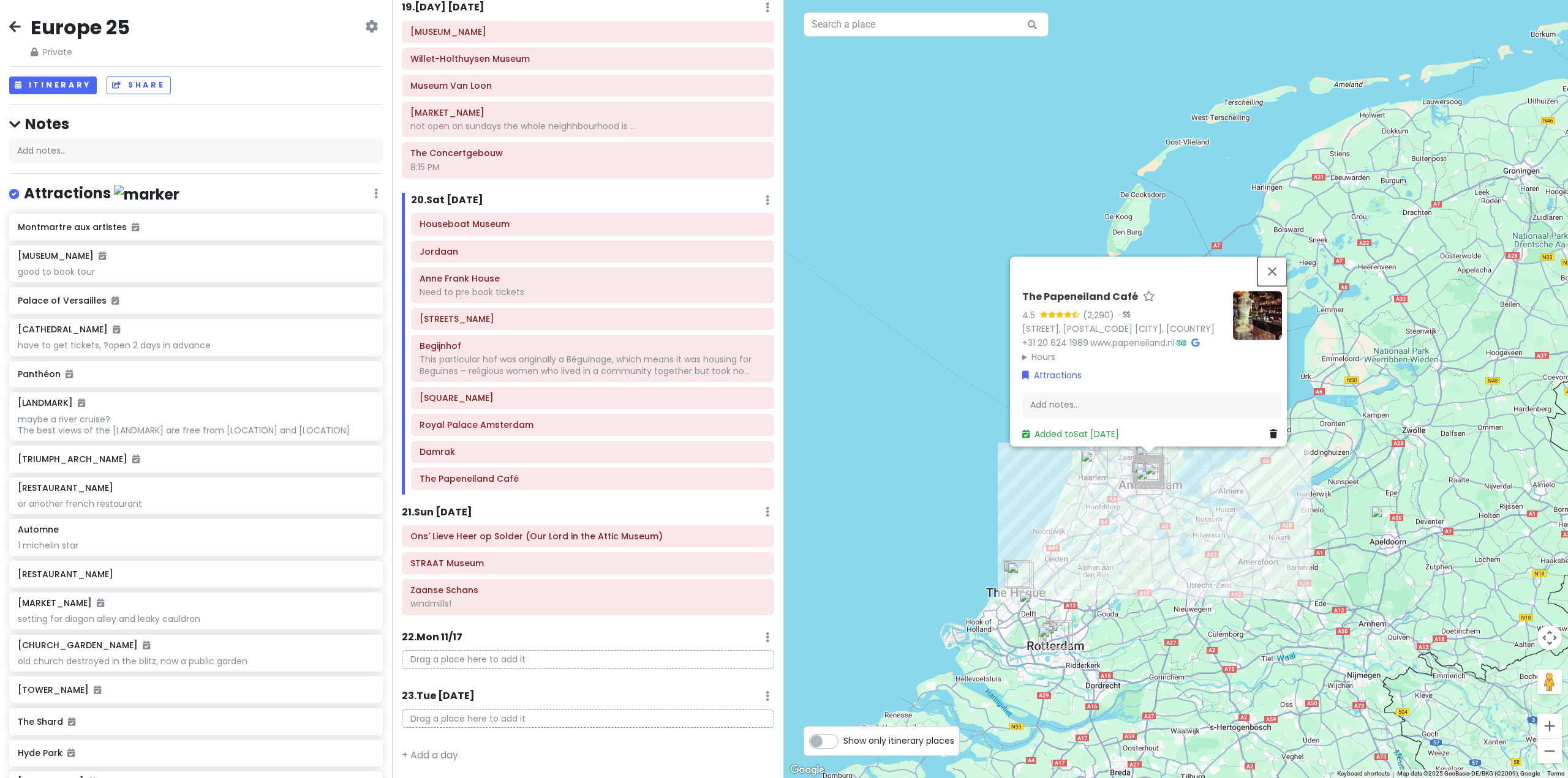 click at bounding box center [1272, 271] 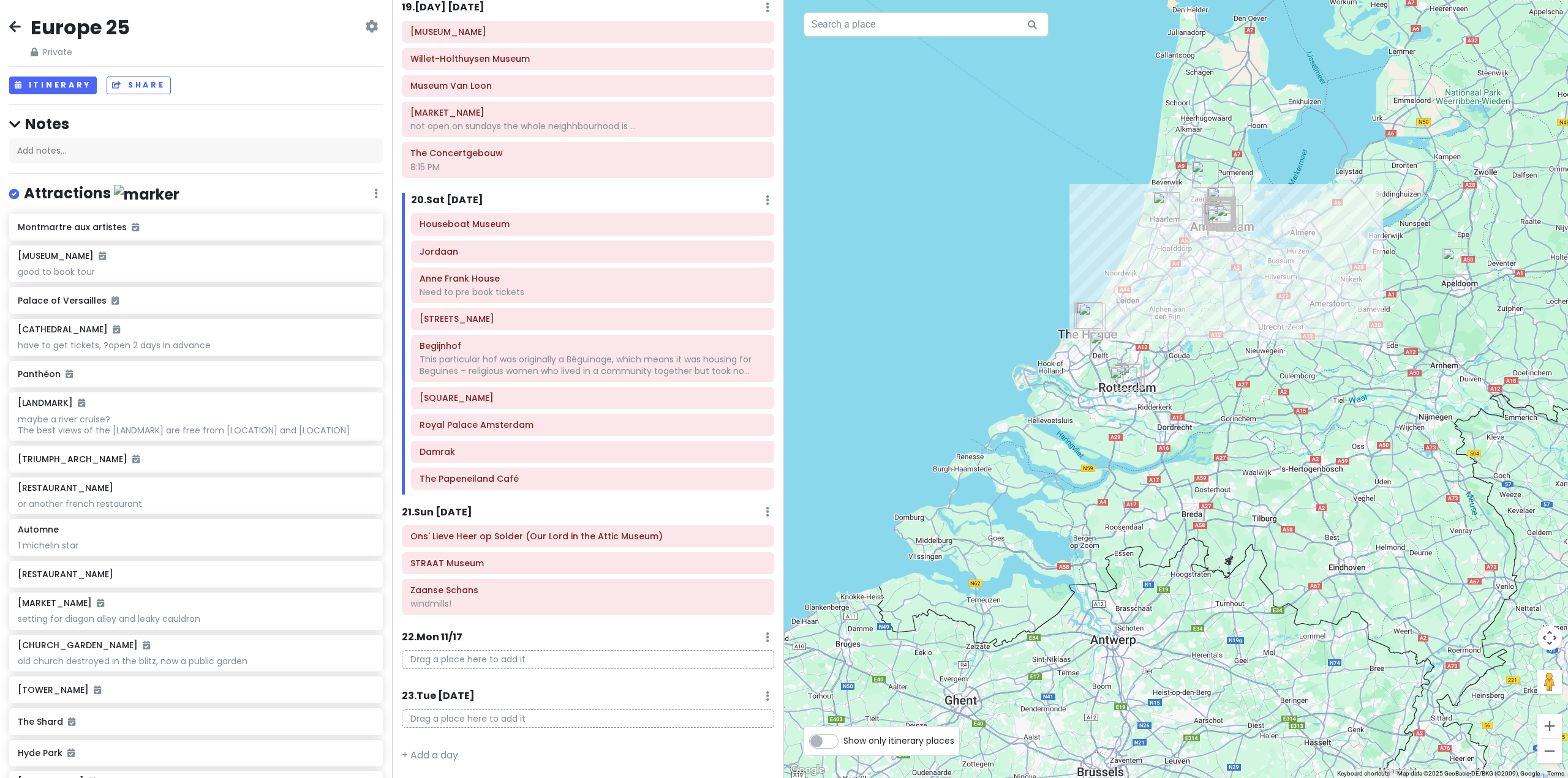 drag, startPoint x: 1102, startPoint y: 580, endPoint x: 1175, endPoint y: 321, distance: 269.09106 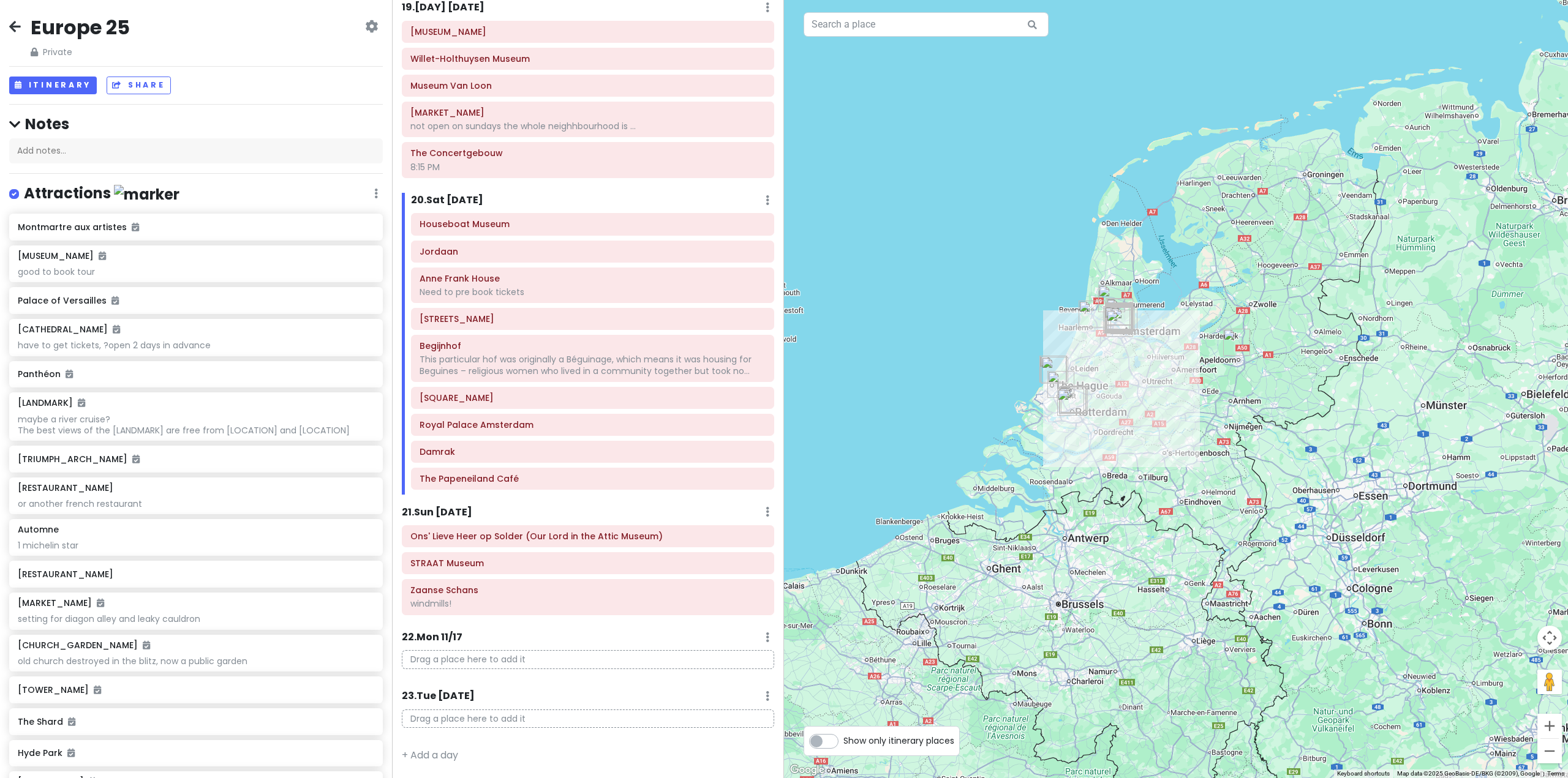drag, startPoint x: 1211, startPoint y: 345, endPoint x: 1132, endPoint y: 401, distance: 96.83491 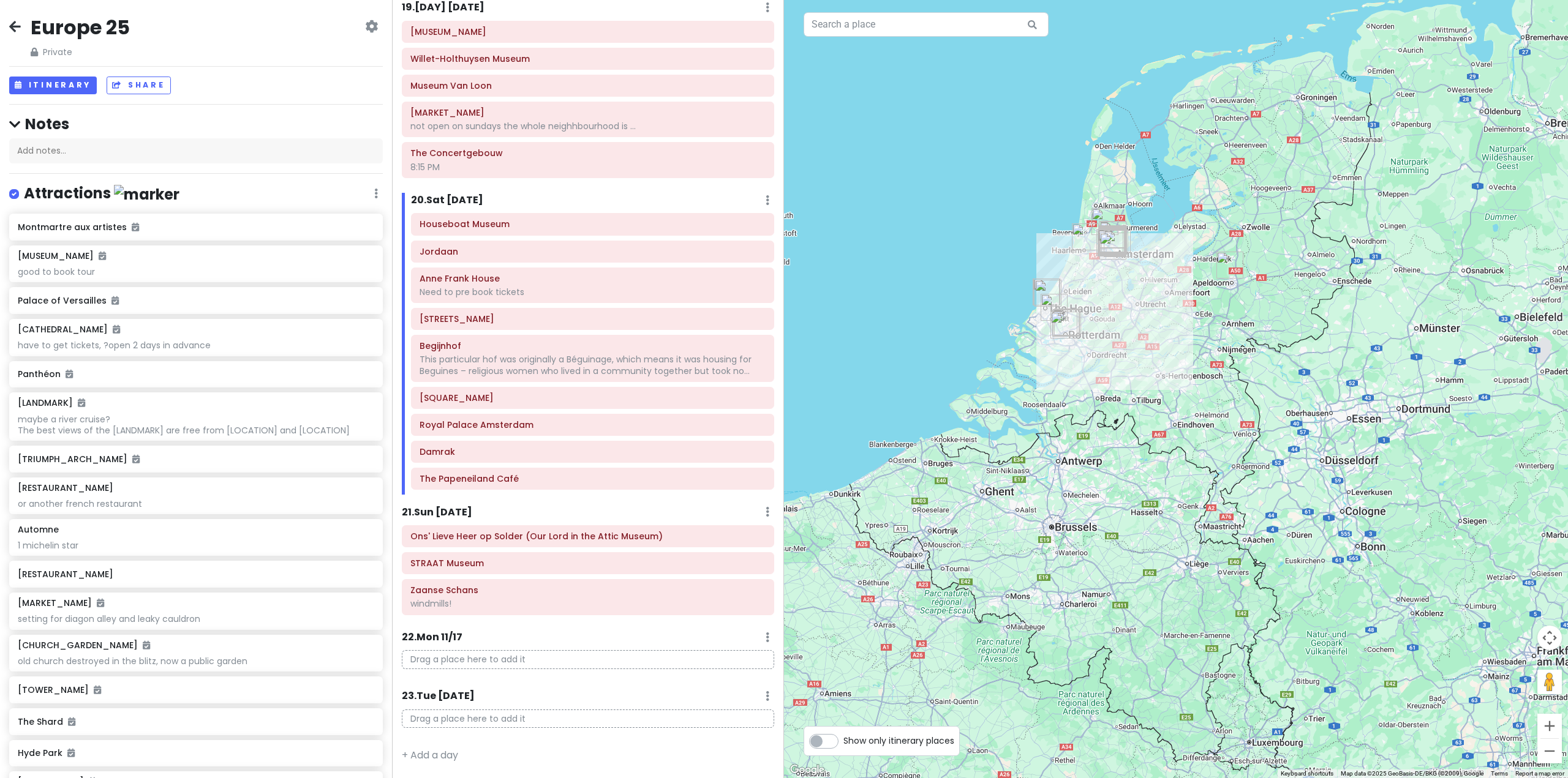 drag, startPoint x: 1166, startPoint y: 413, endPoint x: 1159, endPoint y: 348, distance: 65.37584 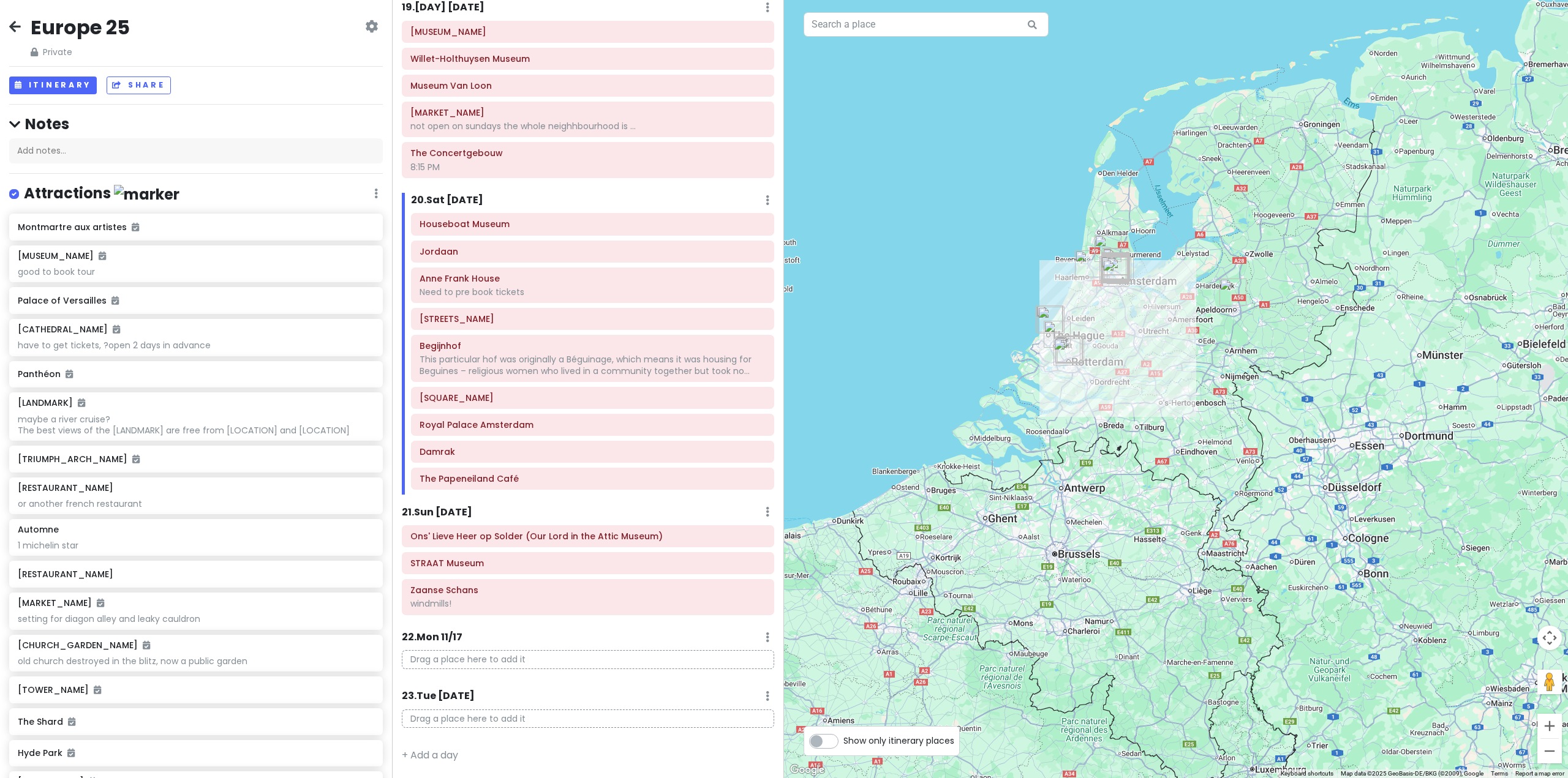 drag, startPoint x: 1160, startPoint y: 528, endPoint x: 1131, endPoint y: 380, distance: 150.81446 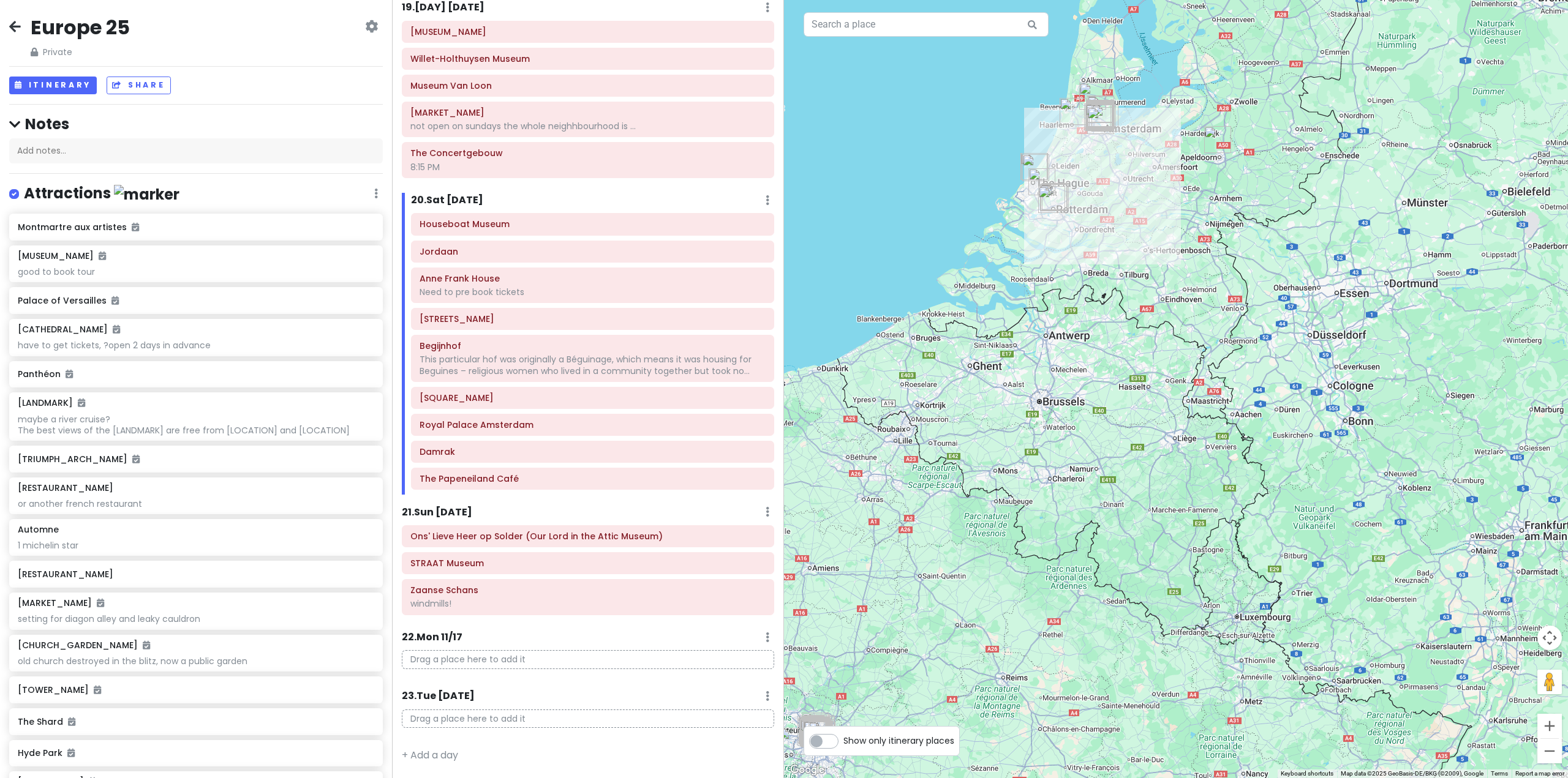 drag, startPoint x: 1020, startPoint y: 421, endPoint x: 1120, endPoint y: 574, distance: 182.7813 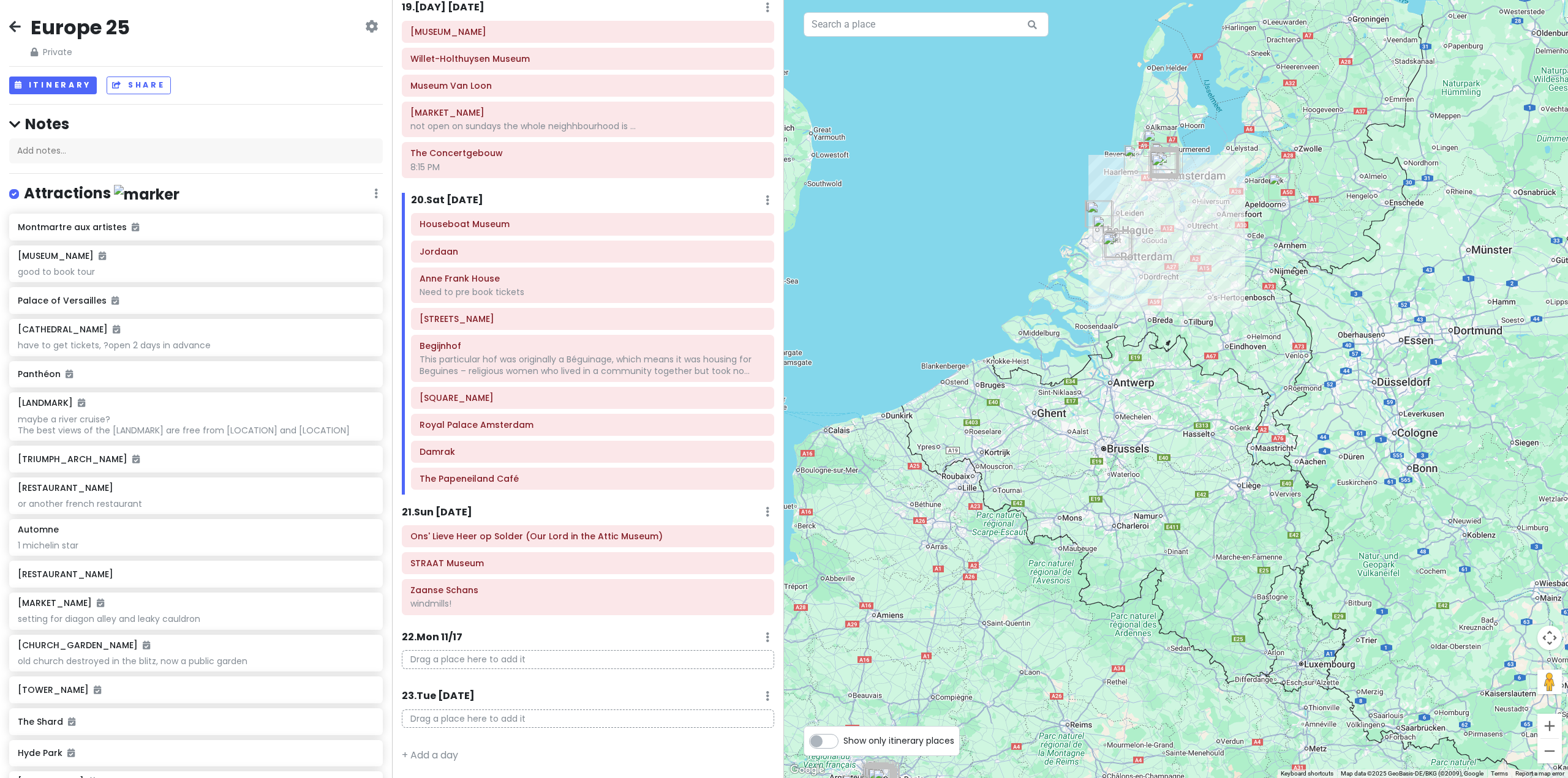 drag, startPoint x: 1093, startPoint y: 451, endPoint x: 1125, endPoint y: 455, distance: 32.249031 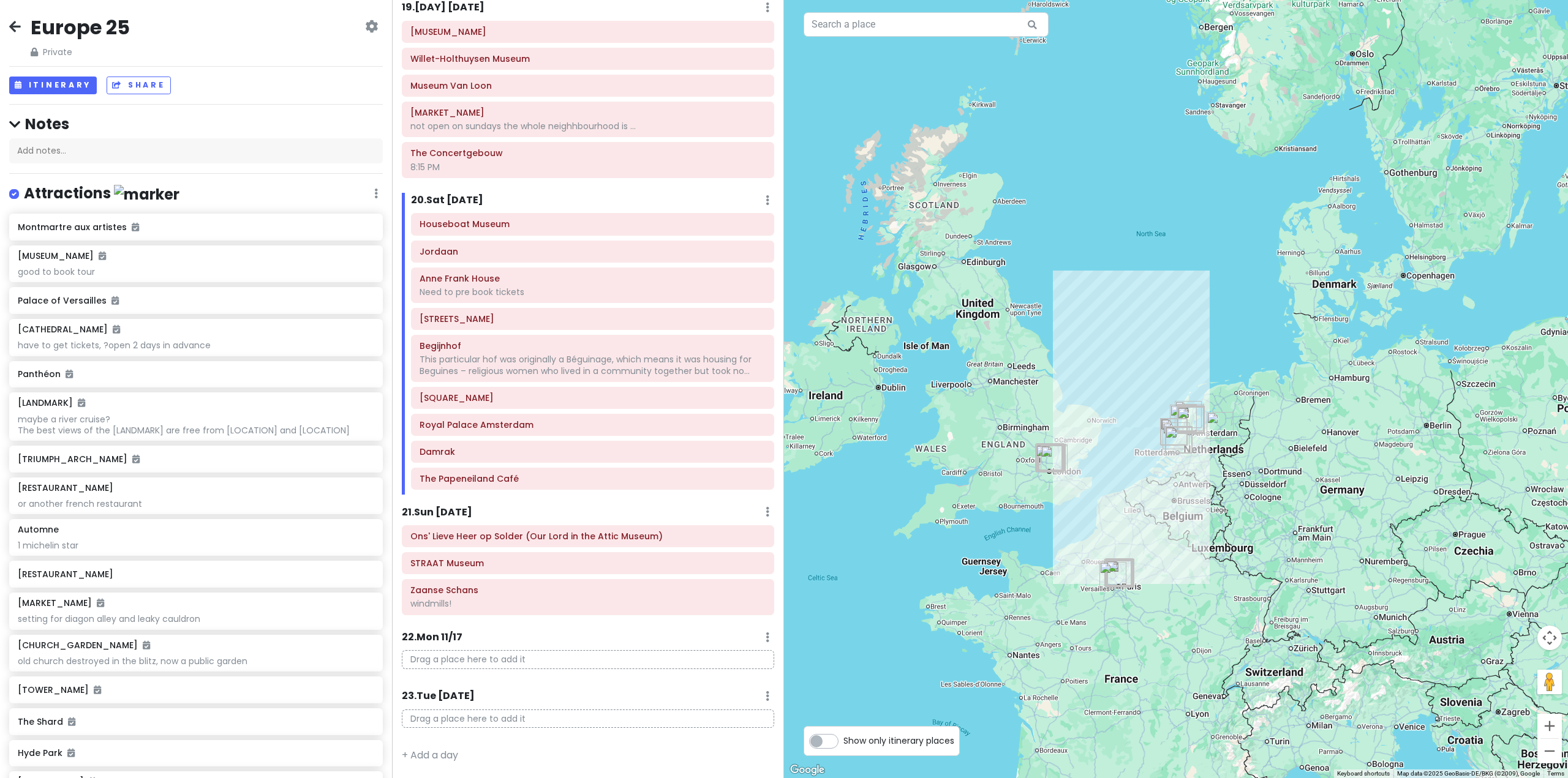 drag, startPoint x: 1084, startPoint y: 457, endPoint x: 1135, endPoint y: 501, distance: 67.35726 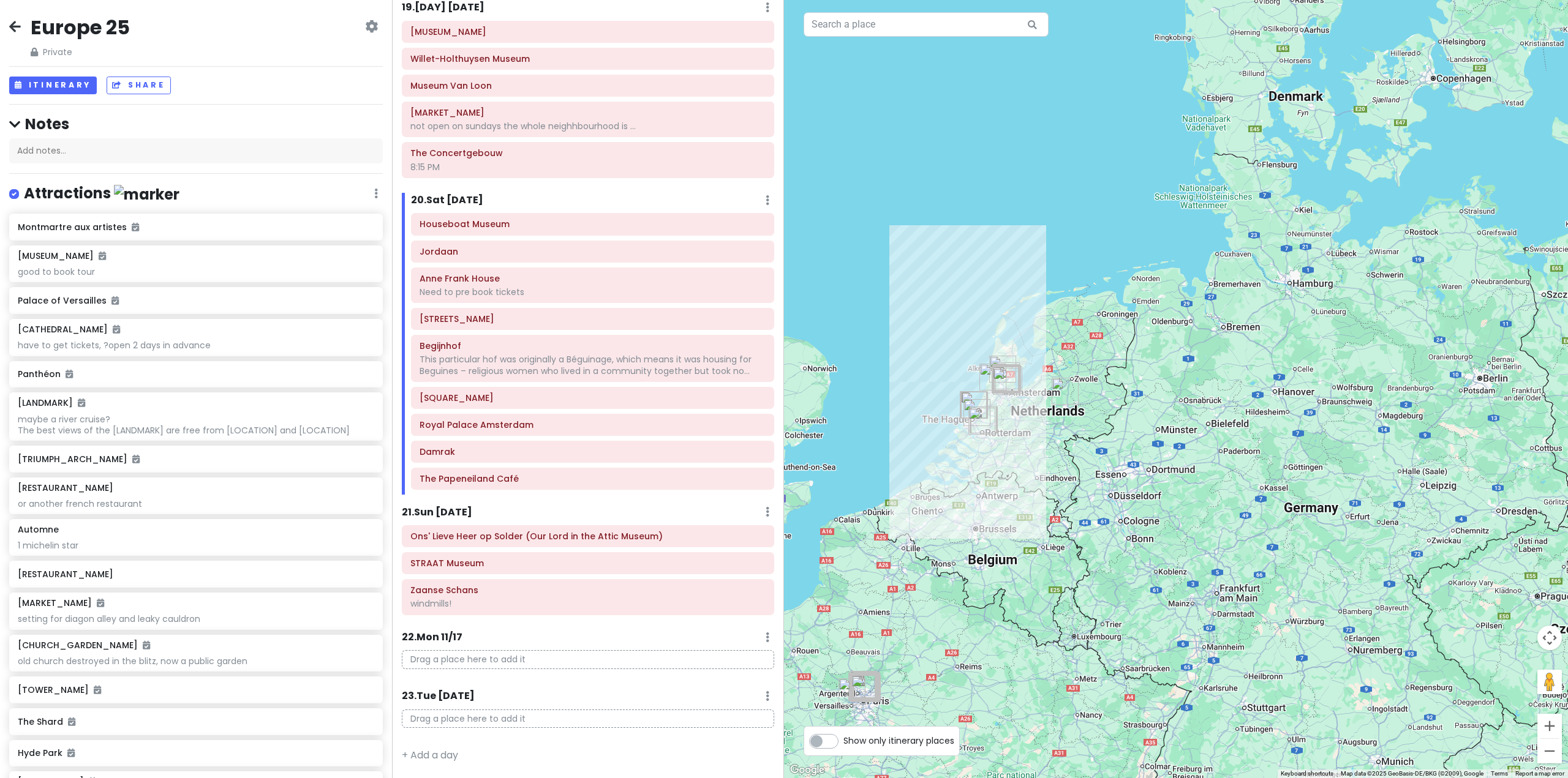 drag, startPoint x: 1075, startPoint y: 548, endPoint x: 1150, endPoint y: 566, distance: 77.12976 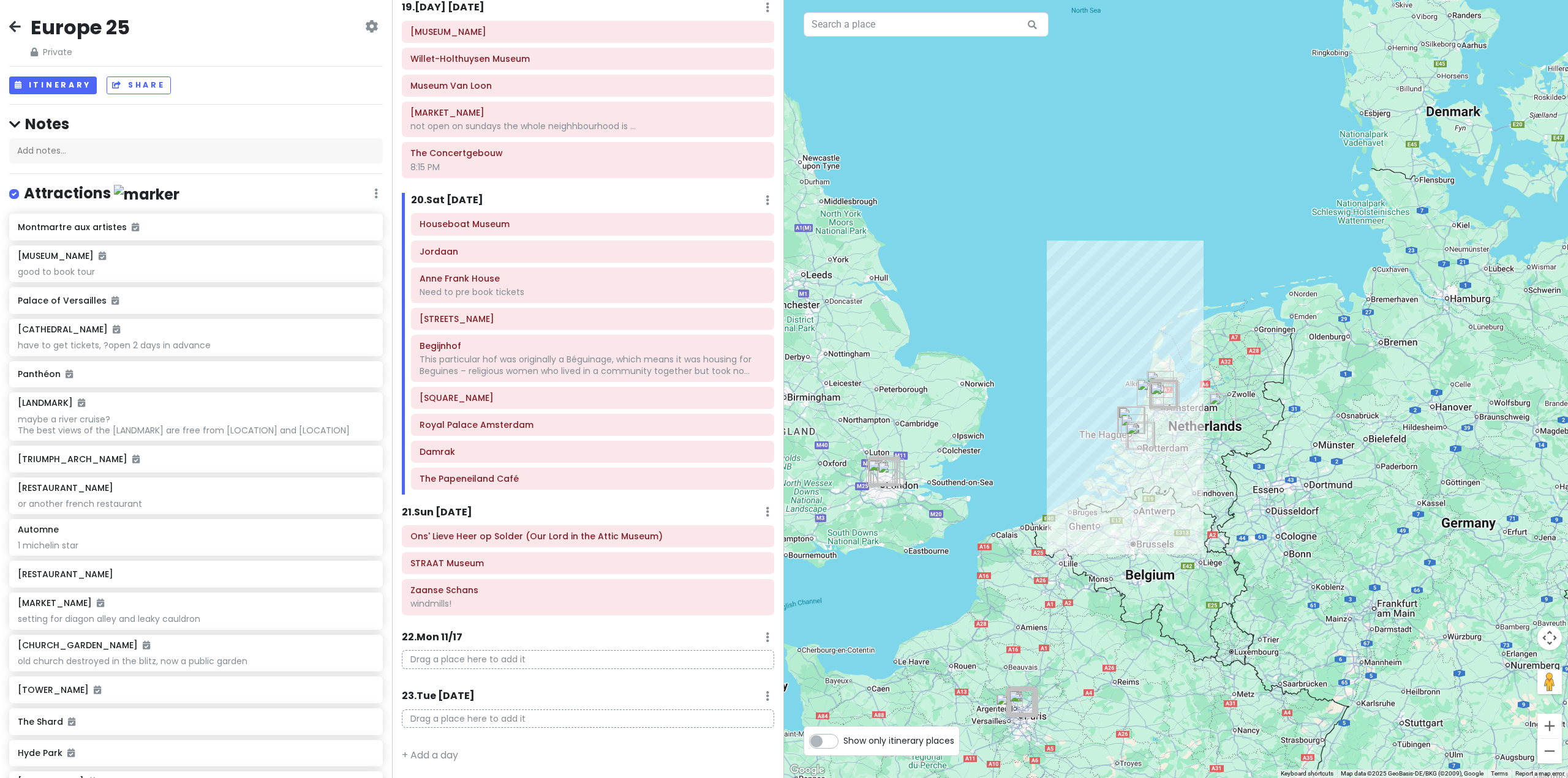drag, startPoint x: 1104, startPoint y: 569, endPoint x: 1249, endPoint y: 555, distance: 145.67429 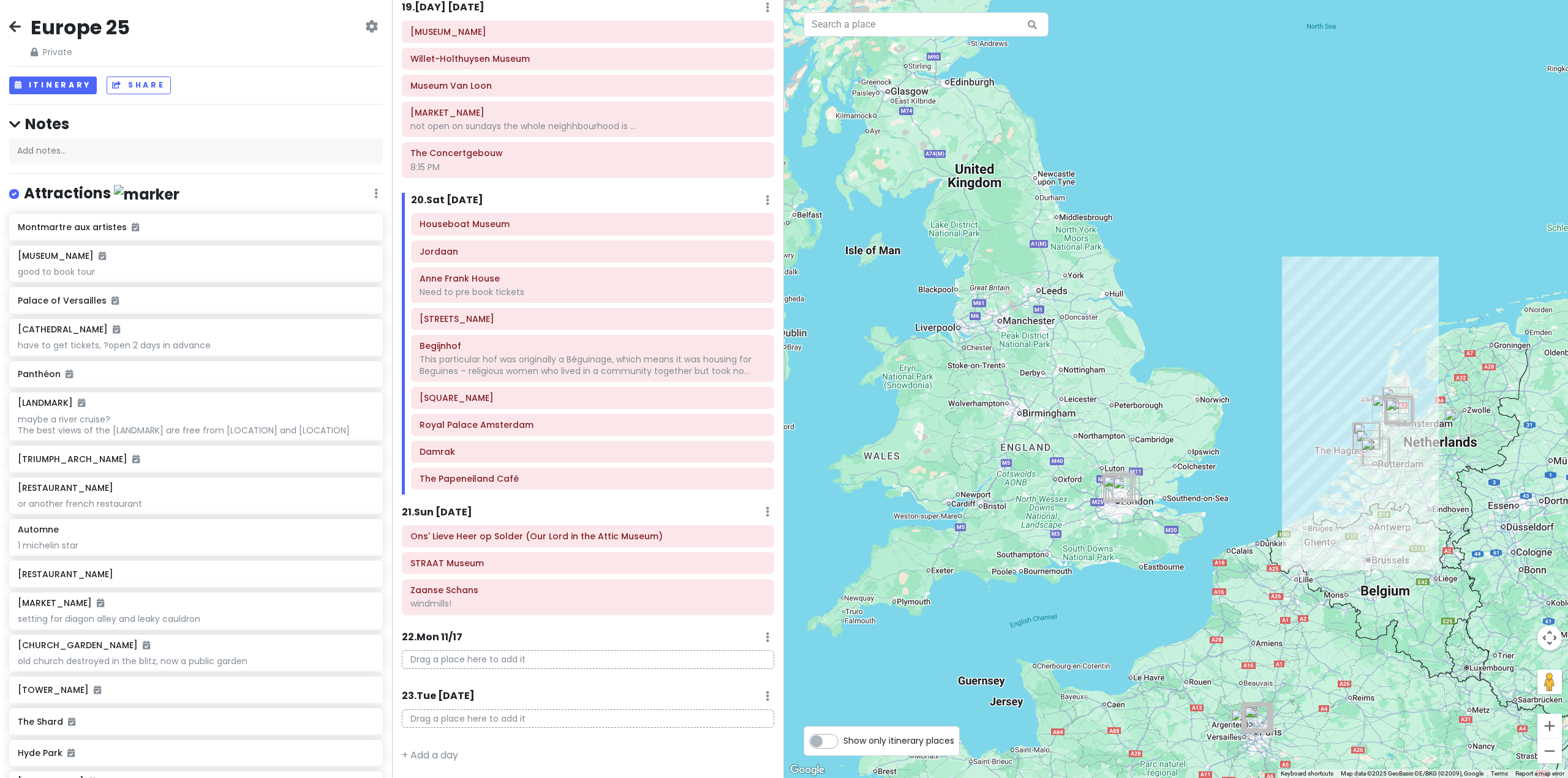 drag, startPoint x: 1152, startPoint y: 577, endPoint x: 1237, endPoint y: 596, distance: 87.09765 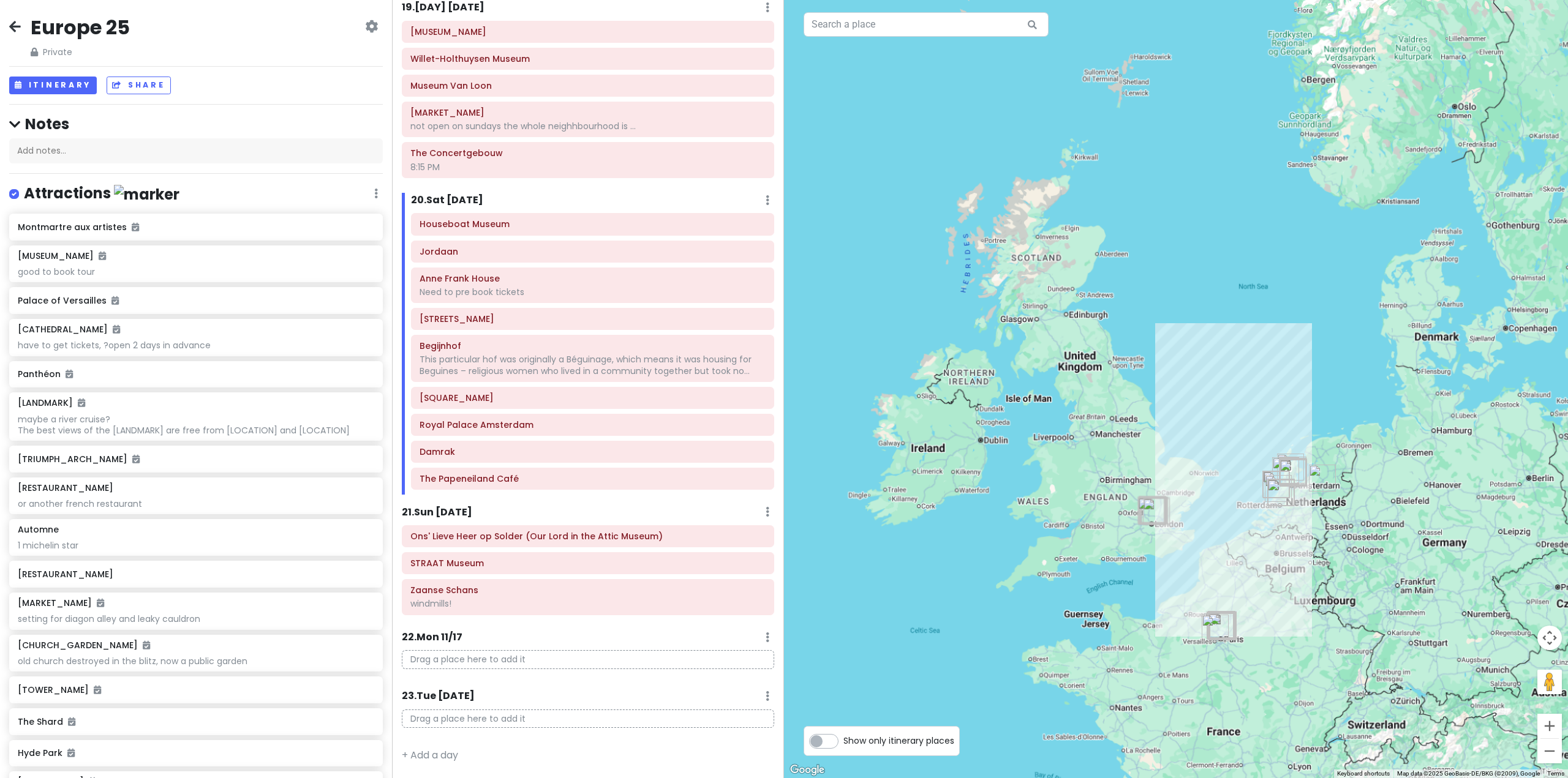 drag, startPoint x: 1304, startPoint y: 563, endPoint x: 1171, endPoint y: 515, distance: 141.39661 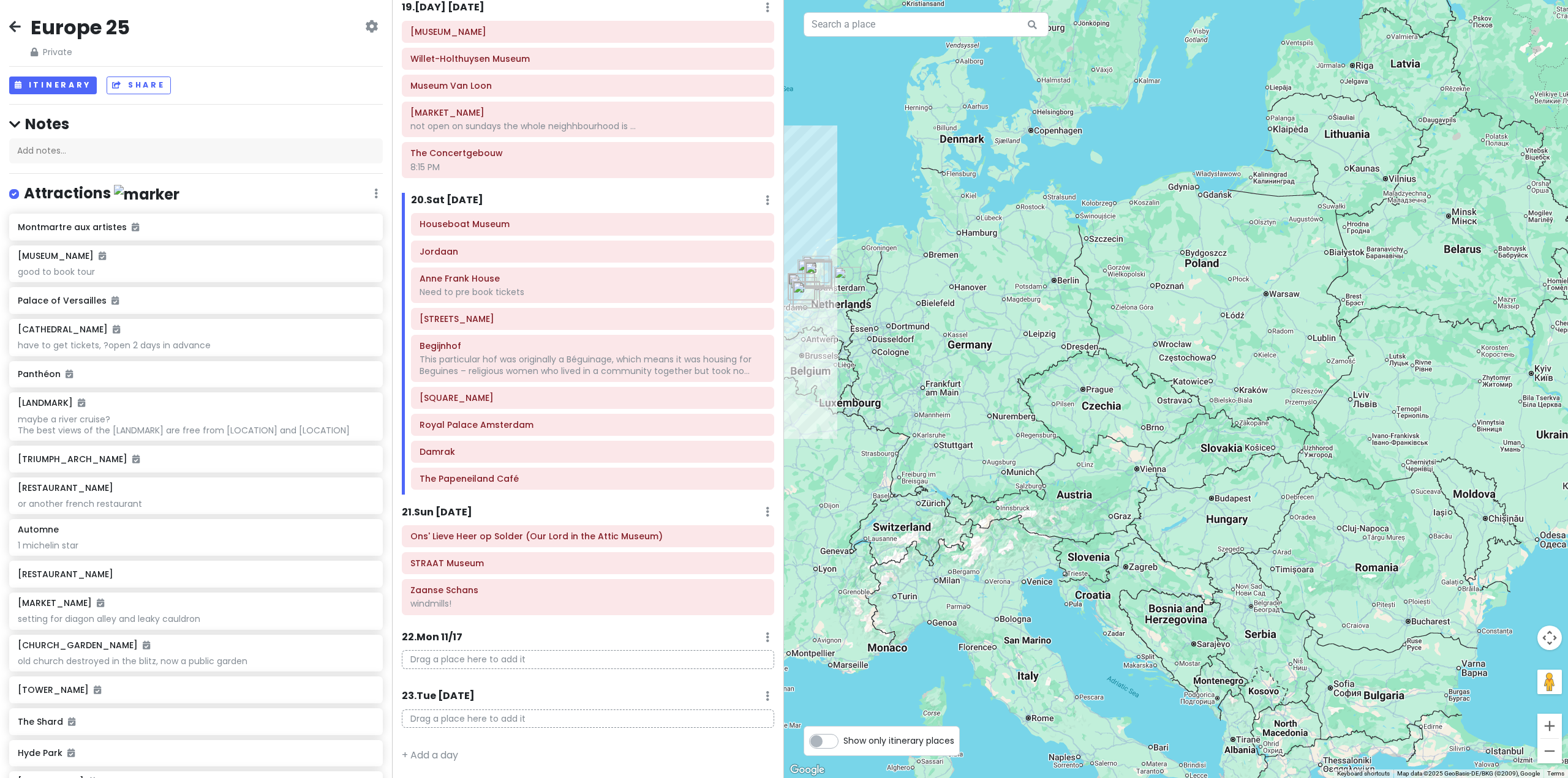 drag, startPoint x: 1211, startPoint y: 530, endPoint x: 1185, endPoint y: 520, distance: 27.856777 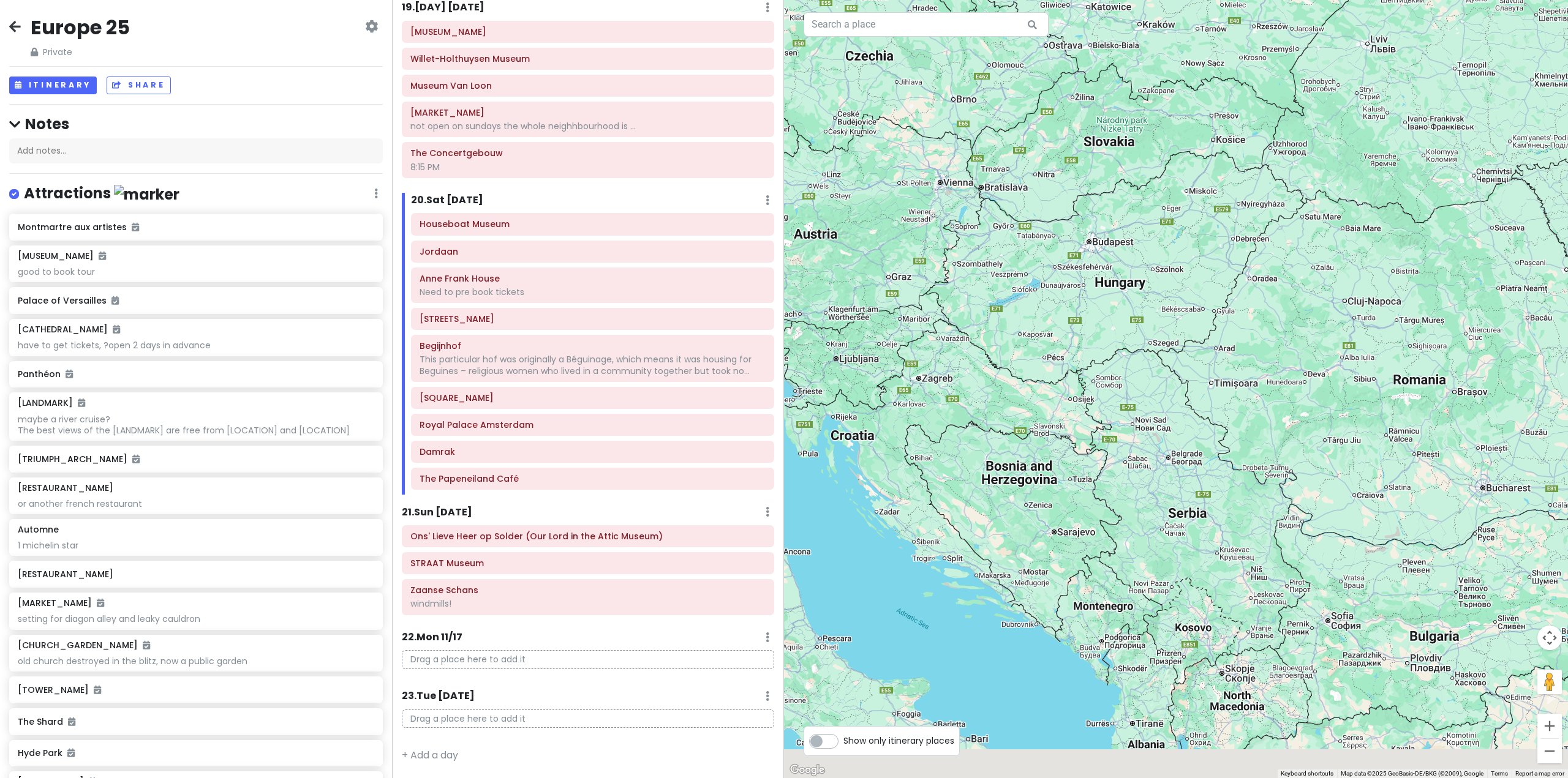drag, startPoint x: 1168, startPoint y: 526, endPoint x: 1042, endPoint y: 294, distance: 264.00758 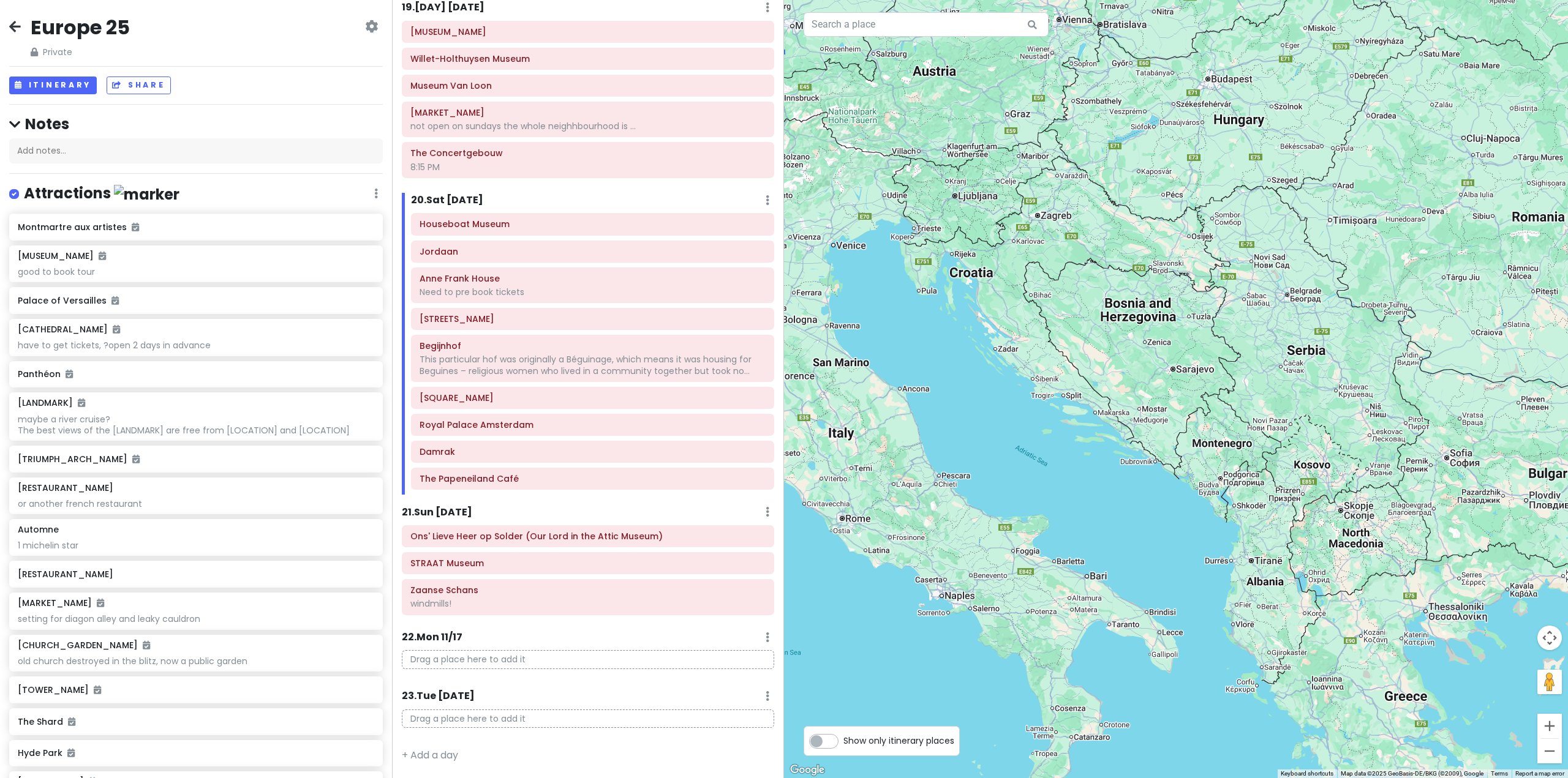 drag, startPoint x: 1105, startPoint y: 192, endPoint x: 1109, endPoint y: 183, distance: 9.848858 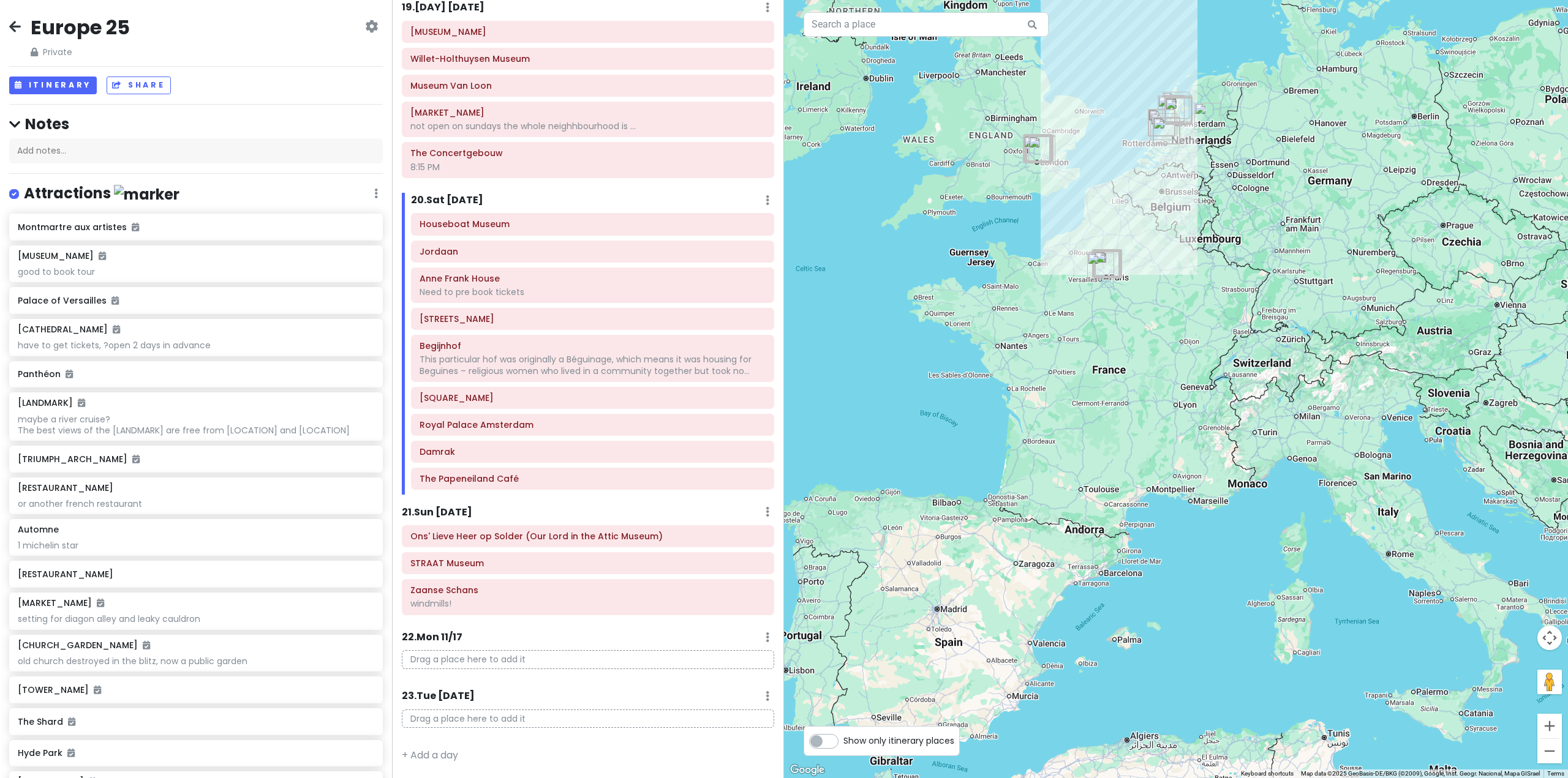 drag, startPoint x: 1167, startPoint y: 301, endPoint x: 1409, endPoint y: 427, distance: 272.83695 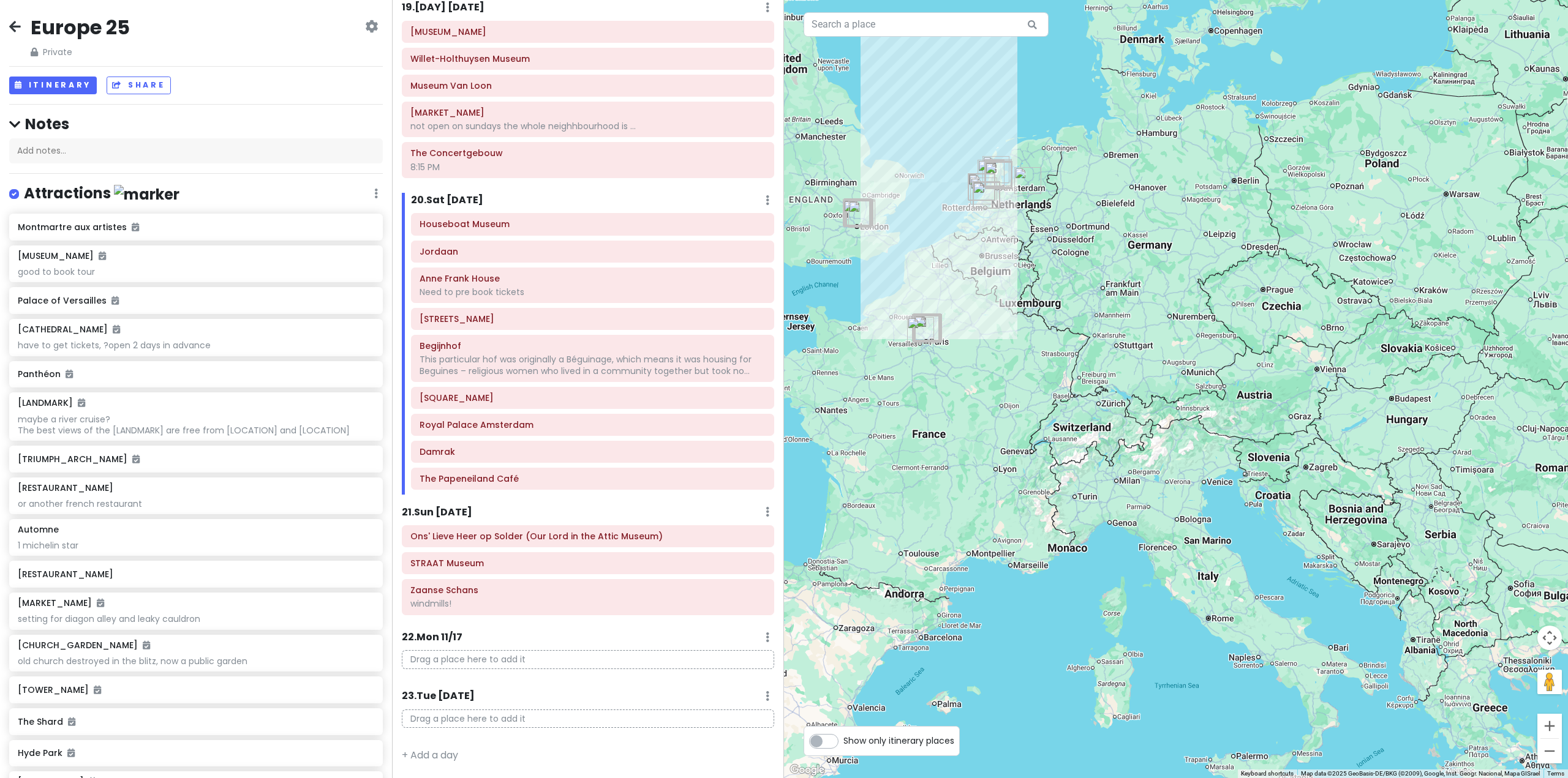drag, startPoint x: 1316, startPoint y: 432, endPoint x: 929, endPoint y: 501, distance: 393.103 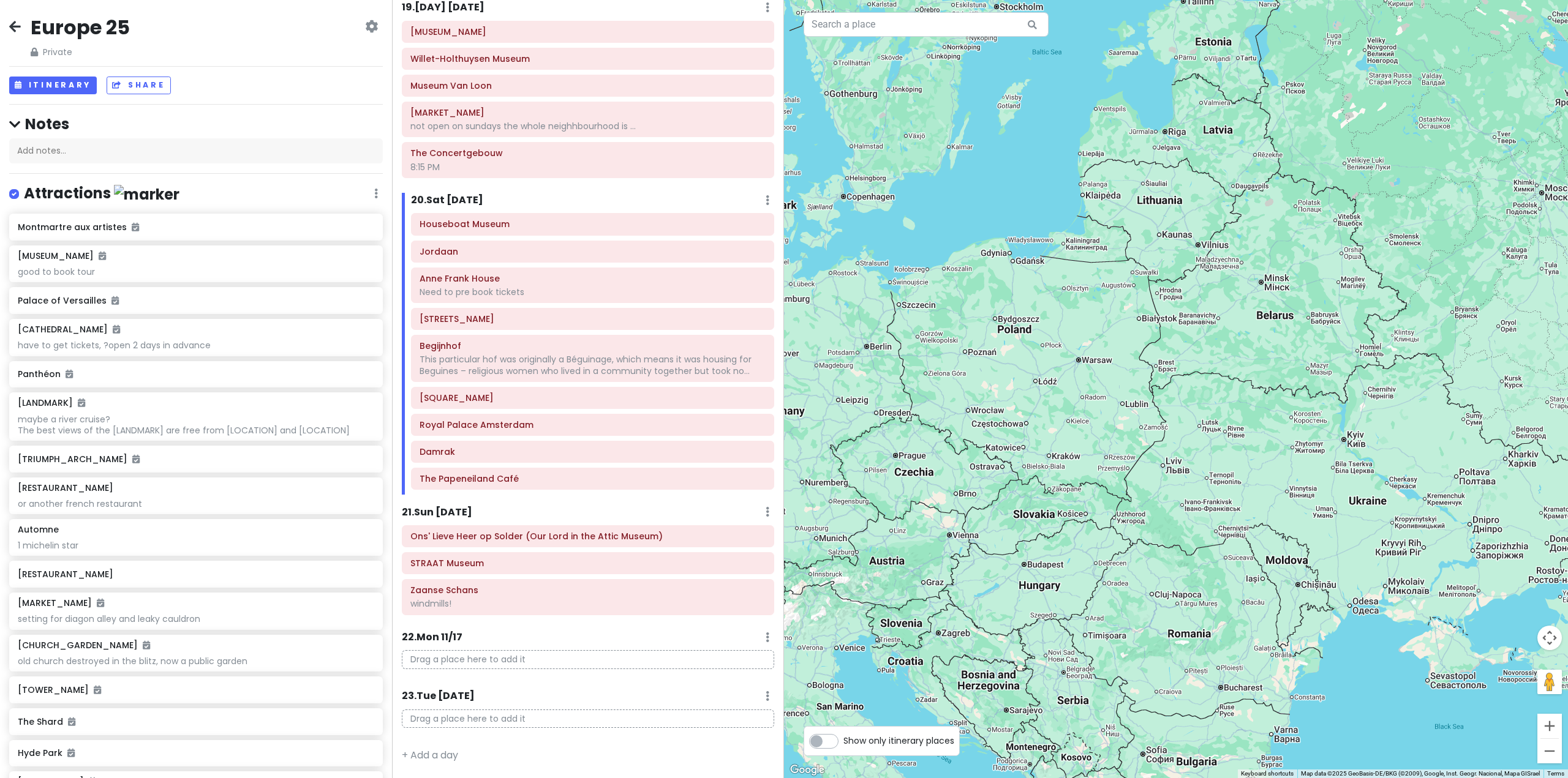 drag, startPoint x: 1162, startPoint y: 415, endPoint x: 1095, endPoint y: 567, distance: 166.11141 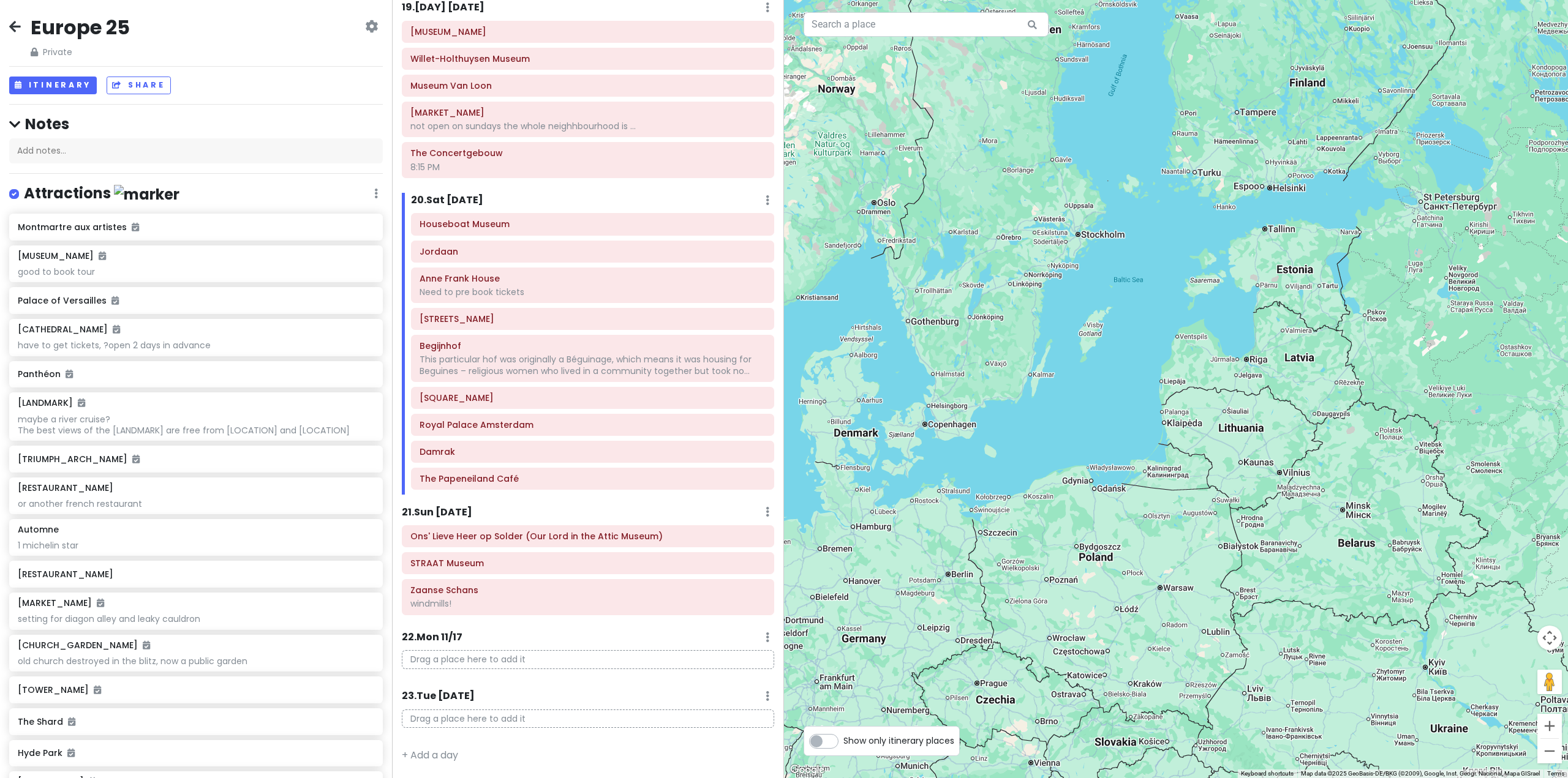 drag, startPoint x: 1265, startPoint y: 374, endPoint x: 1358, endPoint y: 600, distance: 244.387 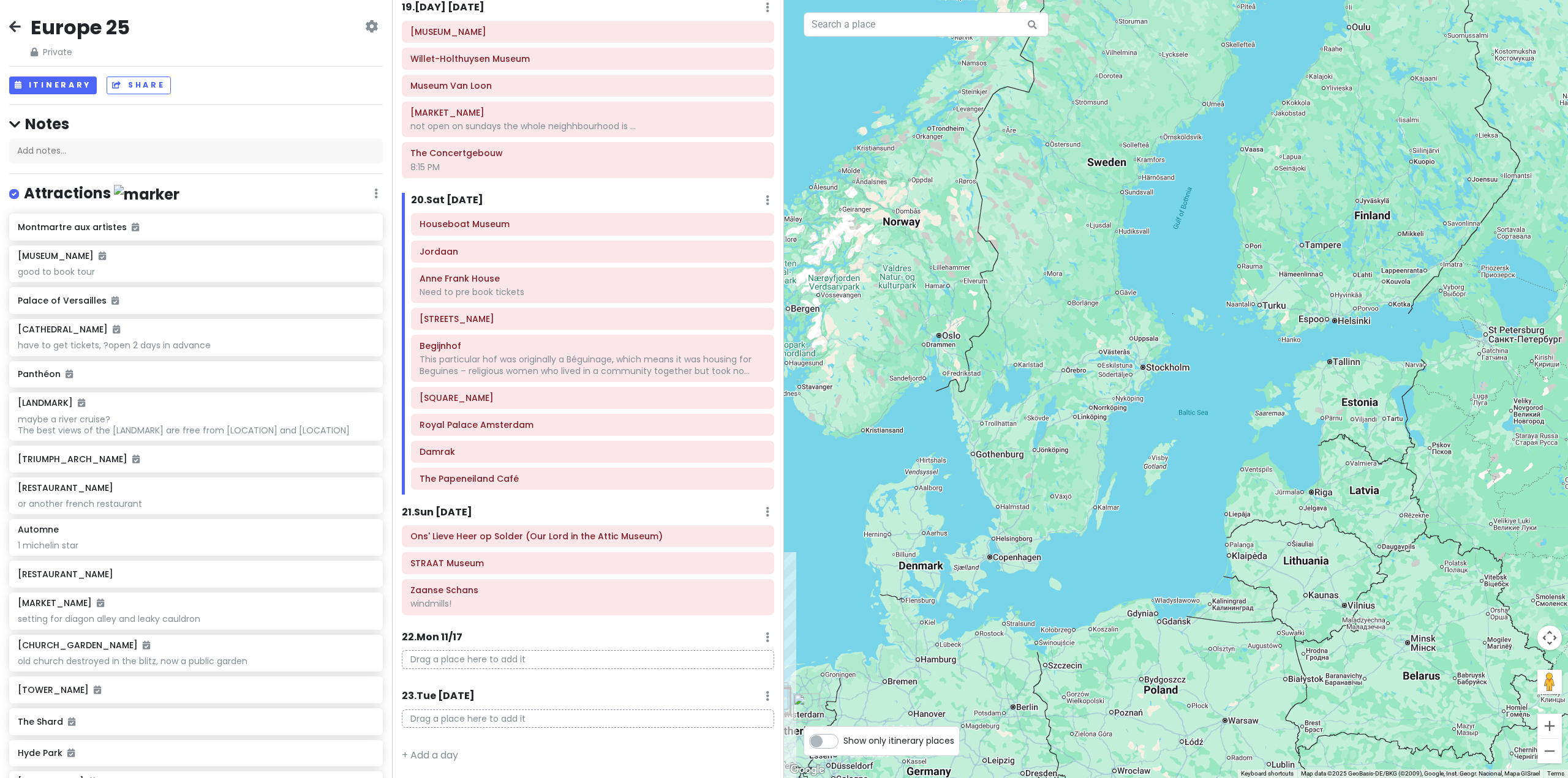 drag, startPoint x: 1227, startPoint y: 515, endPoint x: 1204, endPoint y: 529, distance: 26.925824 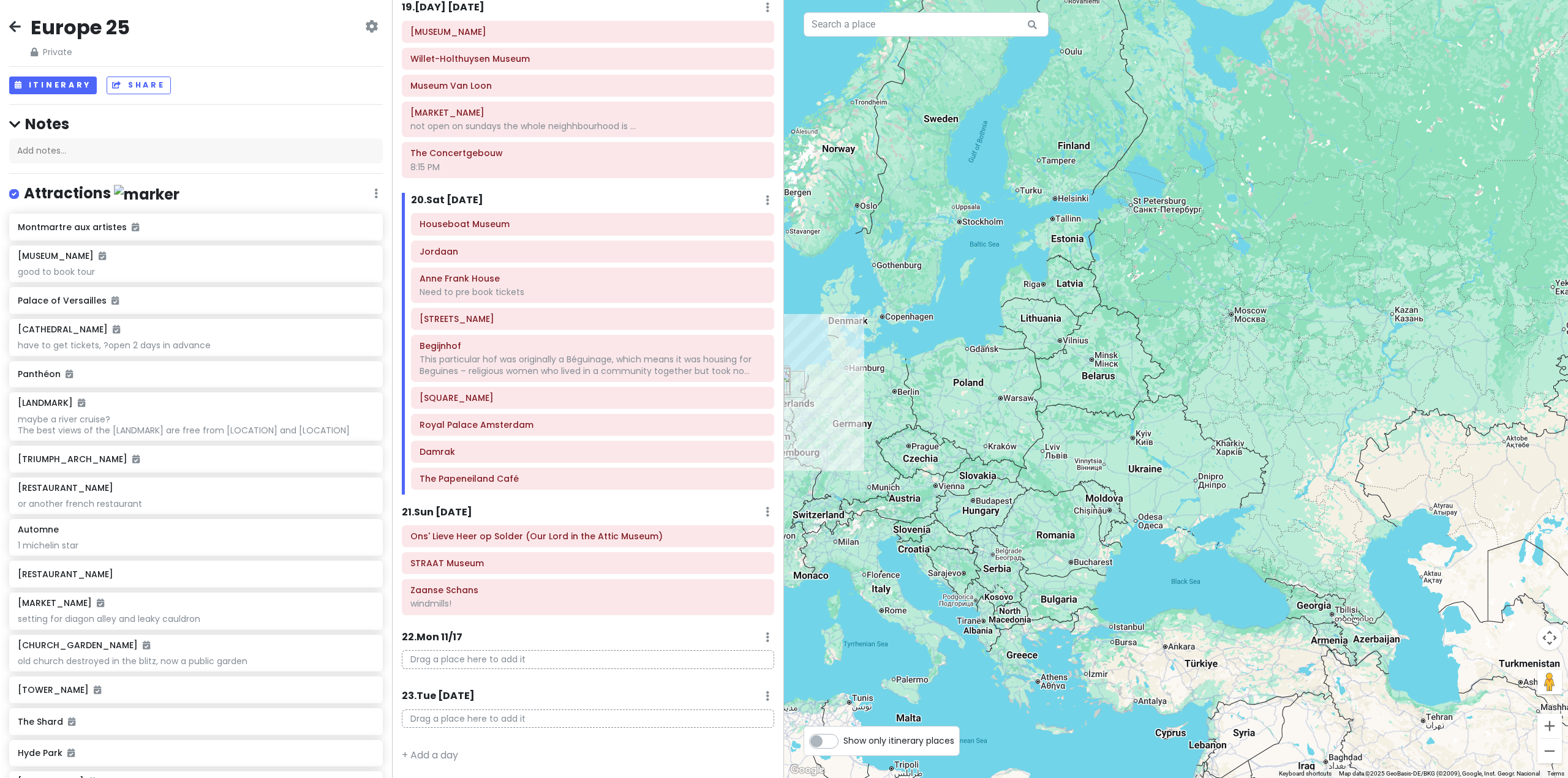 drag, startPoint x: 1207, startPoint y: 523, endPoint x: 984, endPoint y: 310, distance: 308.37964 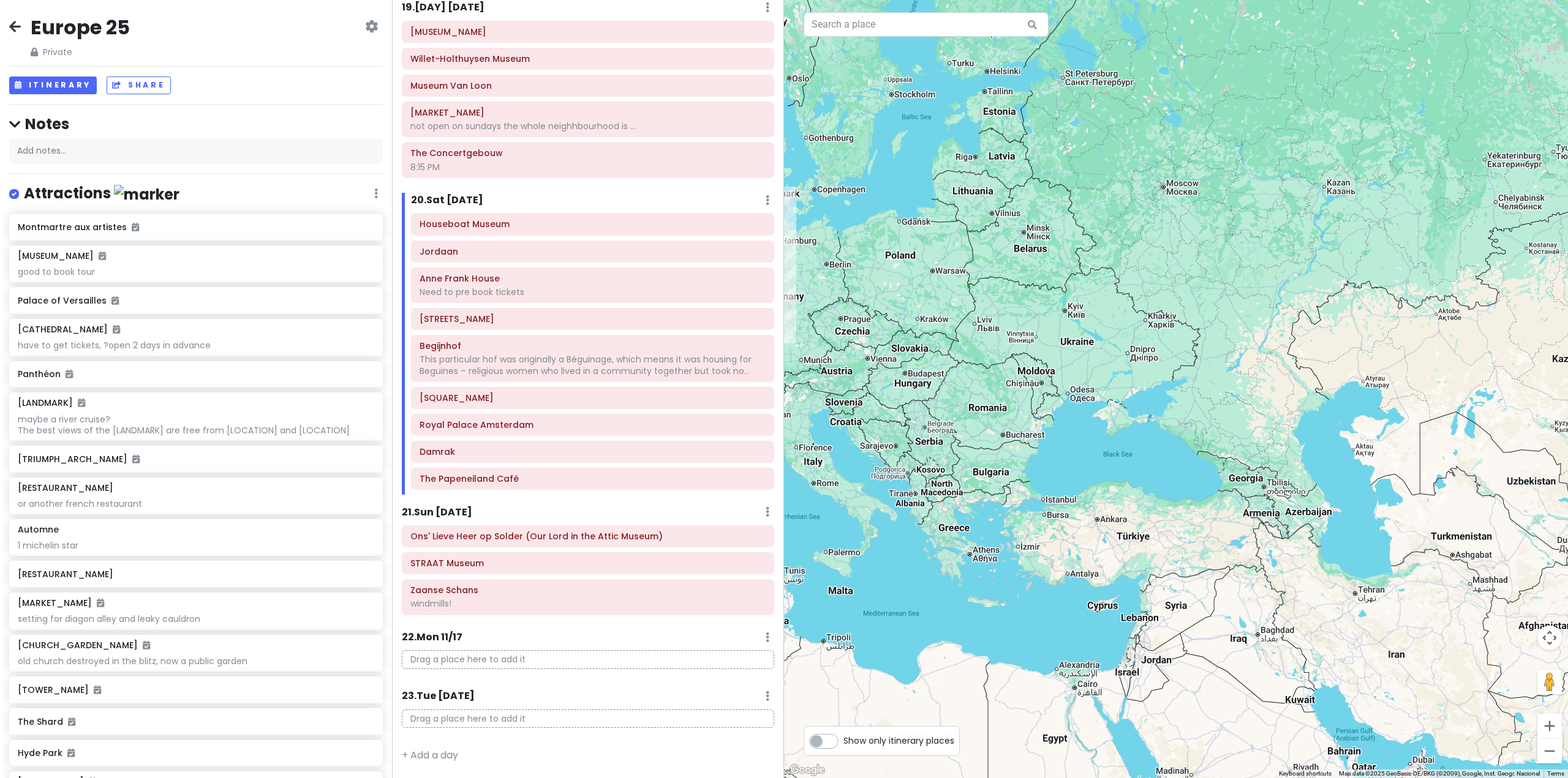 drag, startPoint x: 1305, startPoint y: 448, endPoint x: 1260, endPoint y: 339, distance: 117.9237 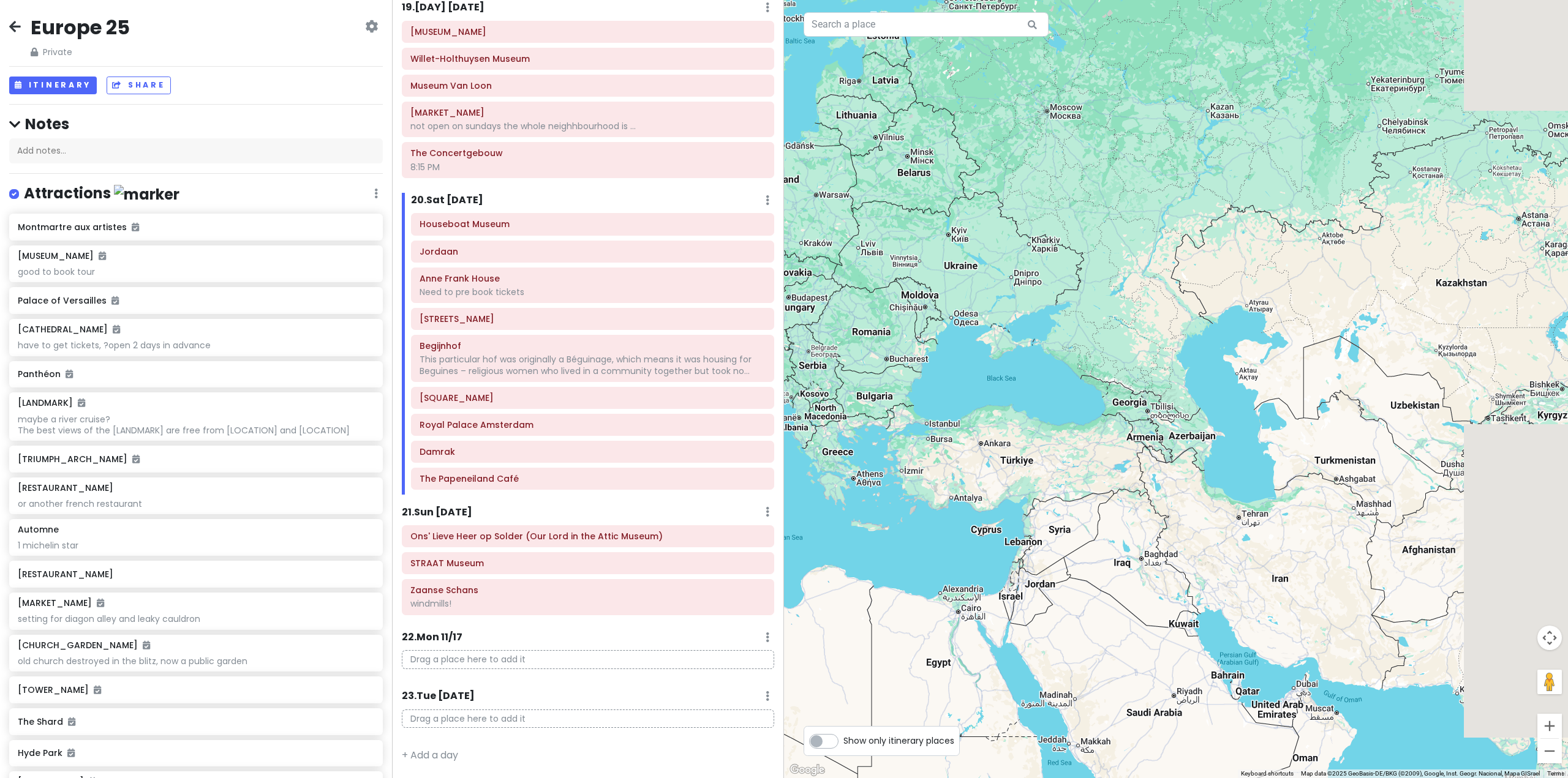 drag, startPoint x: 1331, startPoint y: 451, endPoint x: 1200, endPoint y: 405, distance: 138.8416 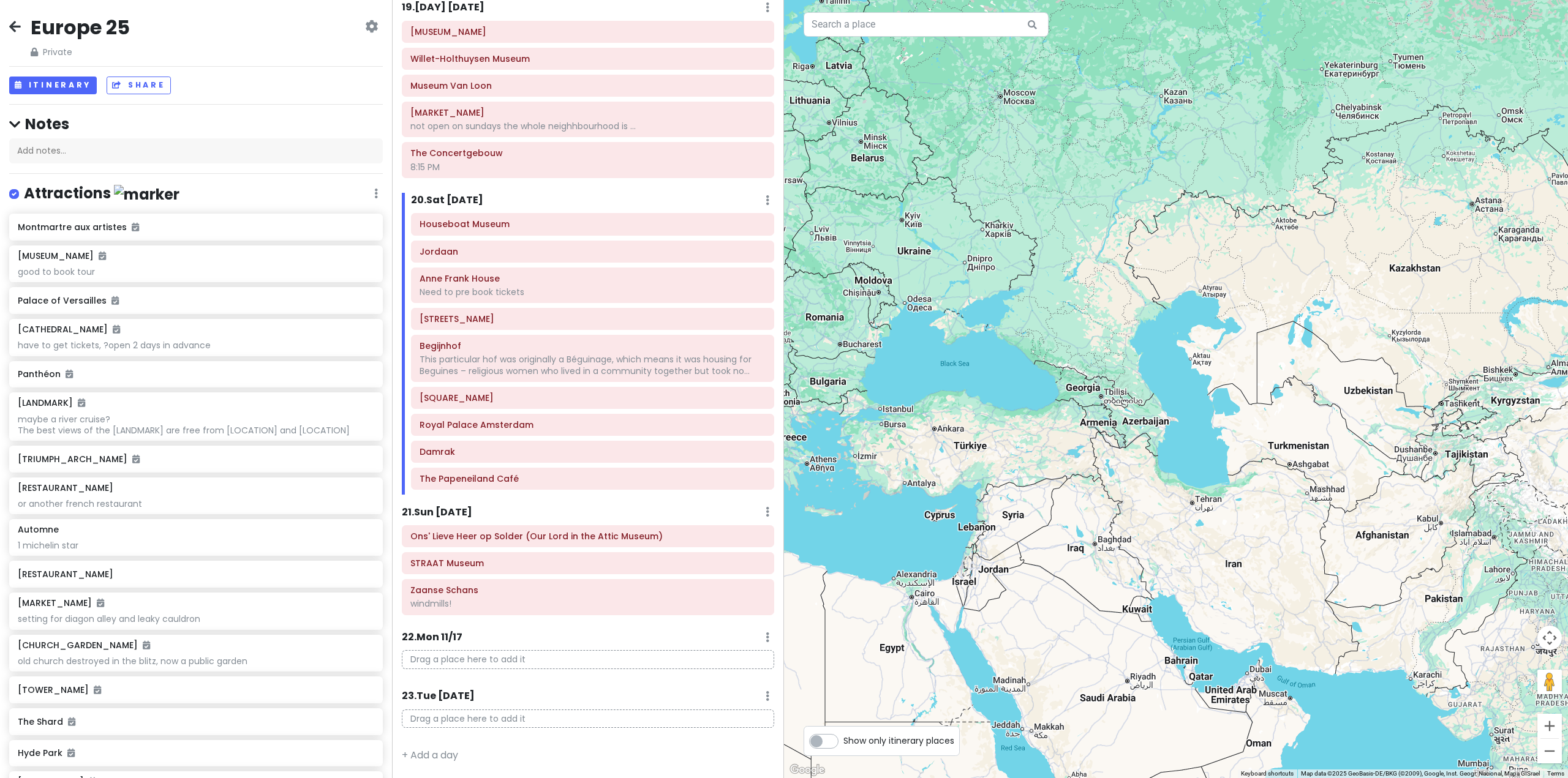 drag, startPoint x: 1281, startPoint y: 384, endPoint x: 1153, endPoint y: 397, distance: 128.65846 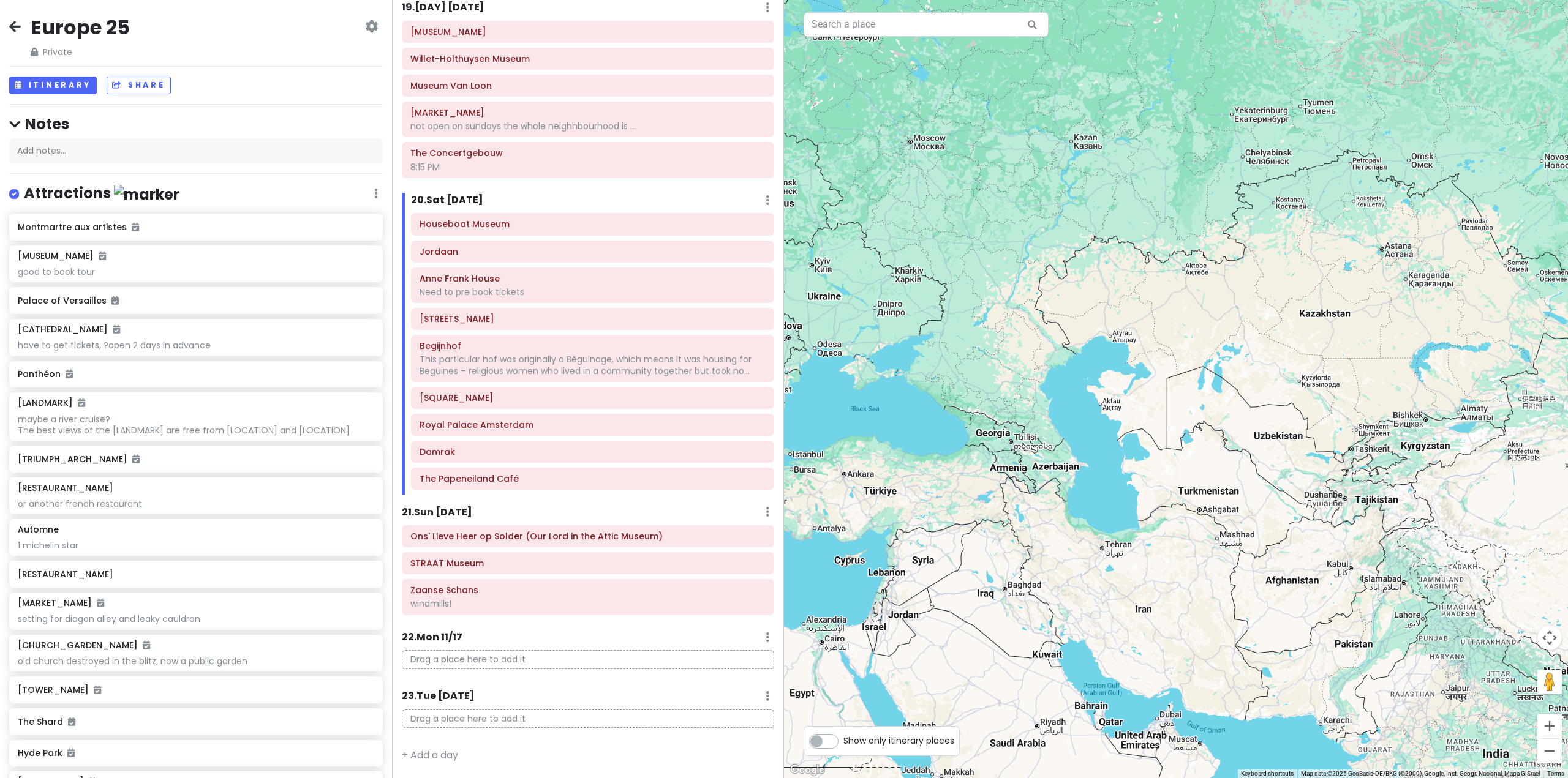 drag, startPoint x: 1250, startPoint y: 433, endPoint x: 1287, endPoint y: 454, distance: 42.544095 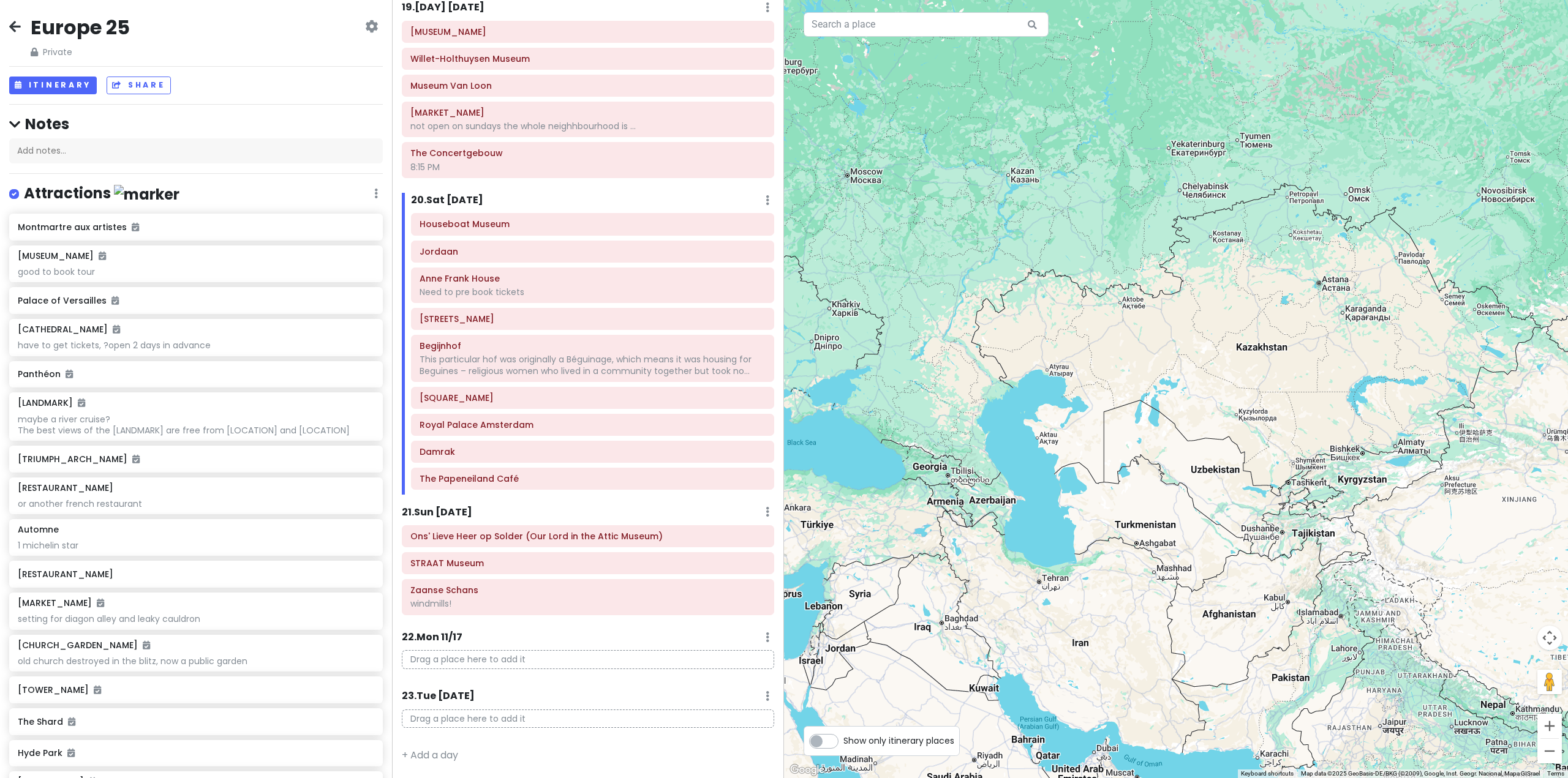 drag, startPoint x: 1285, startPoint y: 457, endPoint x: 1172, endPoint y: 482, distance: 115.73245 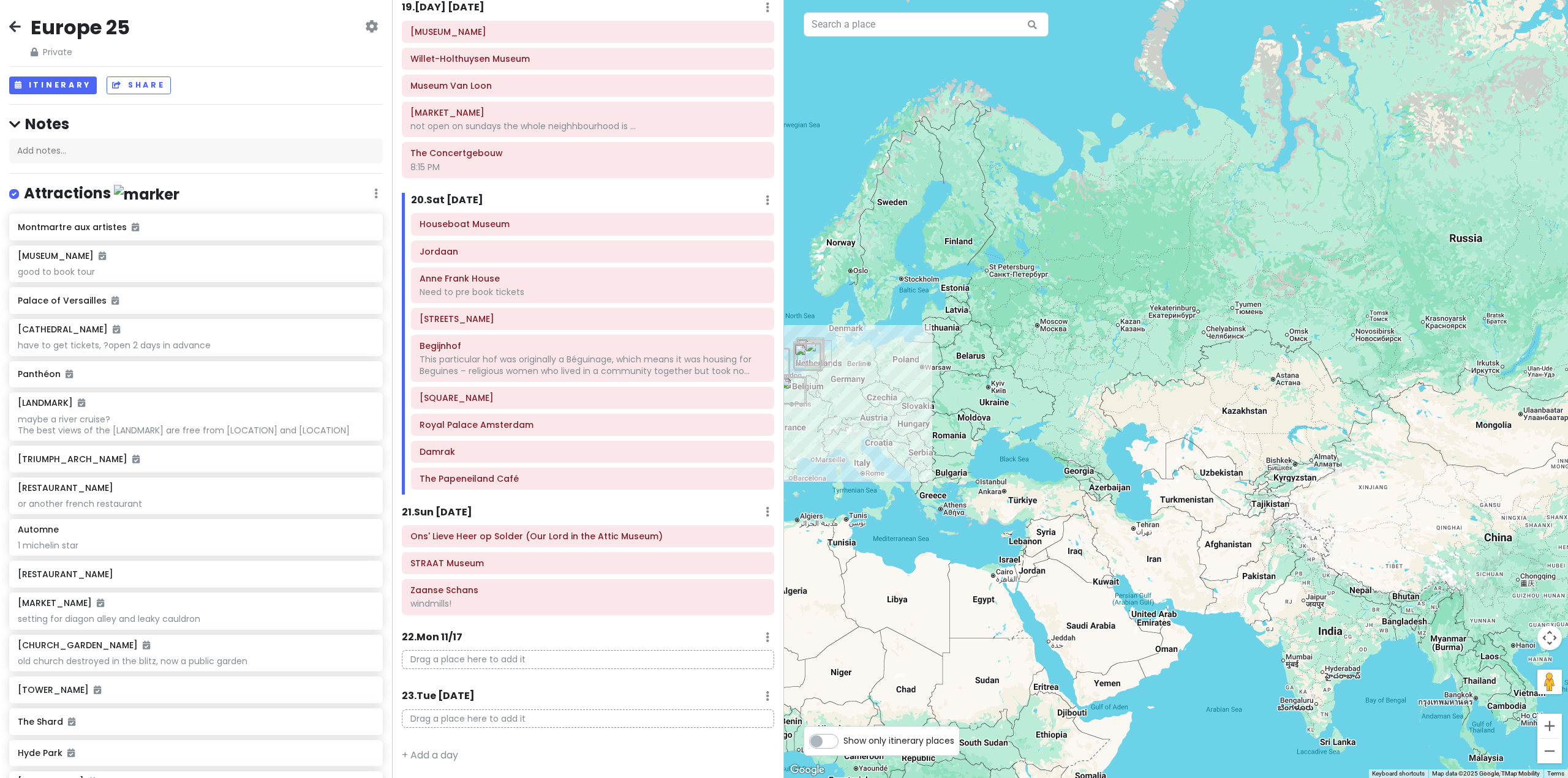 drag, startPoint x: 1193, startPoint y: 430, endPoint x: 1253, endPoint y: 457, distance: 65.795137 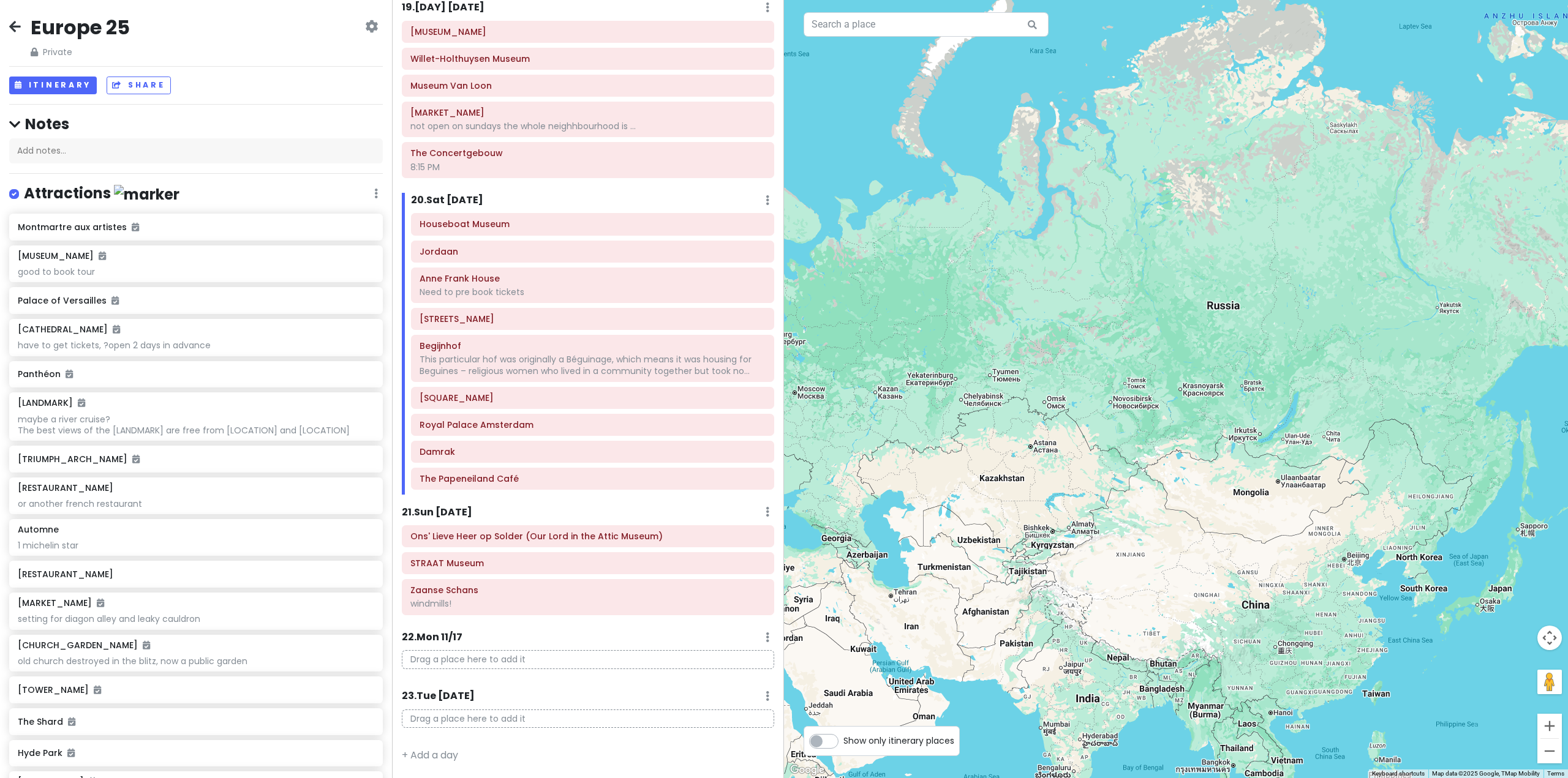 drag, startPoint x: 1206, startPoint y: 461, endPoint x: 976, endPoint y: 527, distance: 239.28226 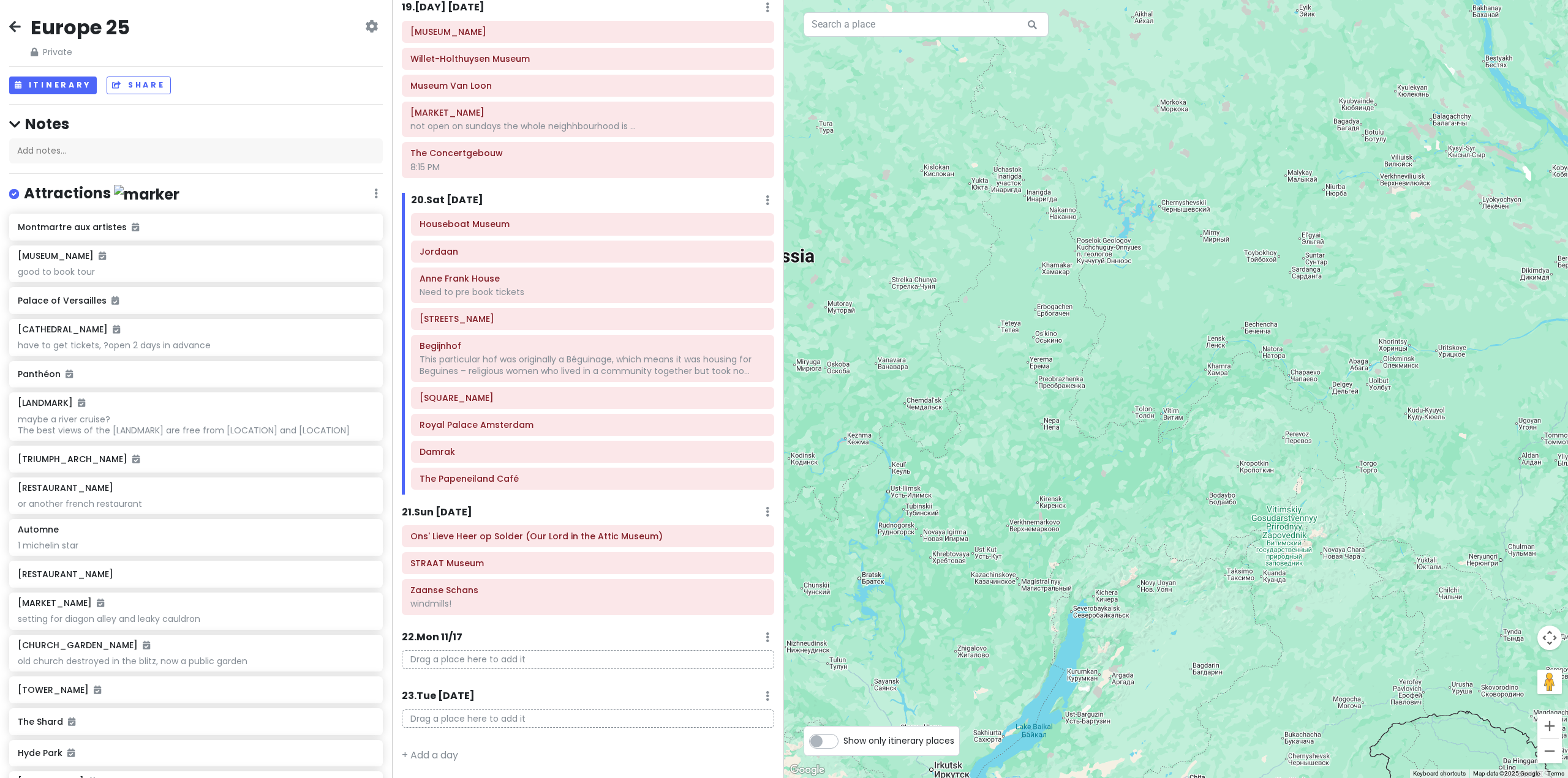 drag, startPoint x: 1182, startPoint y: 212, endPoint x: 1160, endPoint y: 393, distance: 182.33211 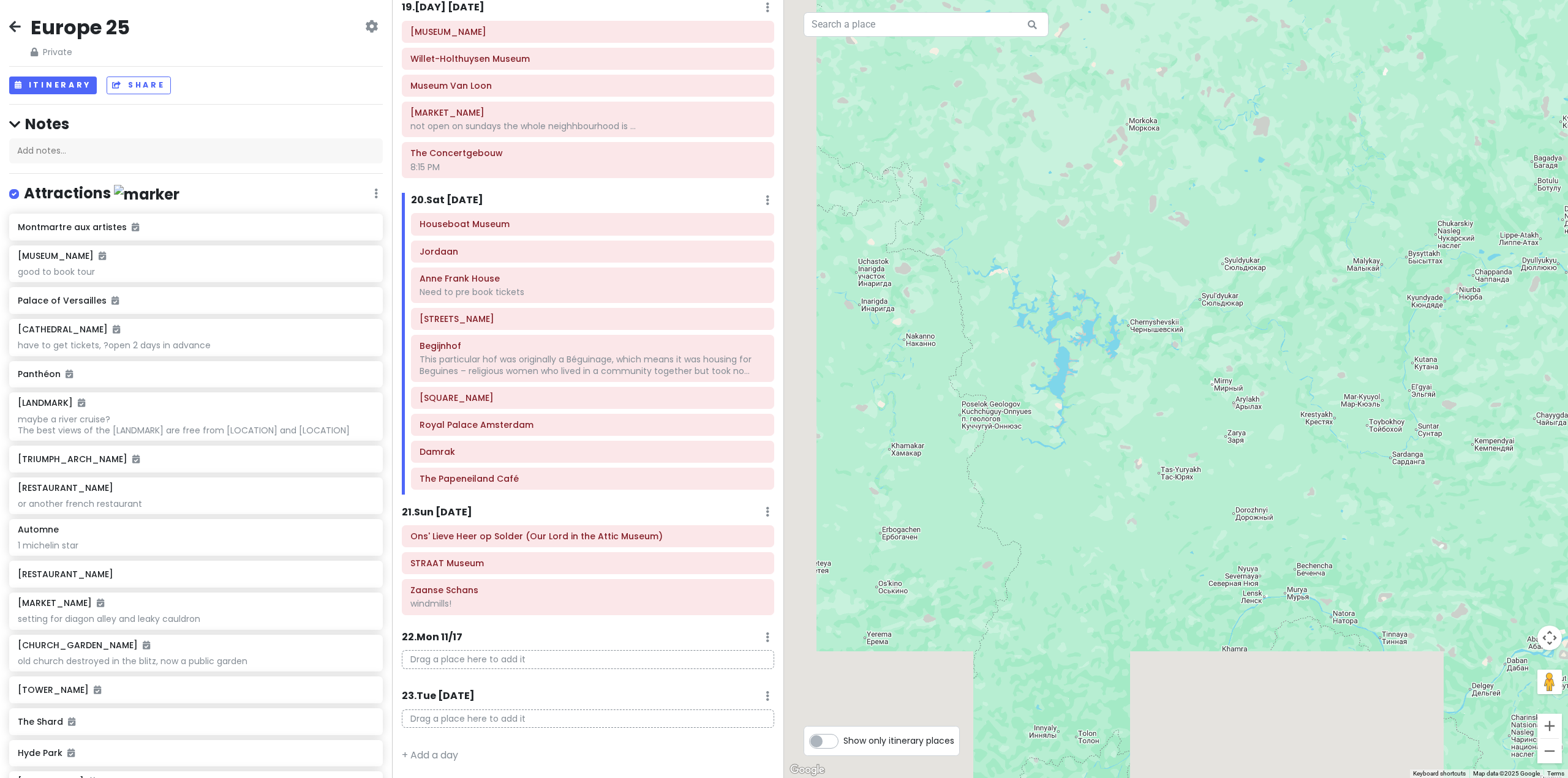 drag, startPoint x: 1080, startPoint y: 432, endPoint x: 1118, endPoint y: 343, distance: 96.77293 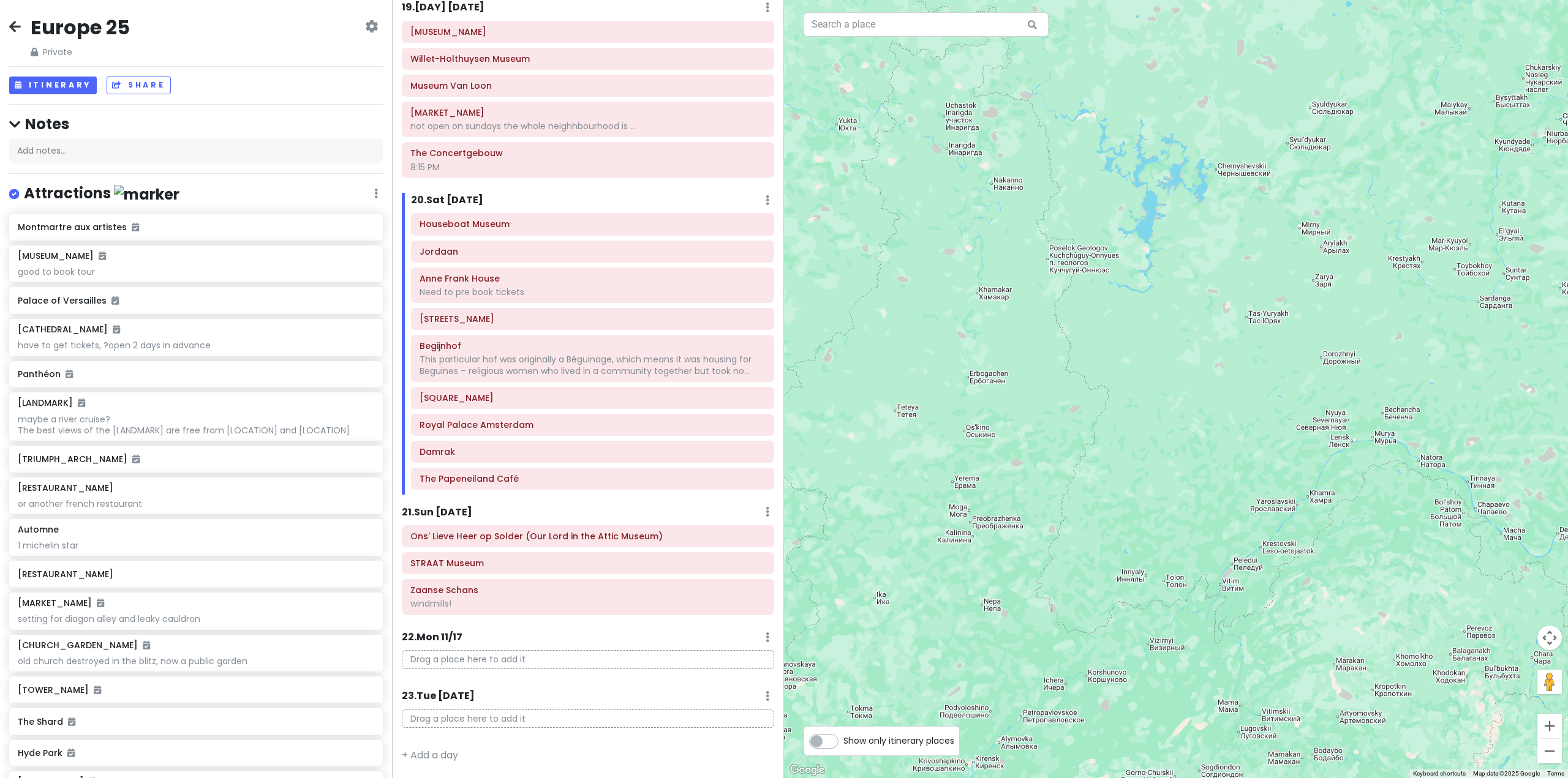 drag, startPoint x: 1035, startPoint y: 459, endPoint x: 1105, endPoint y: 386, distance: 101.1385 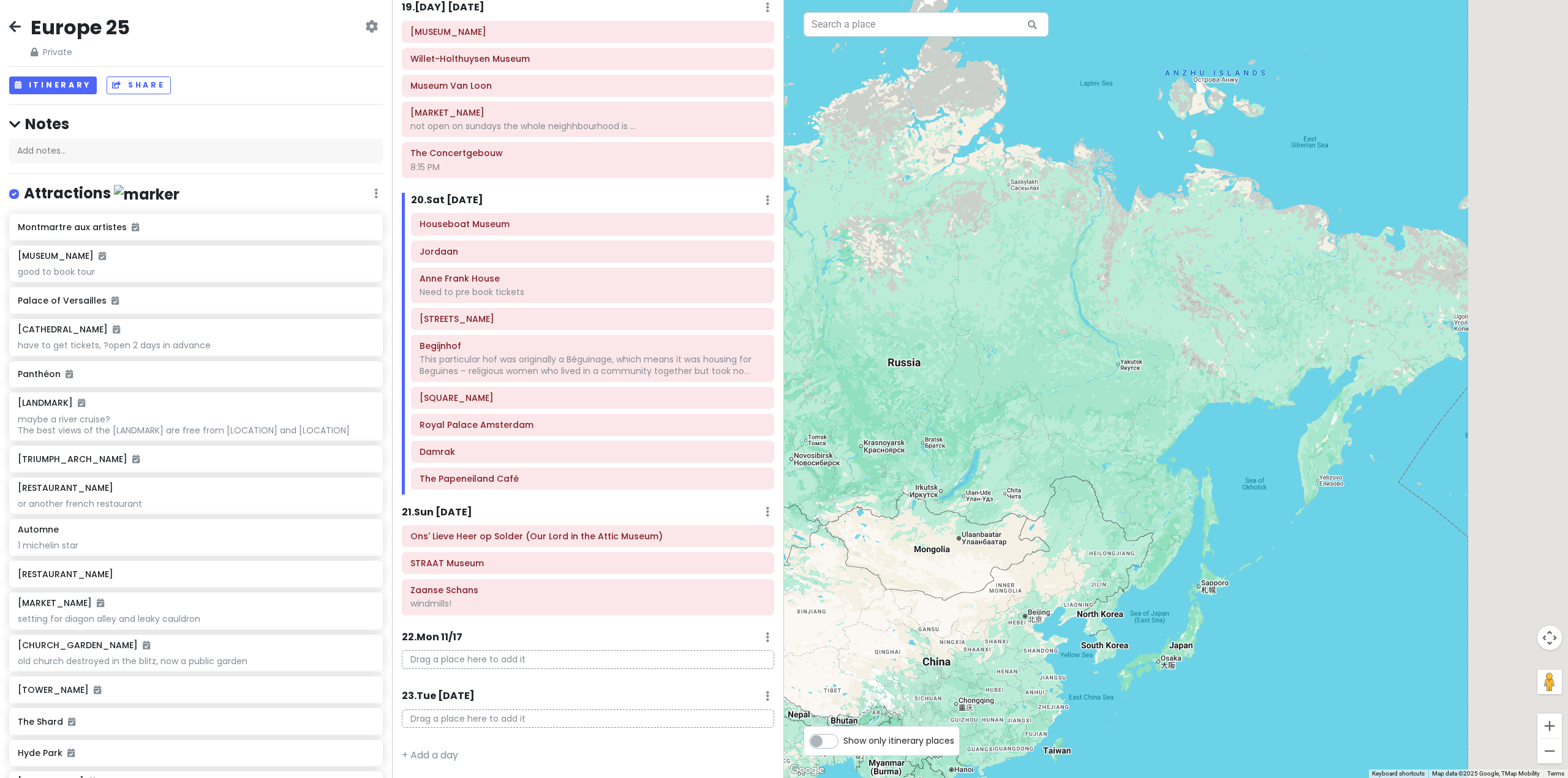 drag, startPoint x: 1166, startPoint y: 403, endPoint x: 1030, endPoint y: 385, distance: 137.18601 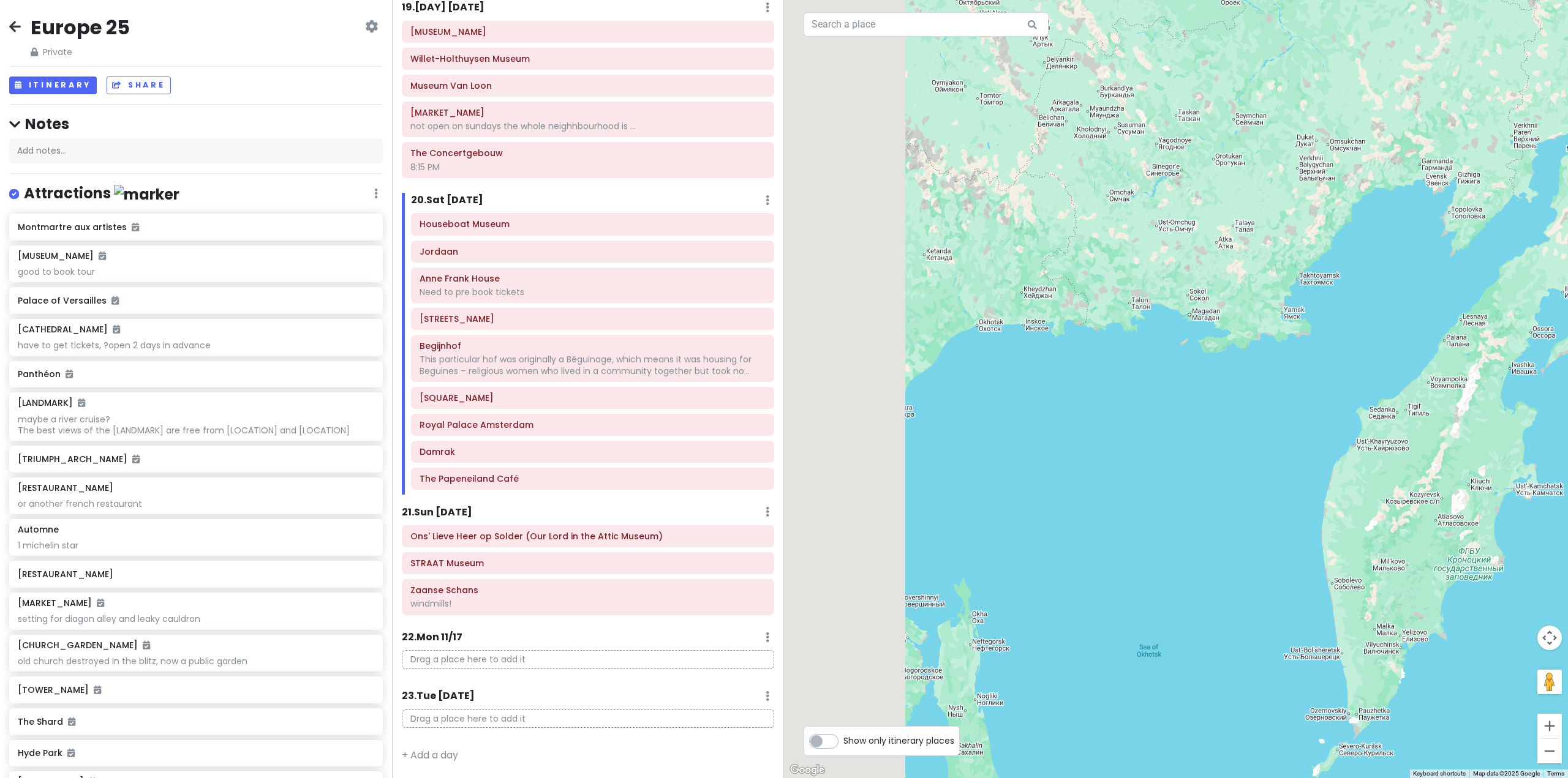 drag, startPoint x: 1091, startPoint y: 441, endPoint x: 1267, endPoint y: 373, distance: 188.6796 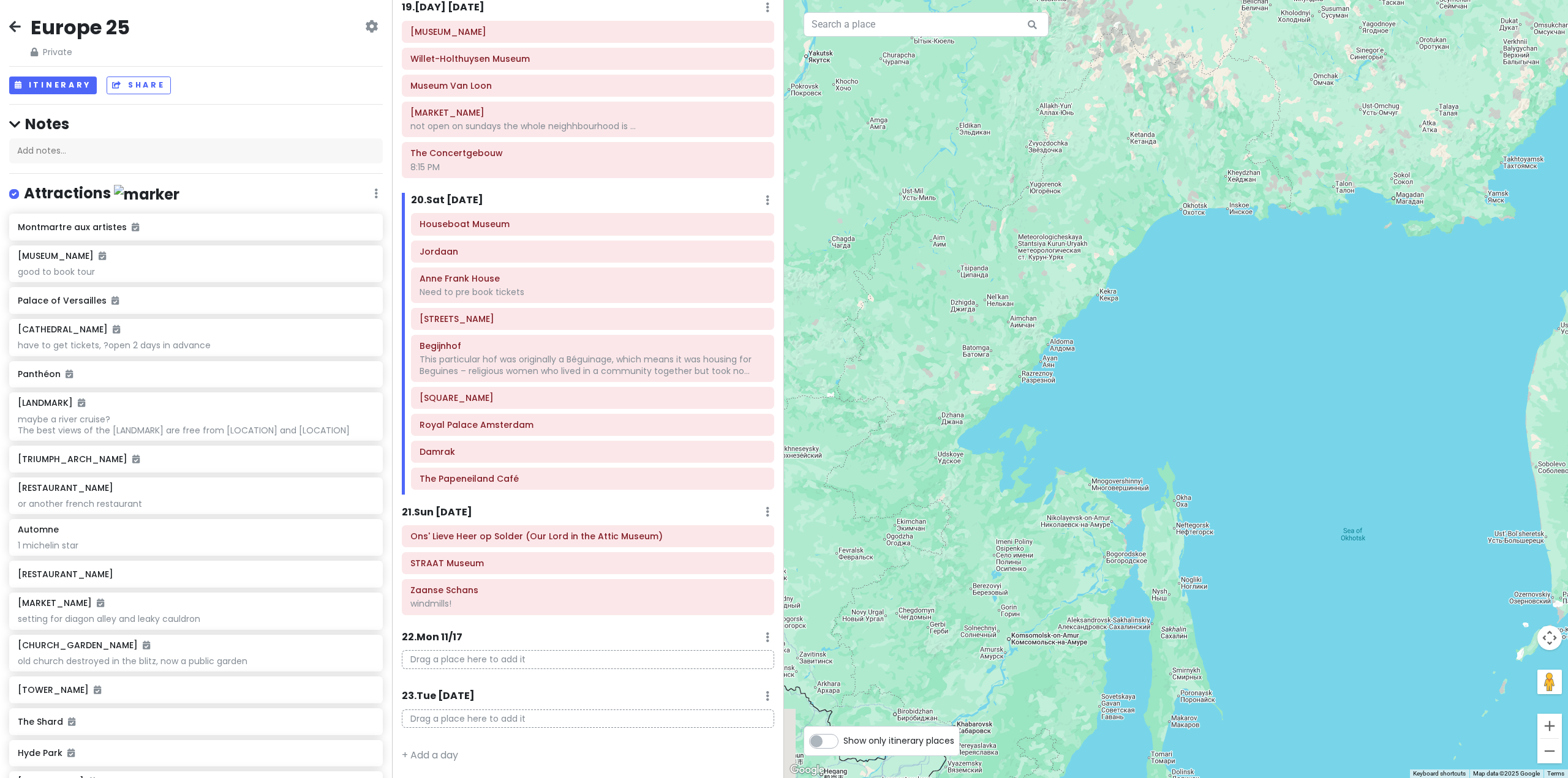 drag, startPoint x: 1198, startPoint y: 408, endPoint x: 1233, endPoint y: 349, distance: 68.60029 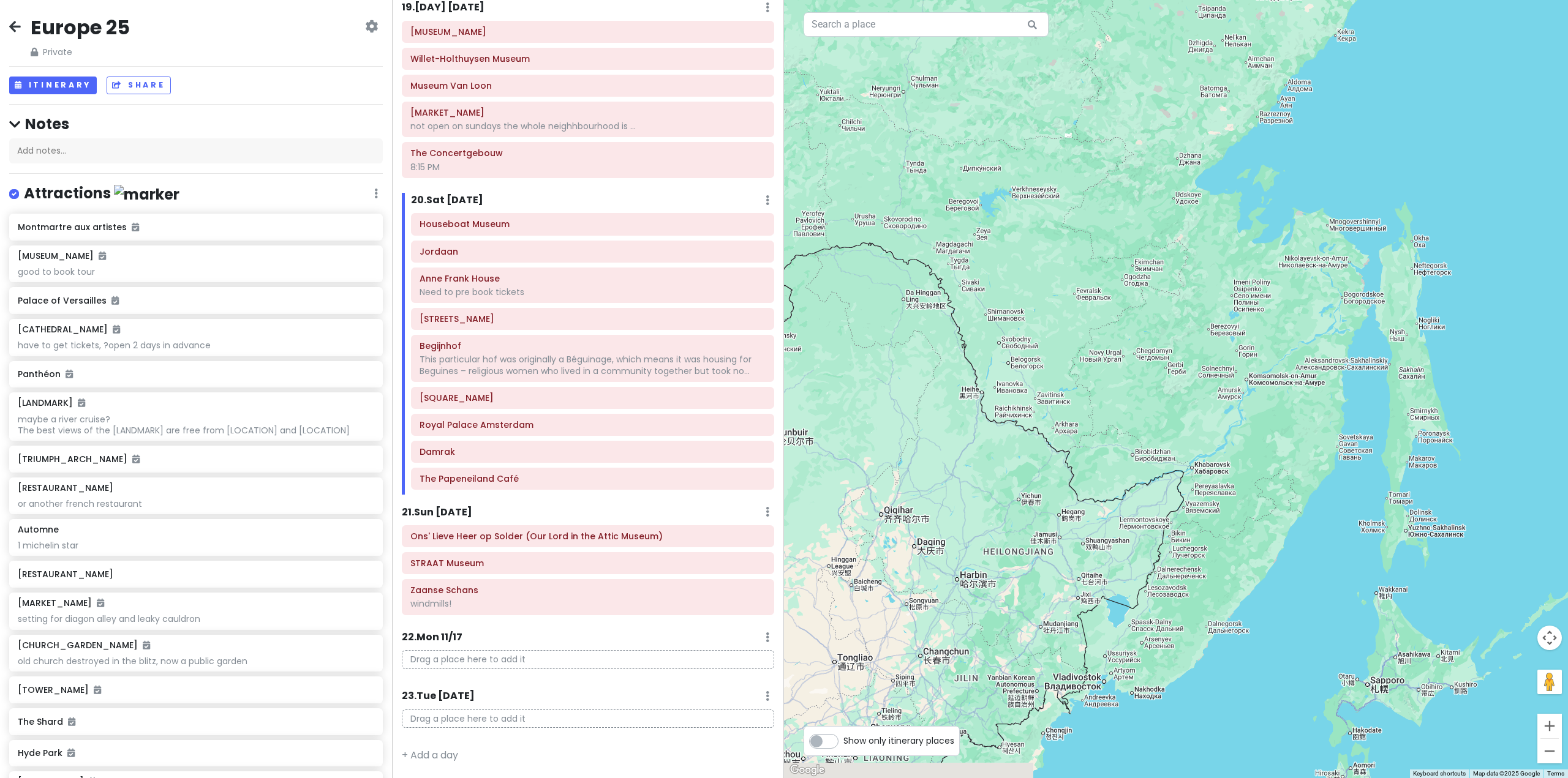 drag, startPoint x: 1137, startPoint y: 424, endPoint x: 1248, endPoint y: 324, distance: 149.40214 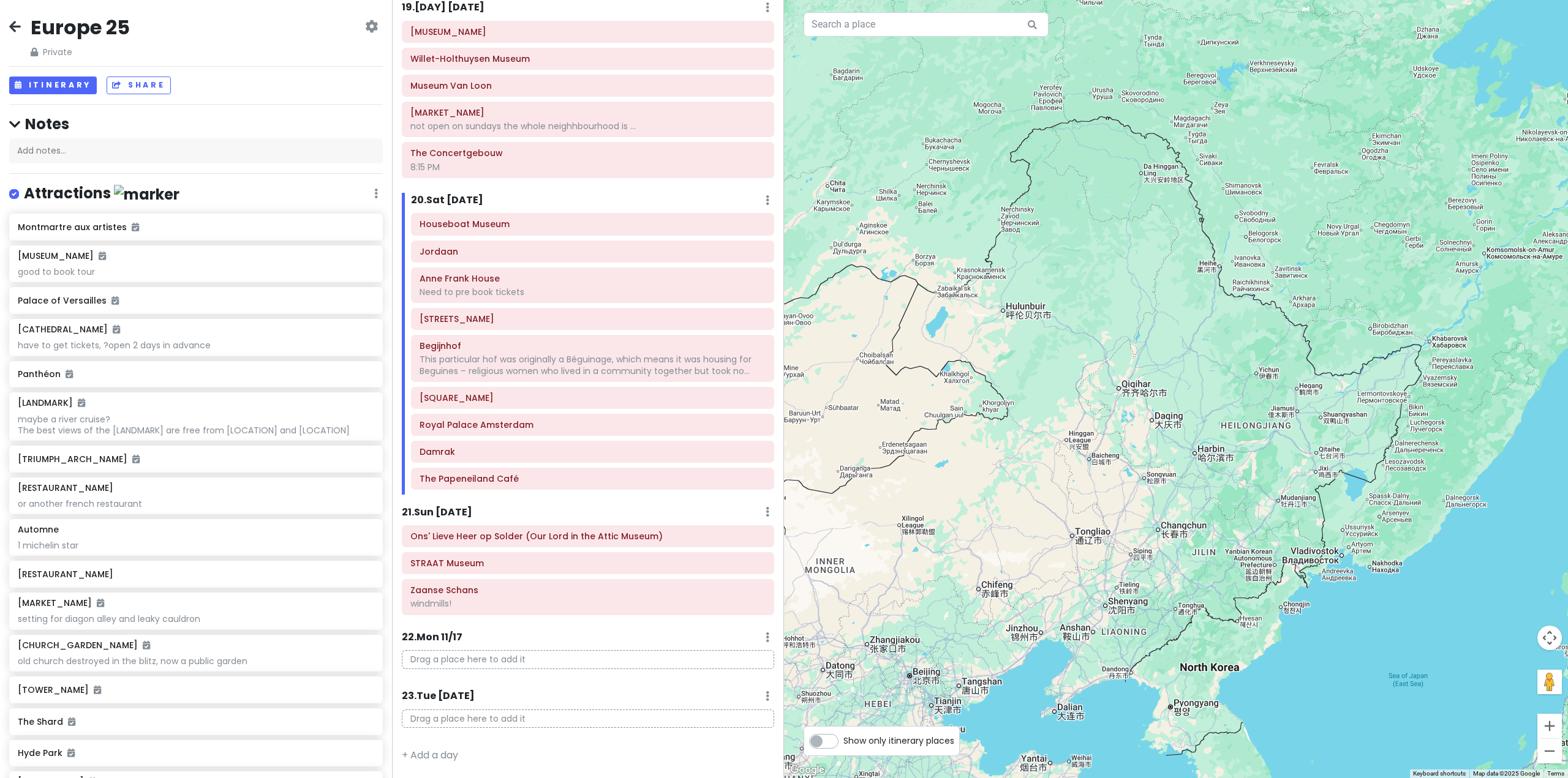 drag, startPoint x: 1162, startPoint y: 432, endPoint x: 1396, endPoint y: 310, distance: 263.89392 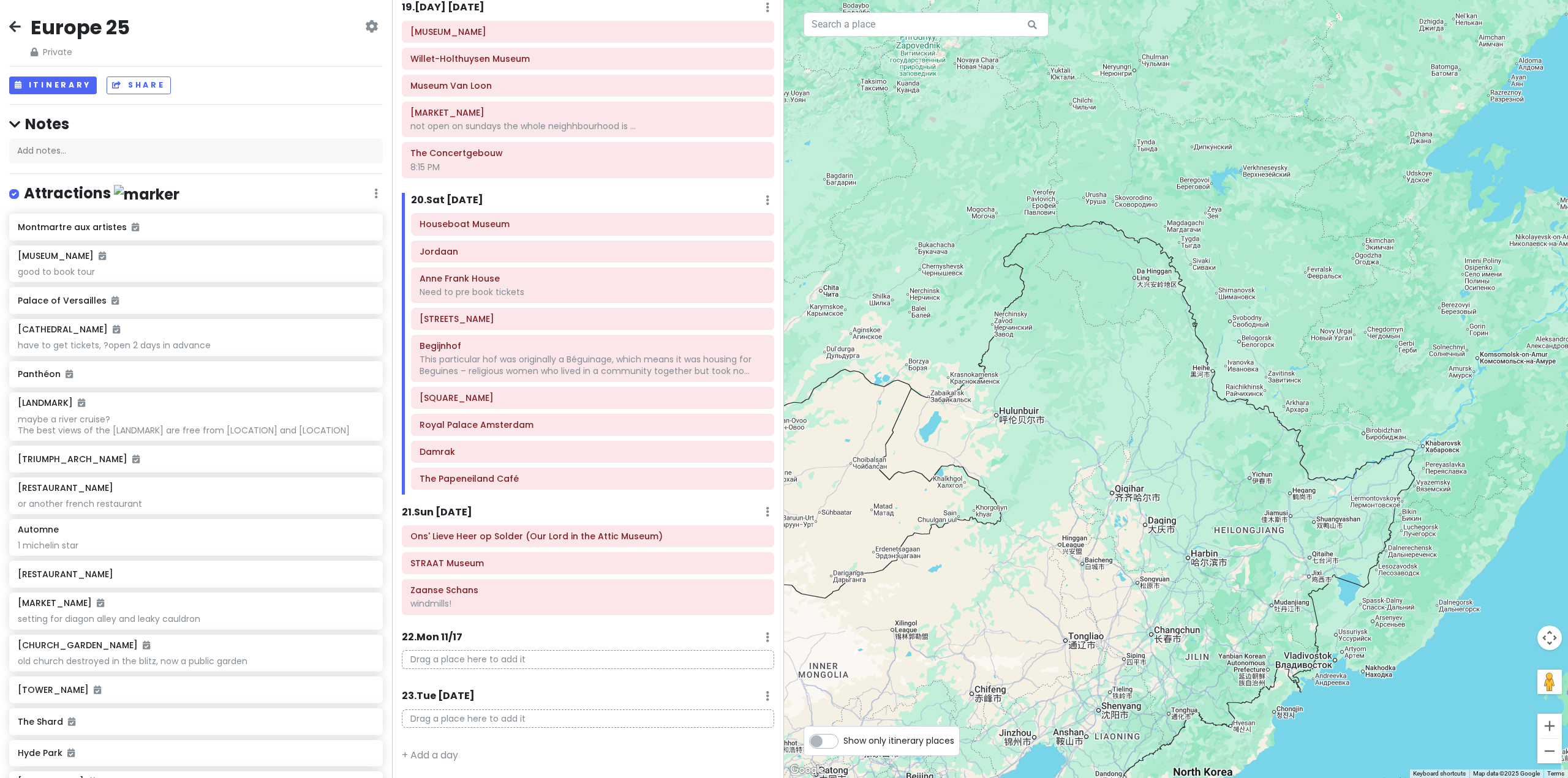 drag, startPoint x: 1200, startPoint y: 392, endPoint x: 1116, endPoint y: 586, distance: 211.4048 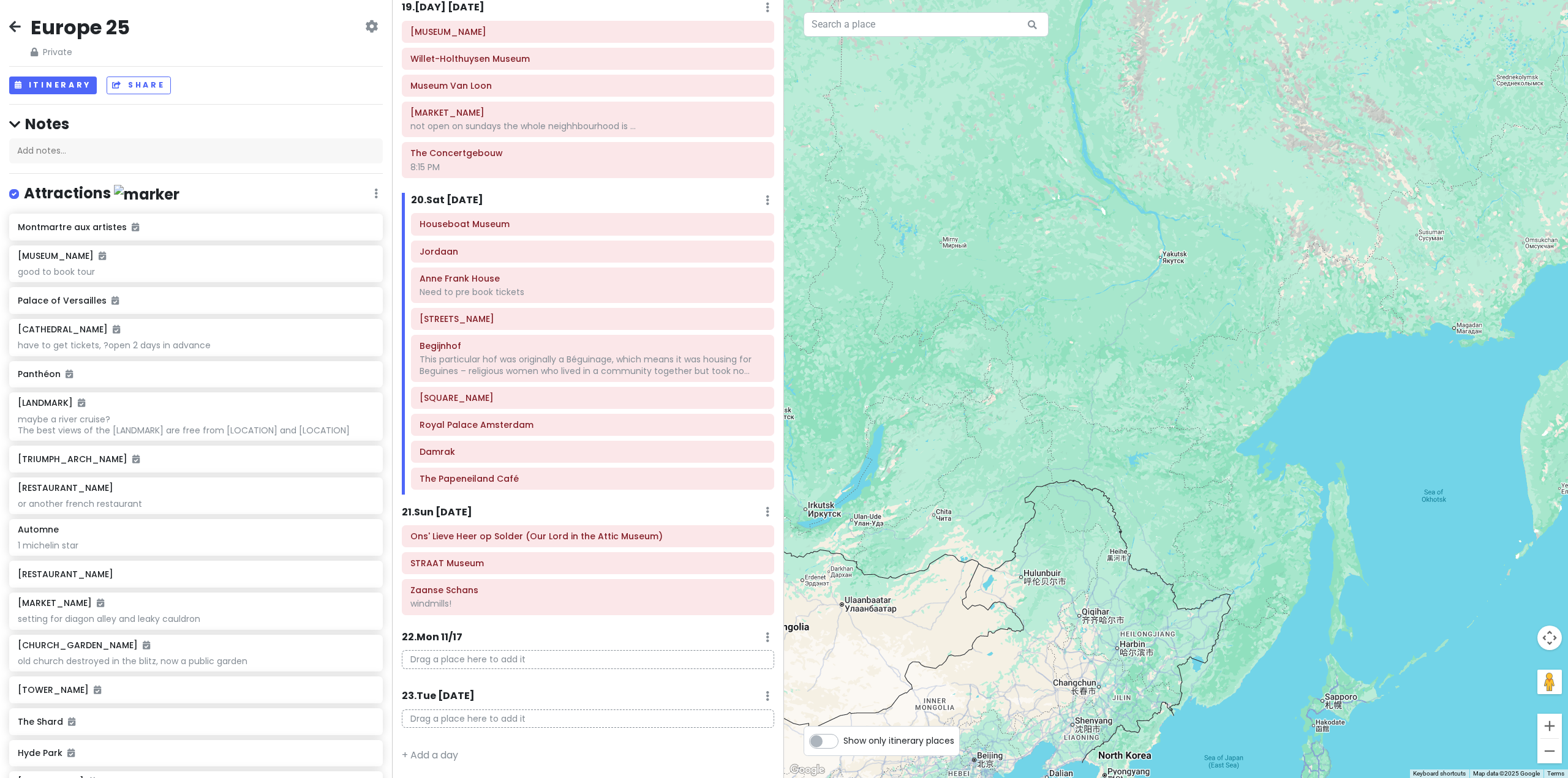 drag, startPoint x: 1191, startPoint y: 462, endPoint x: 1205, endPoint y: 471, distance: 16.64332 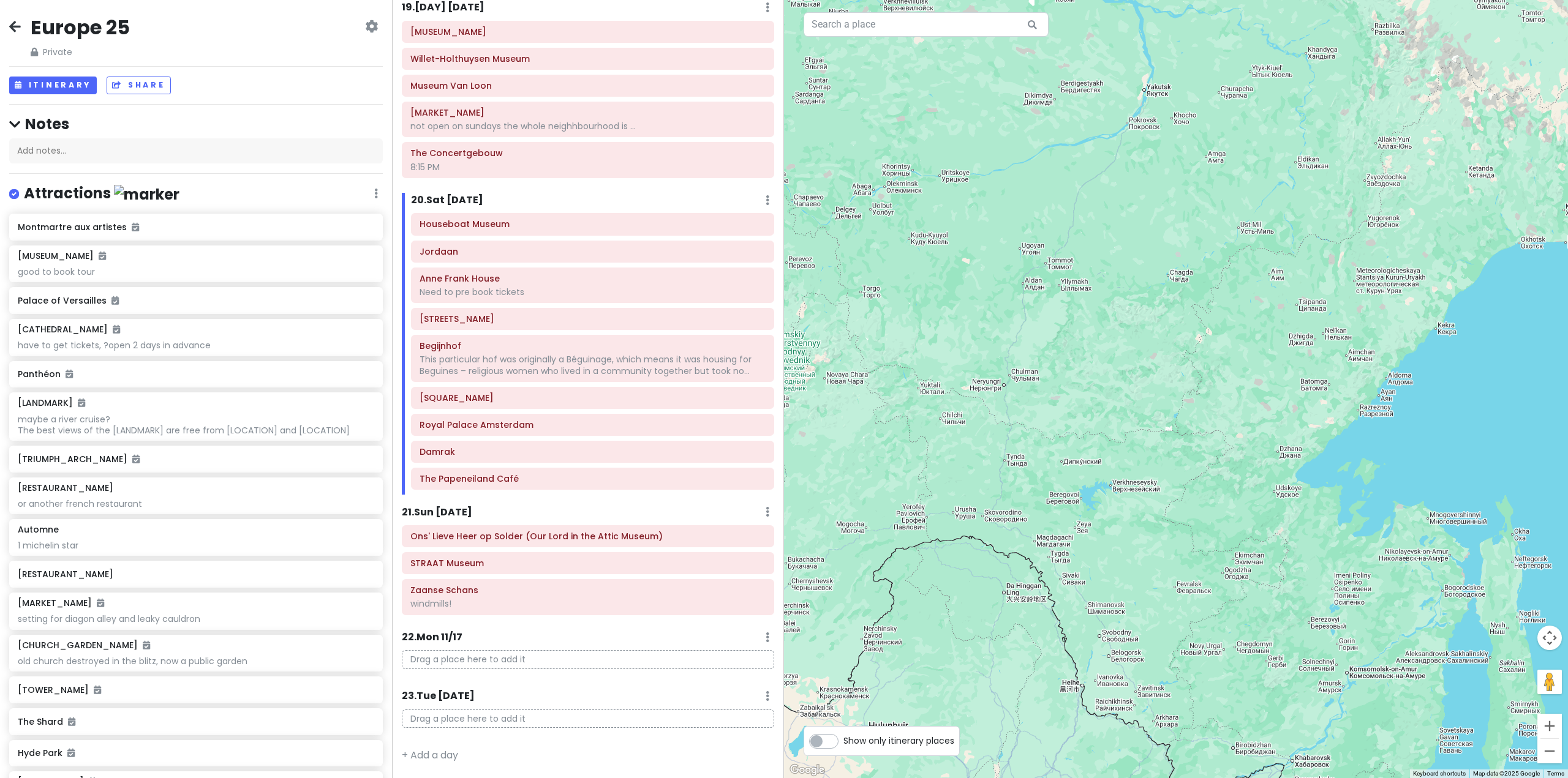 drag, startPoint x: 1150, startPoint y: 412, endPoint x: 1430, endPoint y: 461, distance: 284.25517 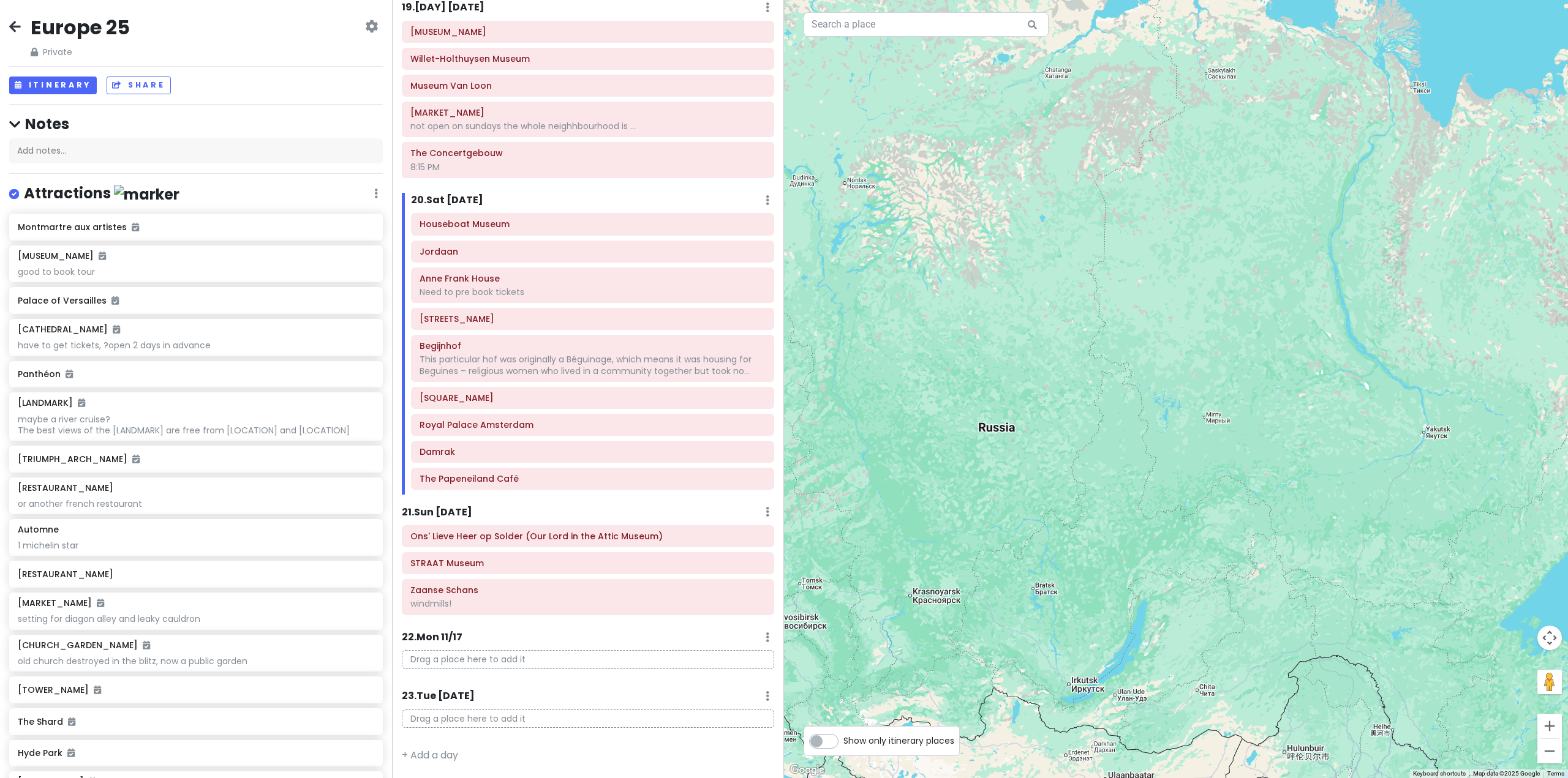 drag, startPoint x: 1187, startPoint y: 441, endPoint x: 1032, endPoint y: 537, distance: 182.32115 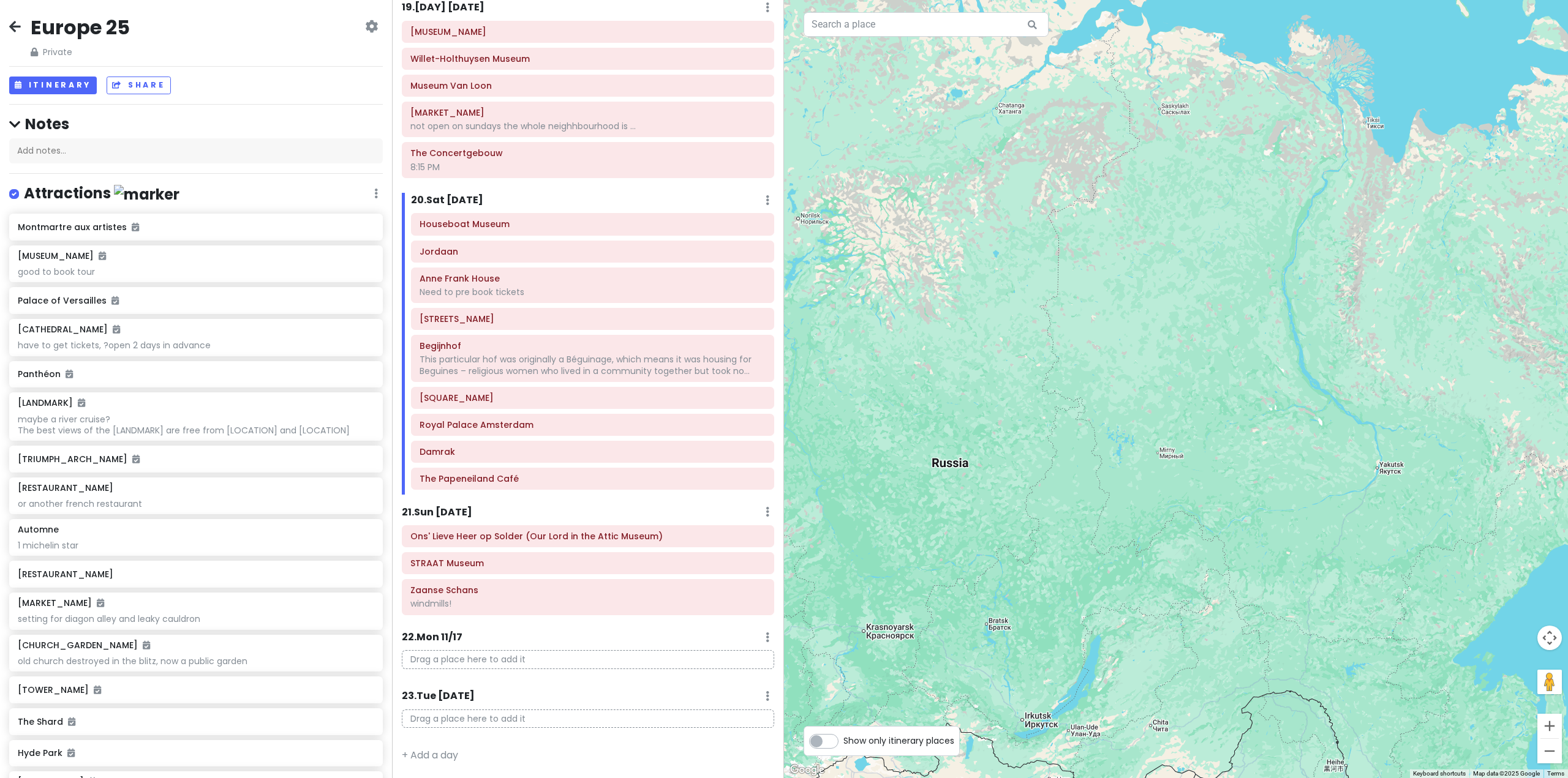 drag, startPoint x: 1150, startPoint y: 487, endPoint x: 1080, endPoint y: 366, distance: 139.78913 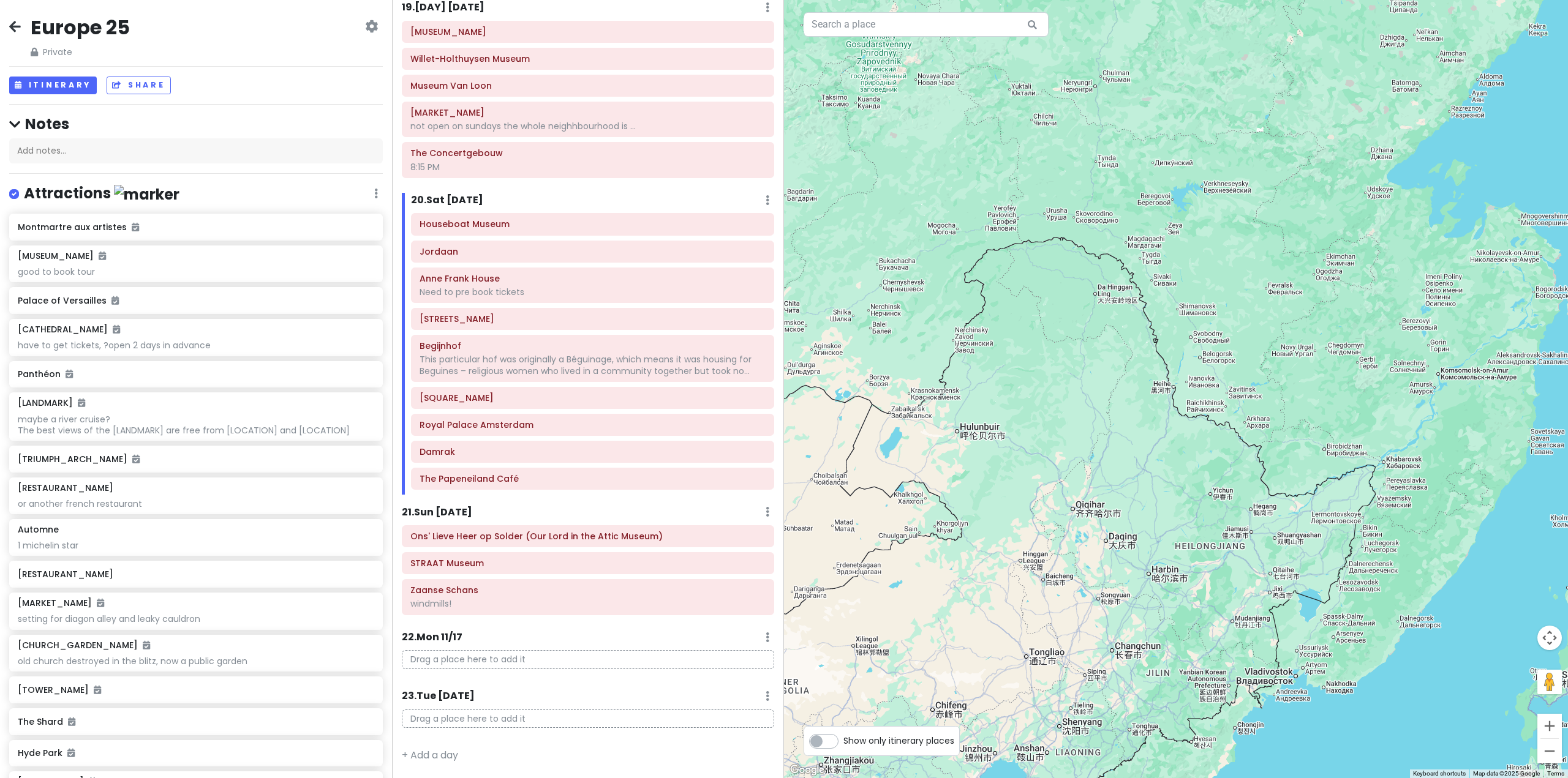 drag, startPoint x: 1147, startPoint y: 535, endPoint x: 1161, endPoint y: 459, distance: 77.27872 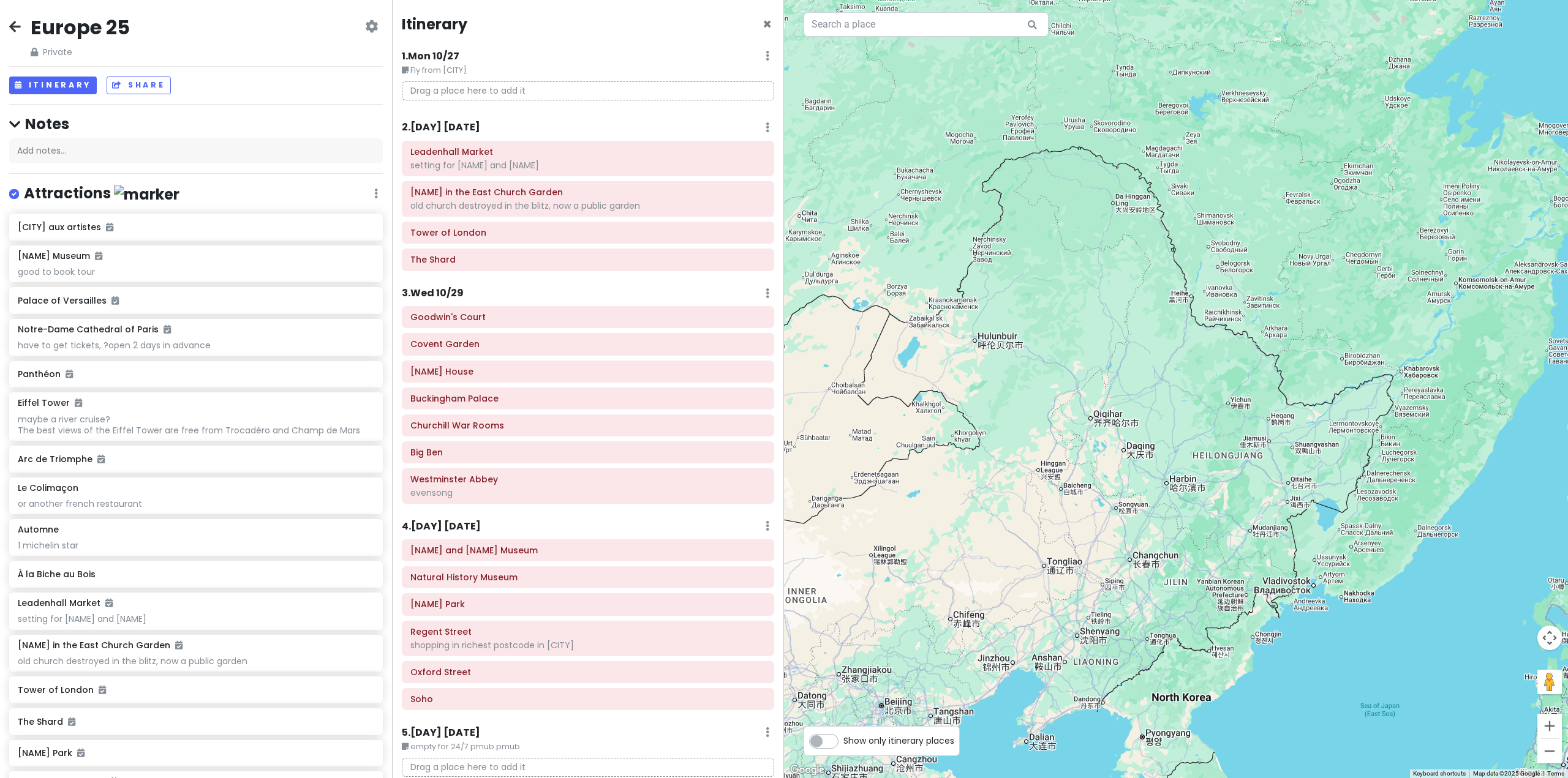 scroll, scrollTop: 0, scrollLeft: 0, axis: both 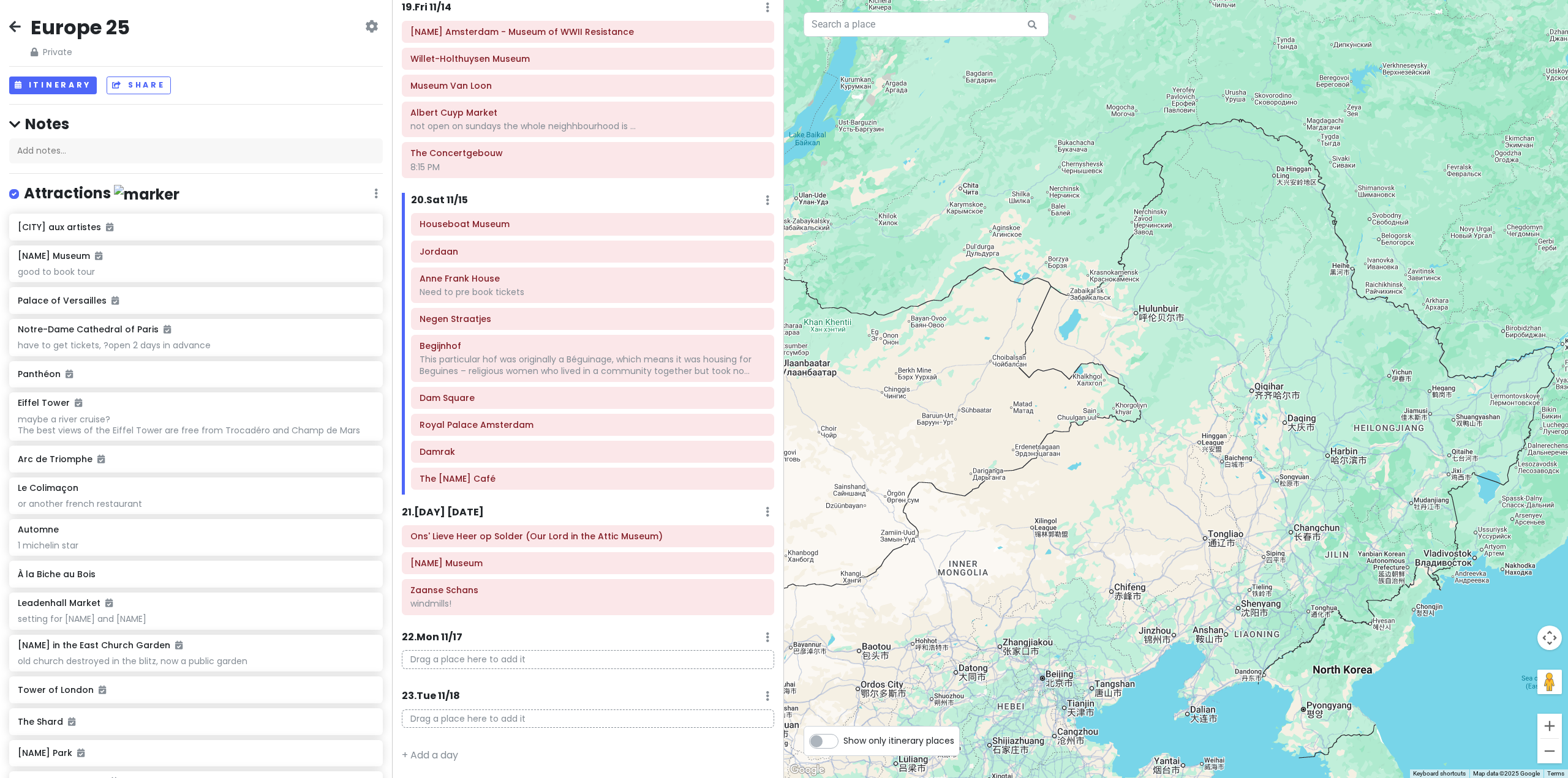 drag, startPoint x: 977, startPoint y: 483, endPoint x: 1191, endPoint y: 432, distance: 219.9932 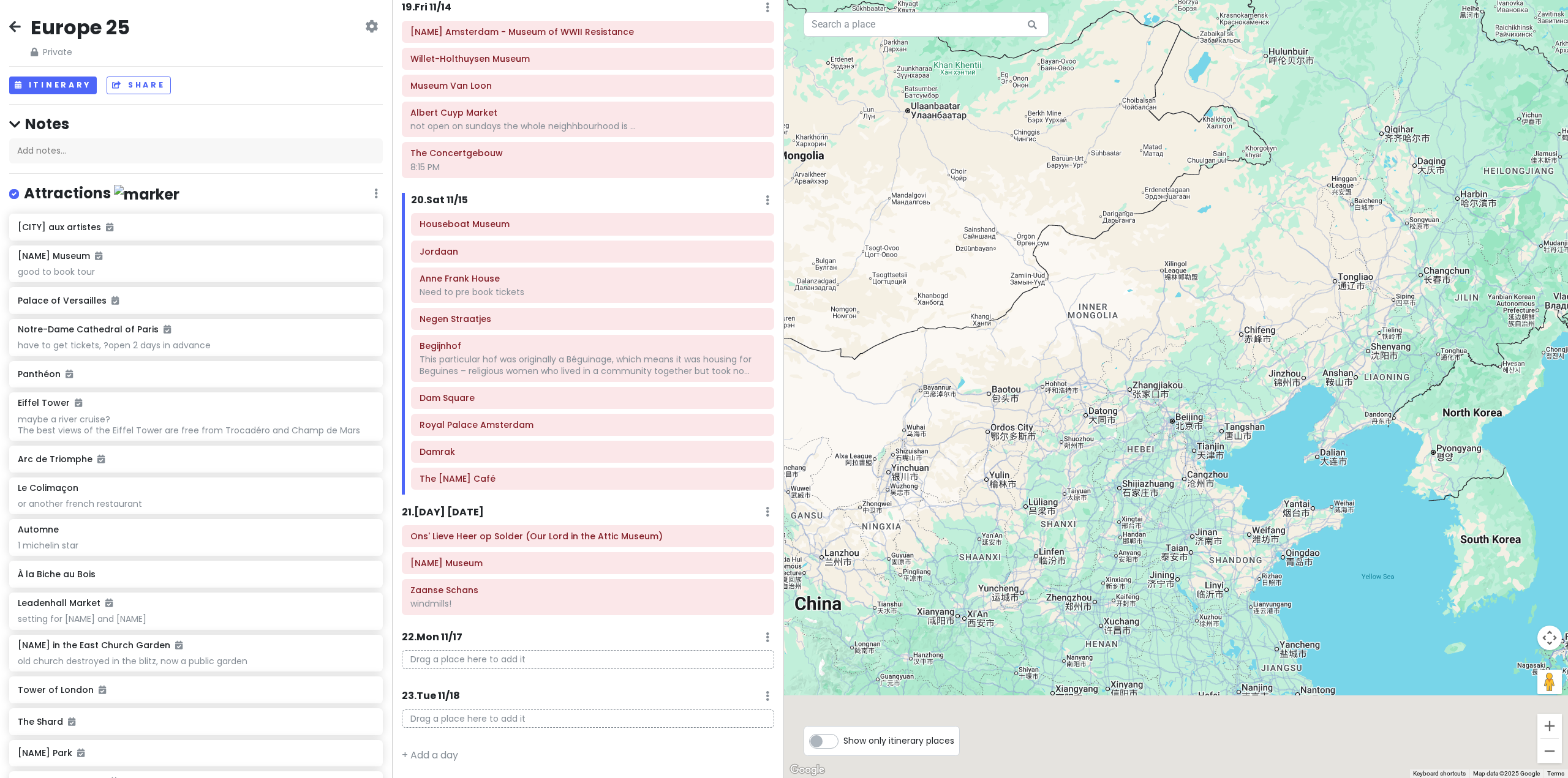 drag, startPoint x: 1063, startPoint y: 629, endPoint x: 1102, endPoint y: 418, distance: 214.574 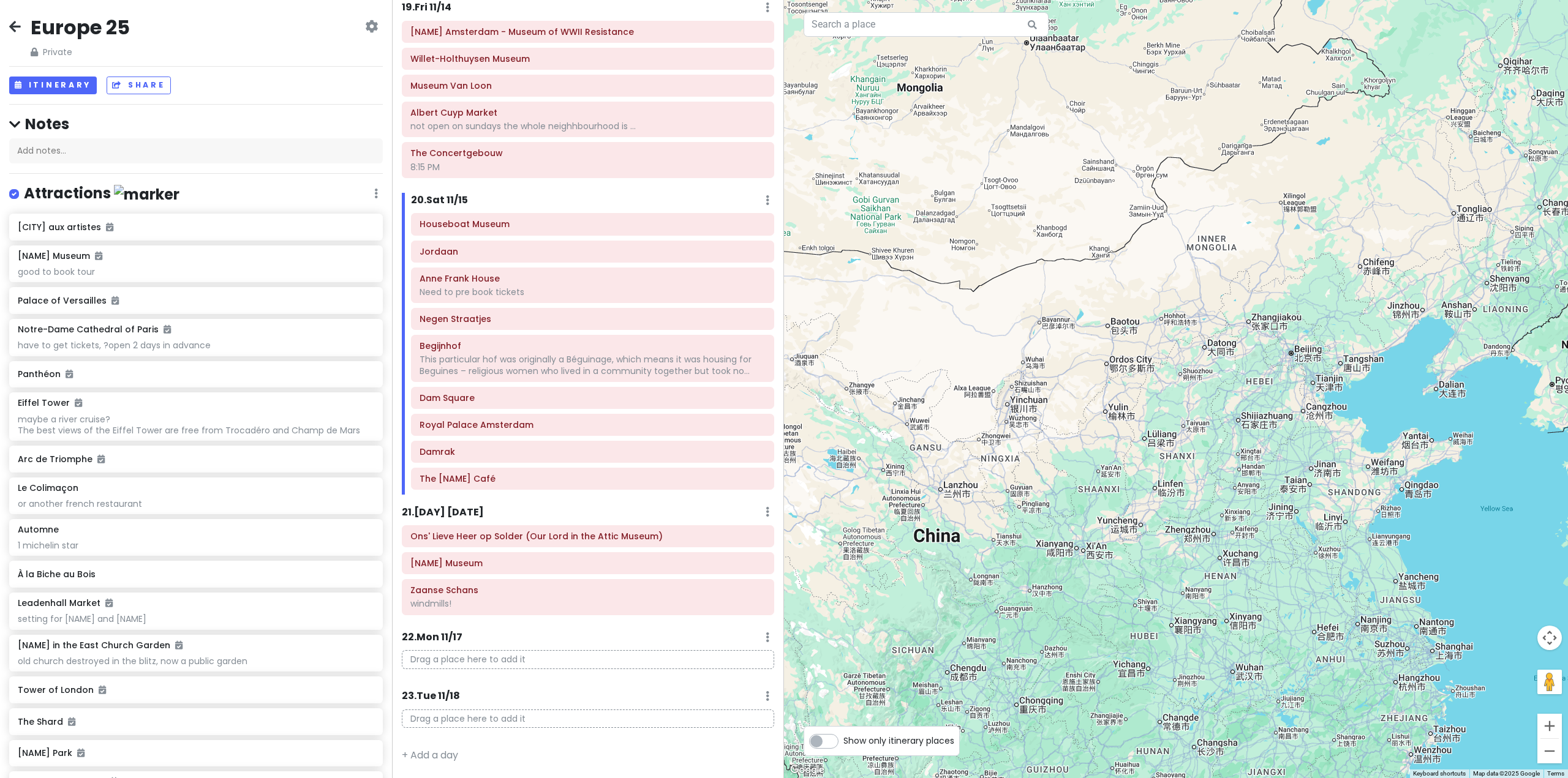 drag, startPoint x: 979, startPoint y: 491, endPoint x: 1115, endPoint y: 425, distance: 151.16878 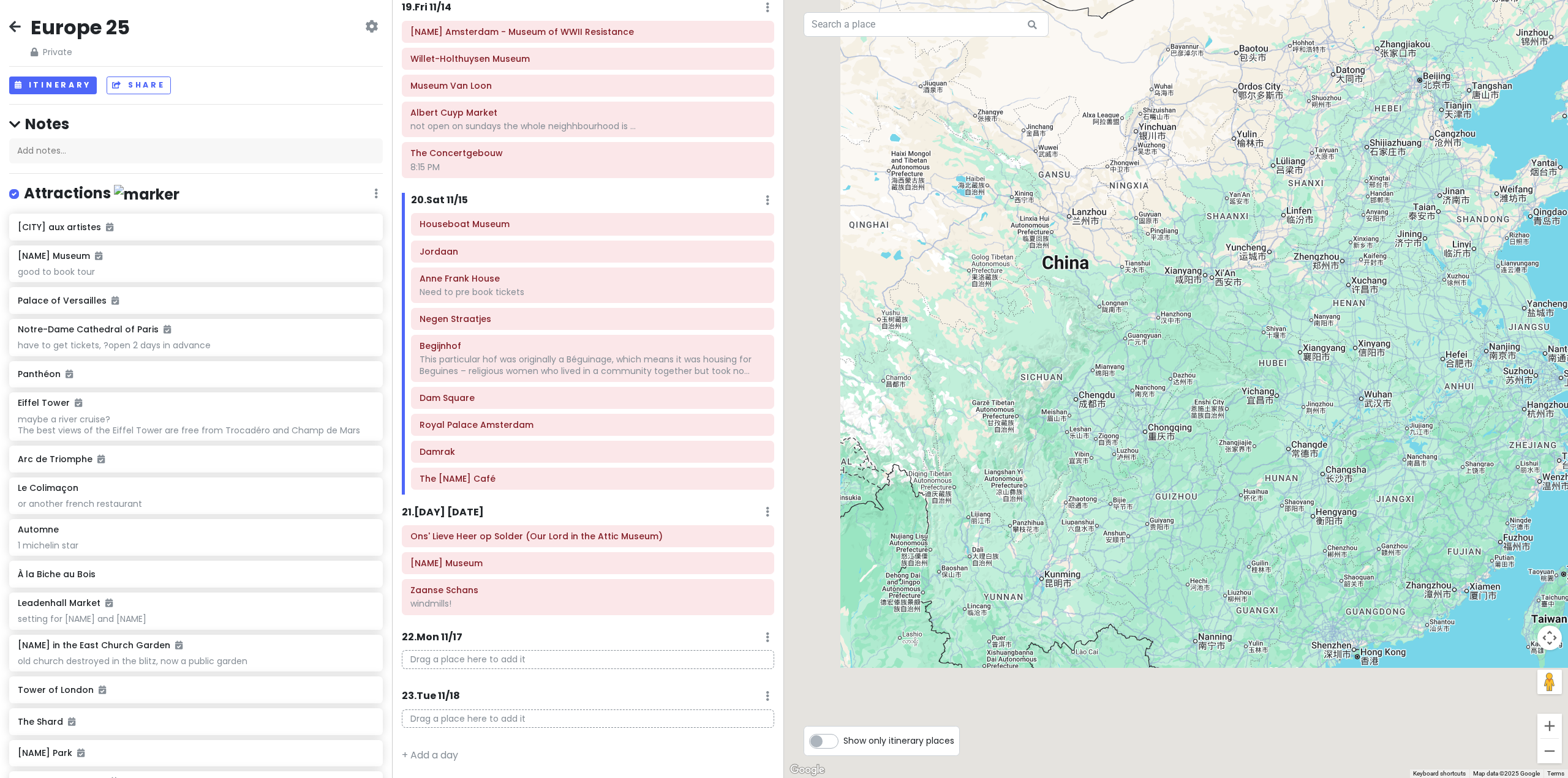 drag, startPoint x: 1049, startPoint y: 687, endPoint x: 1120, endPoint y: 400, distance: 295.65182 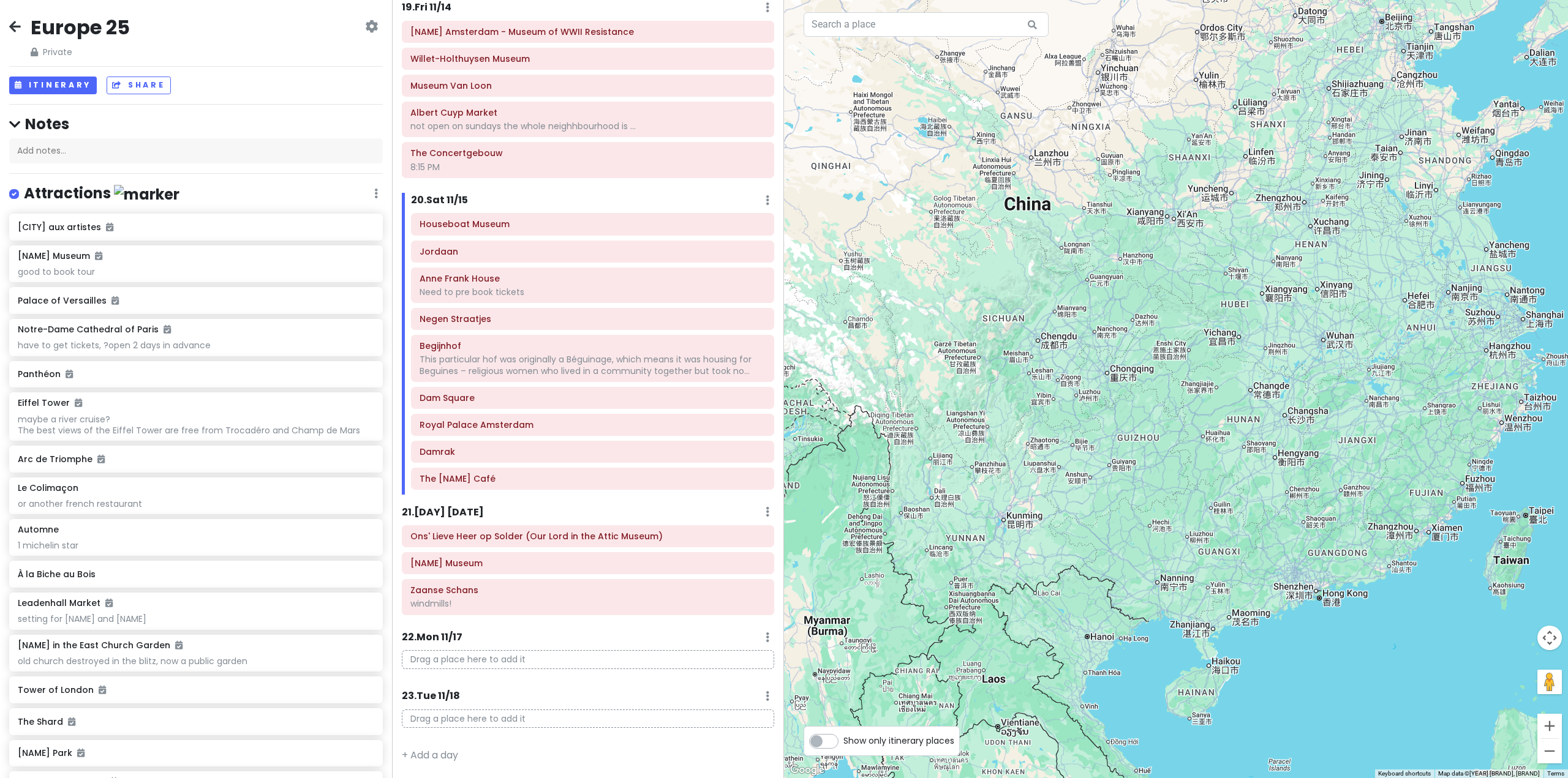 drag, startPoint x: 1254, startPoint y: 386, endPoint x: 1221, endPoint y: 512, distance: 130.24976 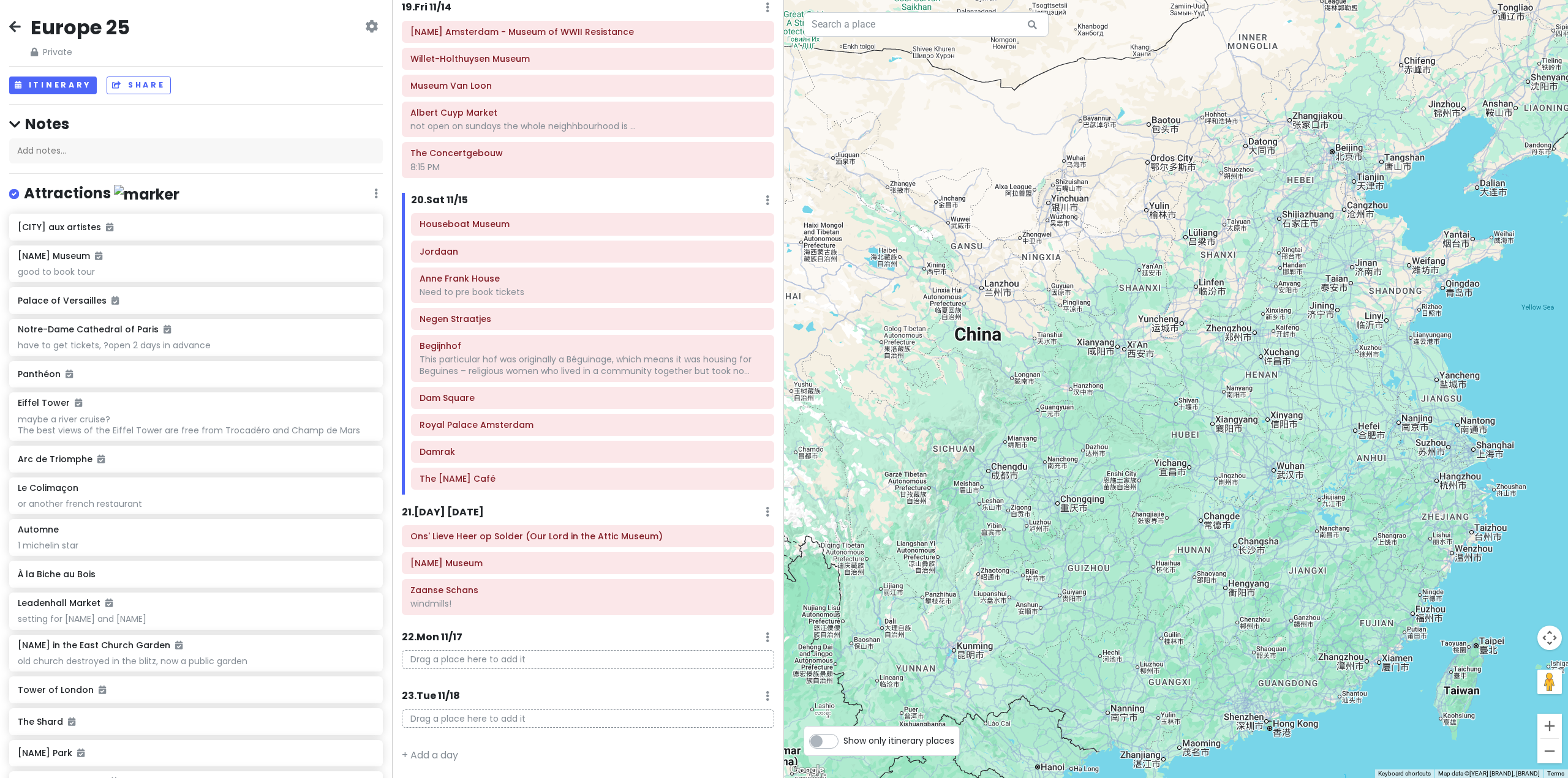 drag, startPoint x: 1376, startPoint y: 329, endPoint x: 1350, endPoint y: 409, distance: 84.11896 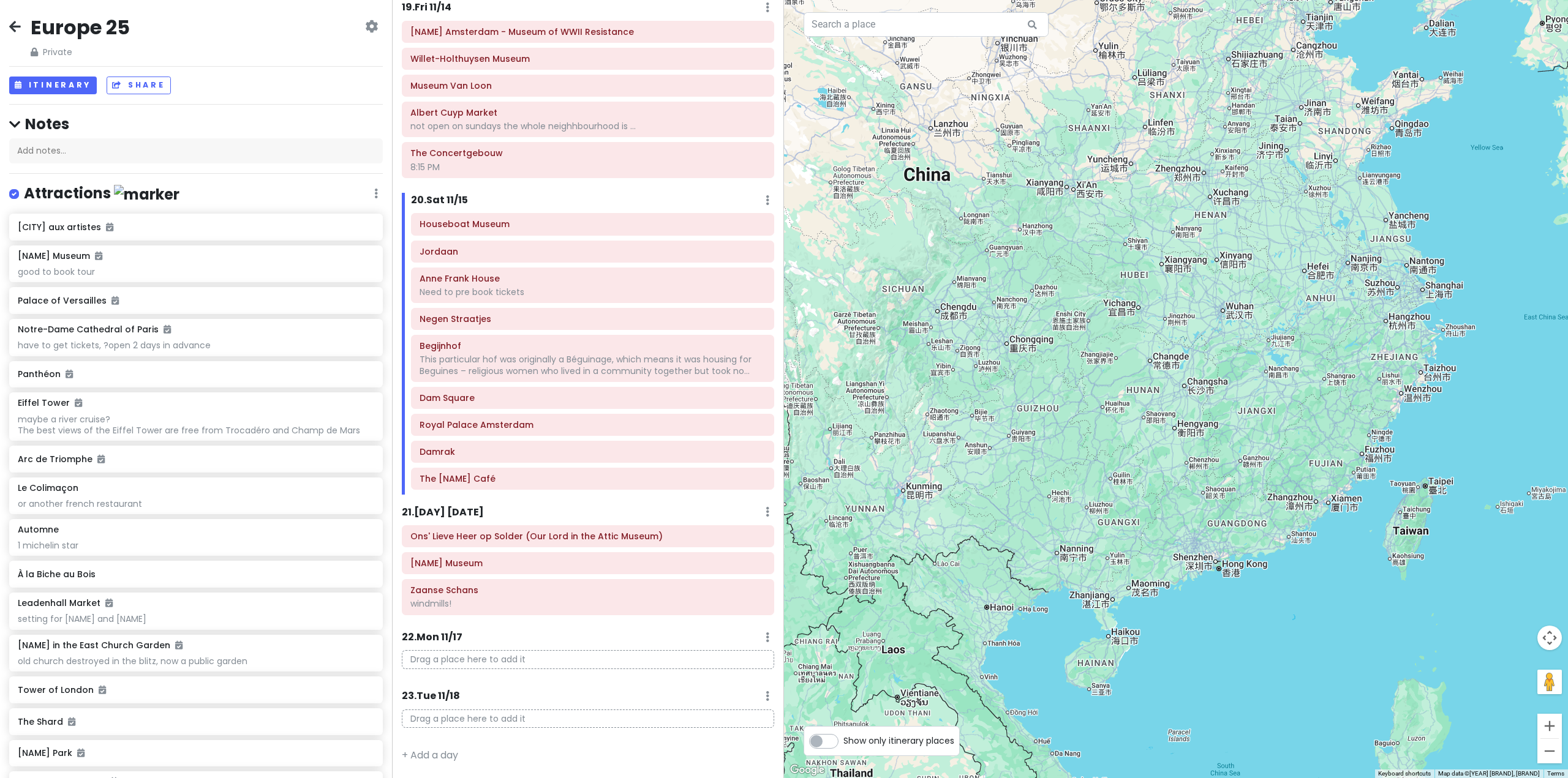drag, startPoint x: 1223, startPoint y: 638, endPoint x: 1169, endPoint y: 476, distance: 170.76299 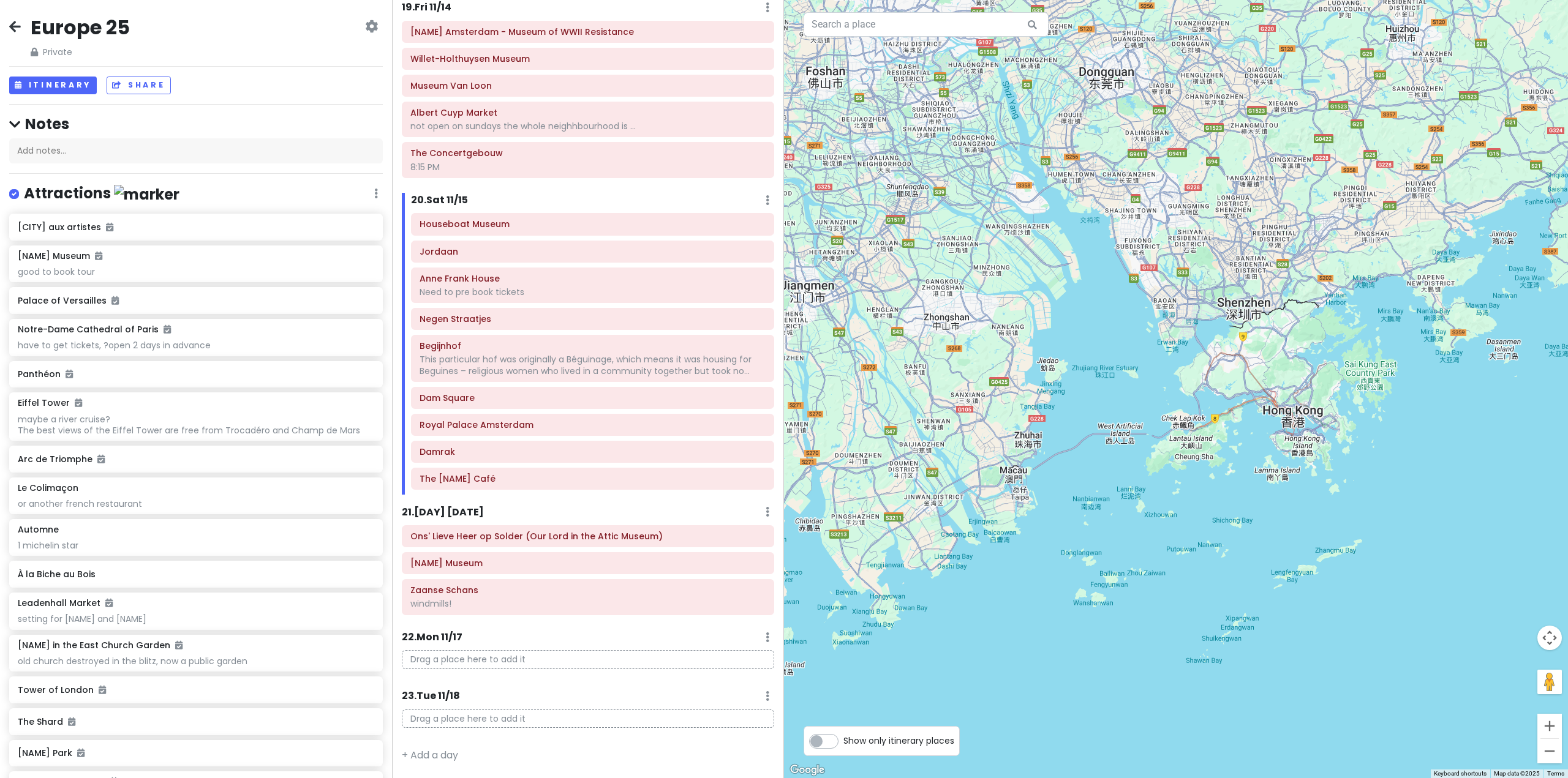 drag, startPoint x: 1020, startPoint y: 594, endPoint x: 1223, endPoint y: 221, distance: 424.6622 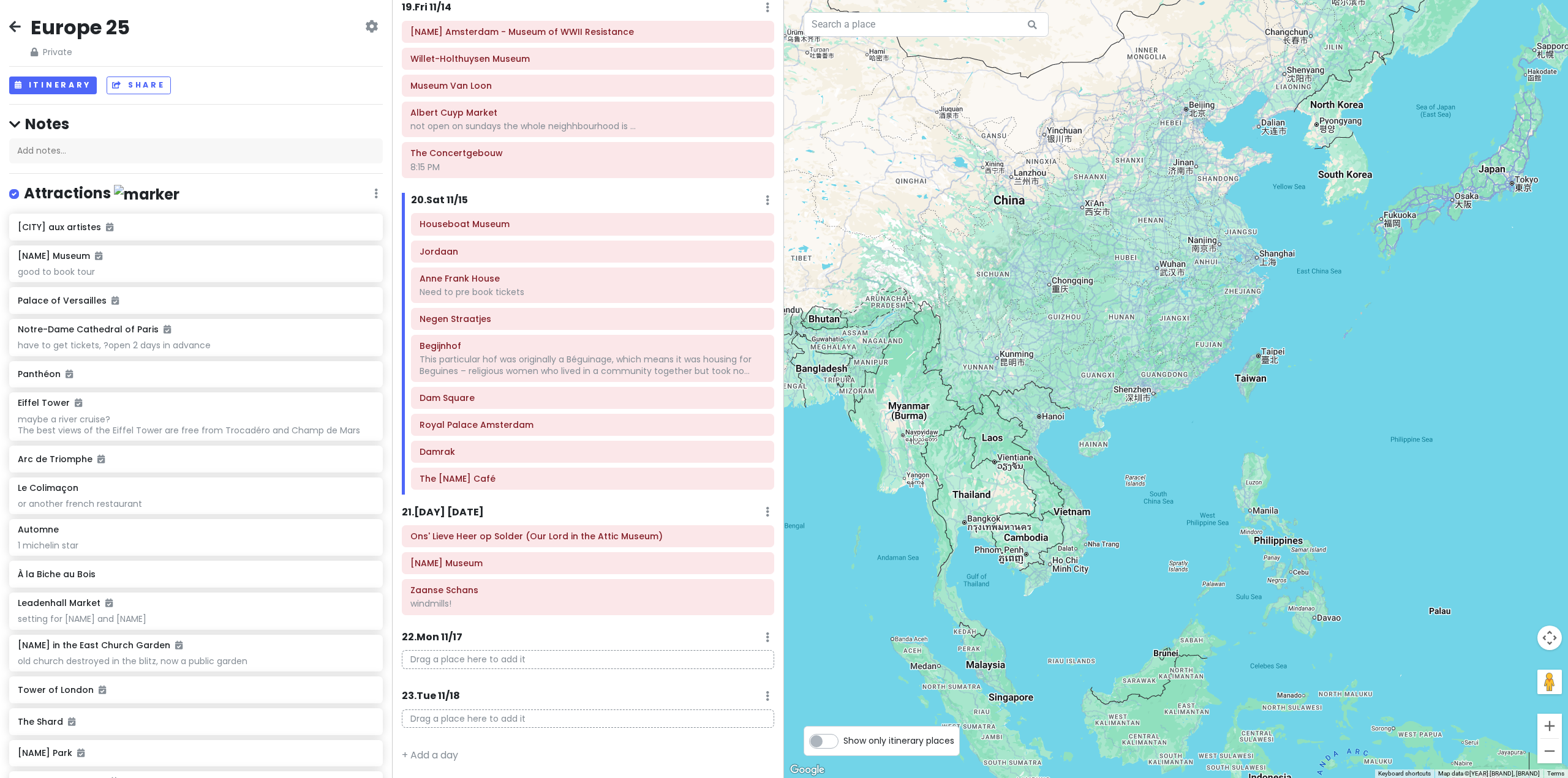 drag, startPoint x: 1178, startPoint y: 296, endPoint x: 1167, endPoint y: 352, distance: 57.07013 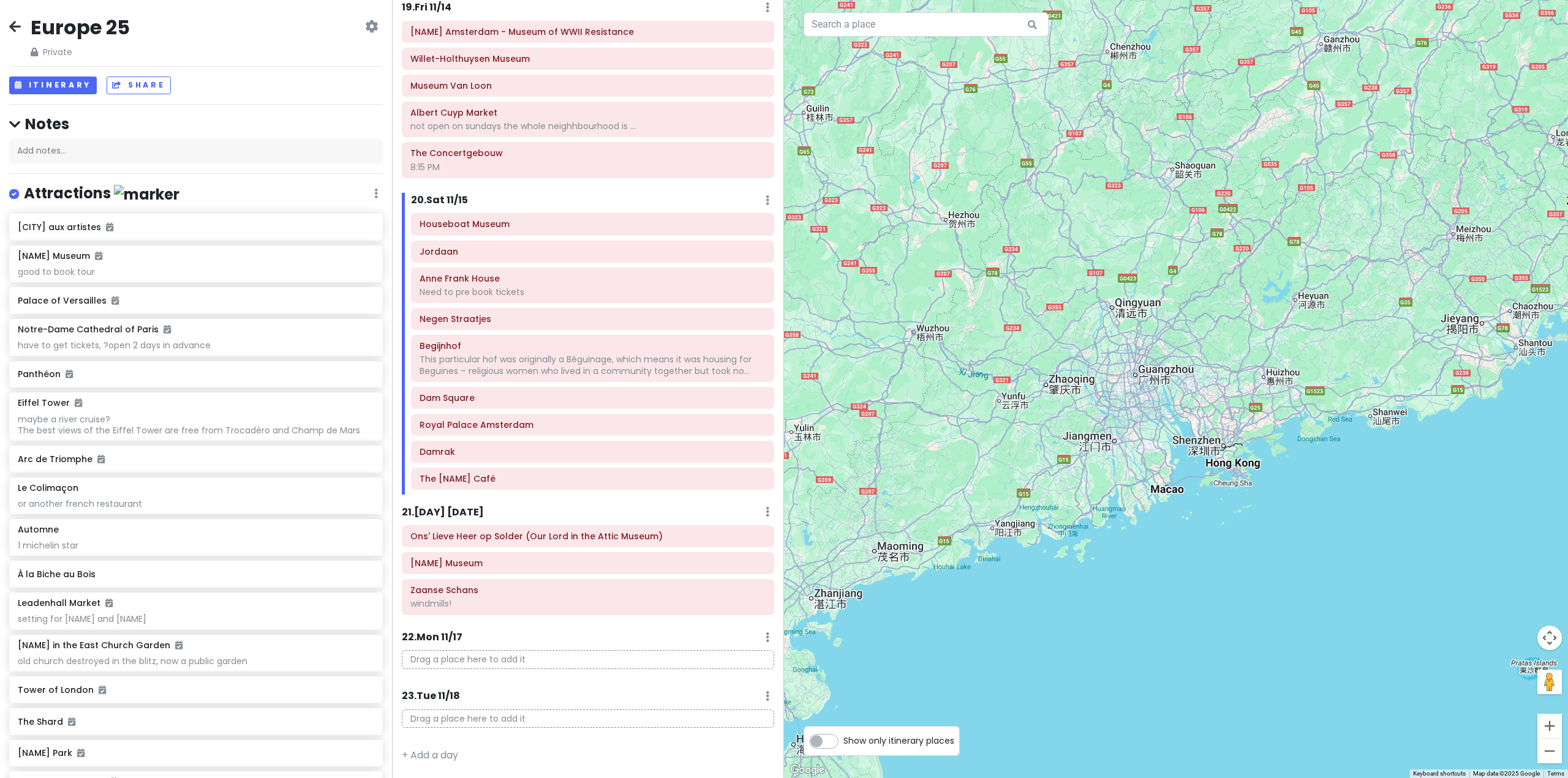 drag, startPoint x: 1104, startPoint y: 536, endPoint x: 1153, endPoint y: 375, distance: 168.29141 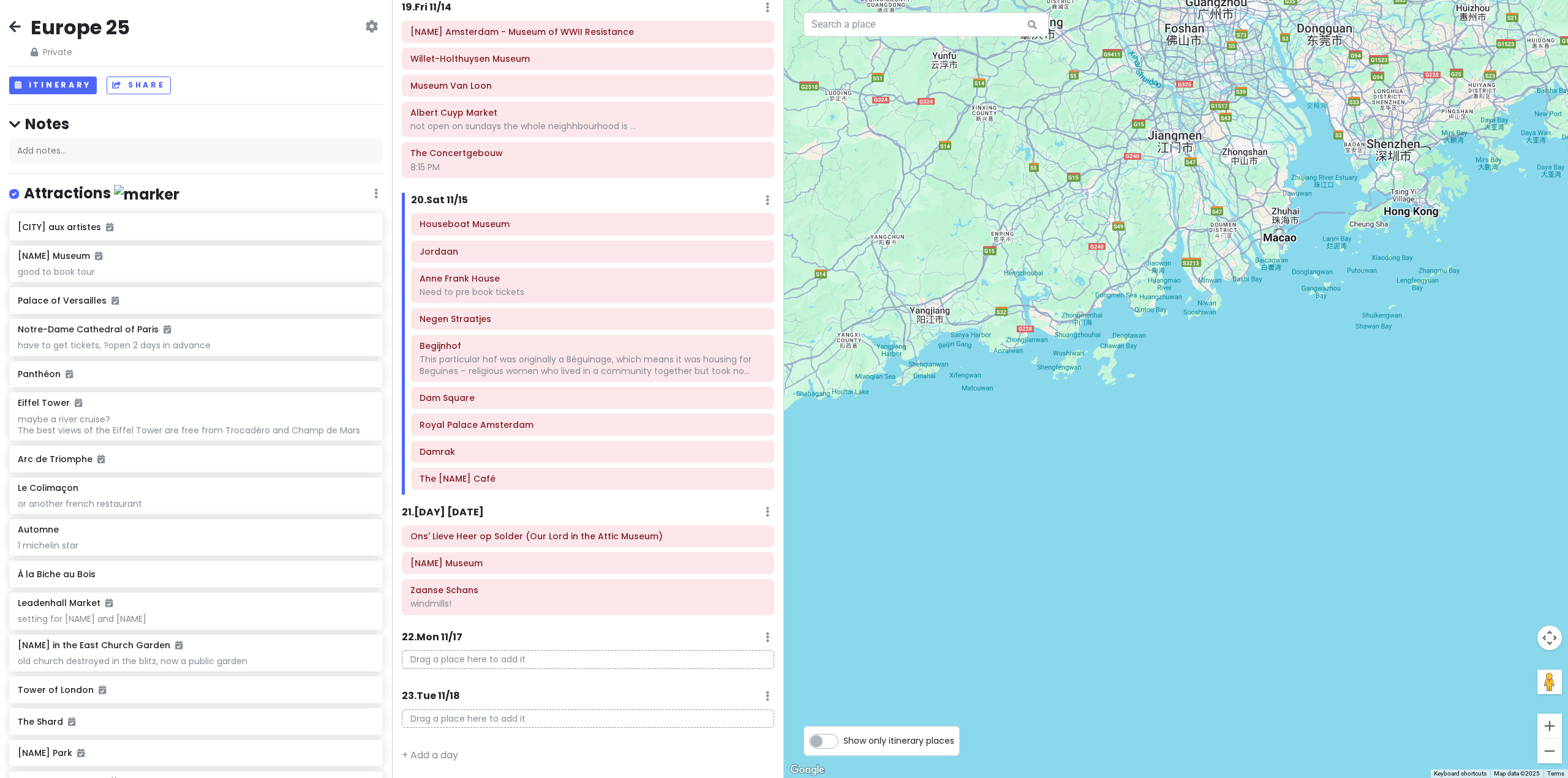 drag, startPoint x: 1261, startPoint y: 247, endPoint x: 1129, endPoint y: 378, distance: 185.9704 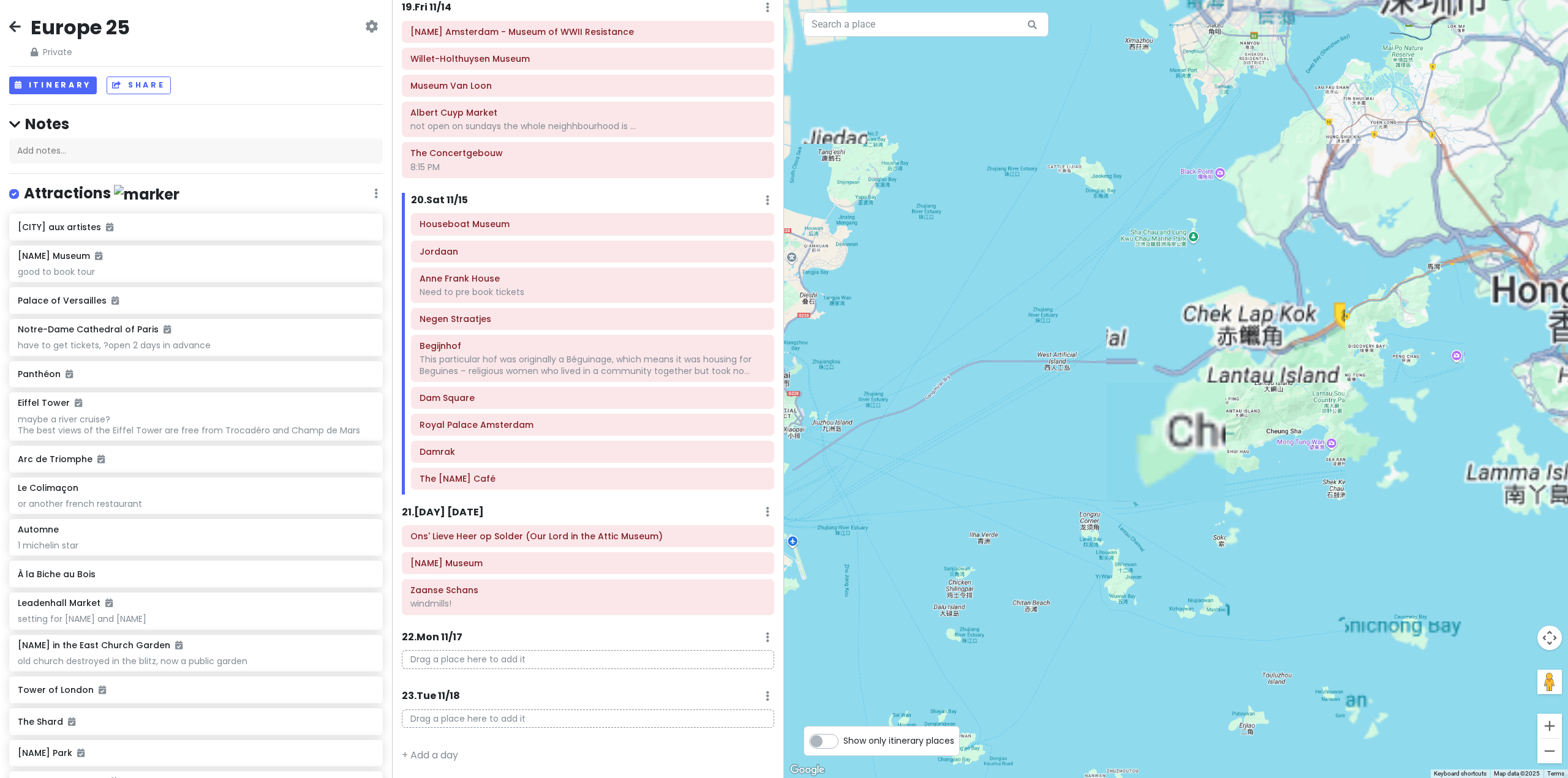 drag, startPoint x: 1177, startPoint y: 337, endPoint x: 979, endPoint y: 411, distance: 211.376 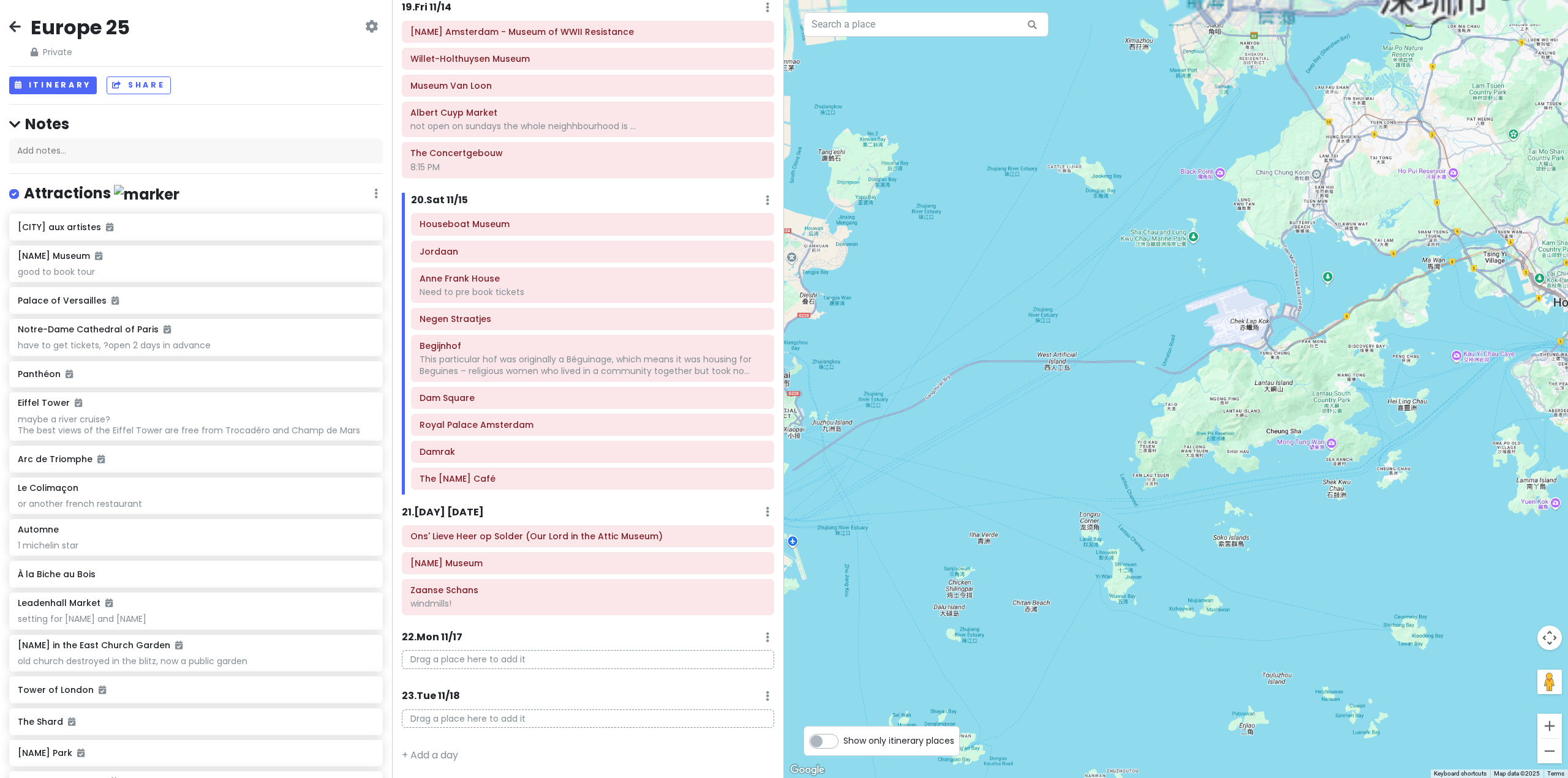 click at bounding box center (1176, 389) 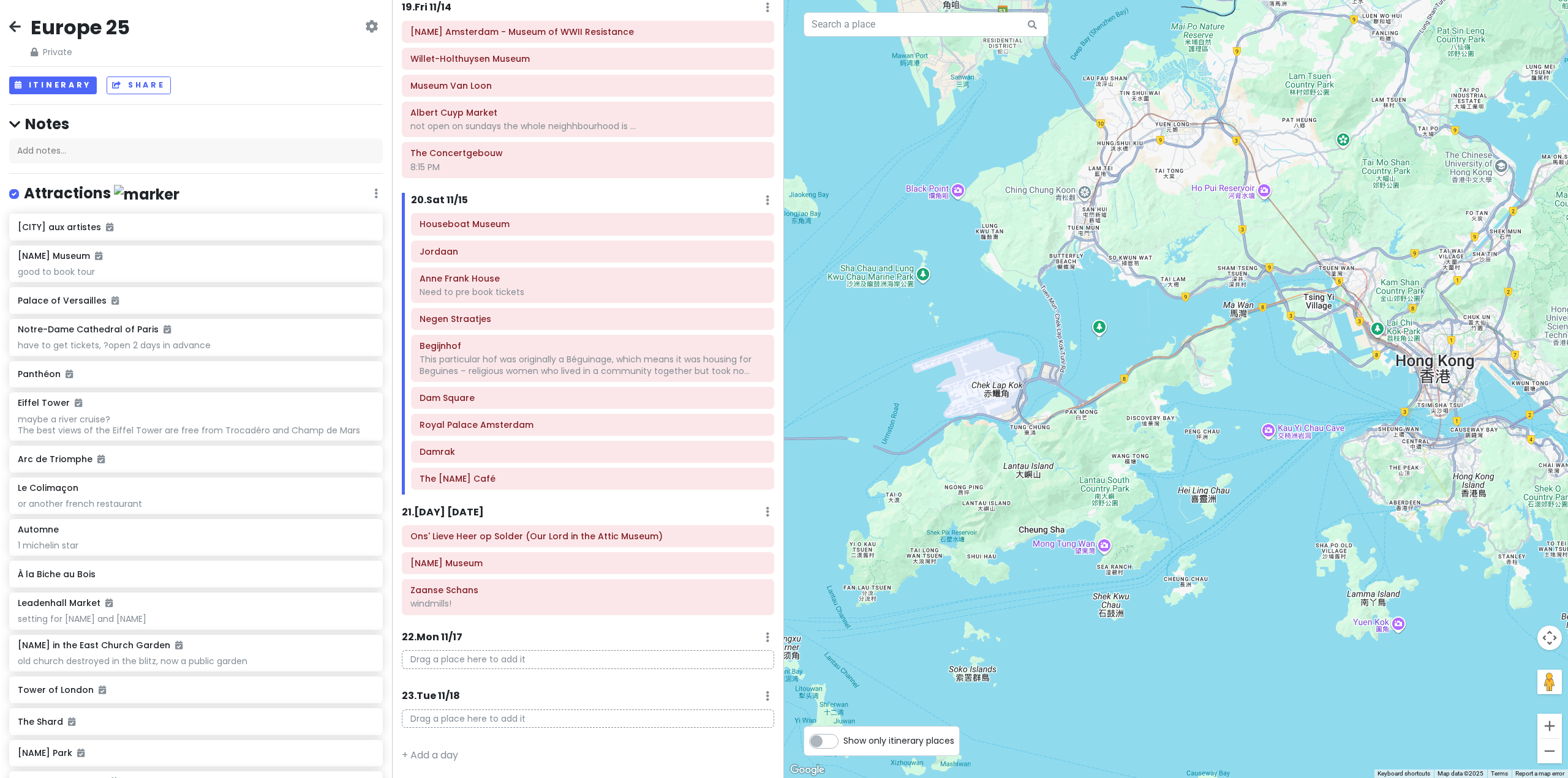 drag, startPoint x: 1246, startPoint y: 374, endPoint x: 1077, endPoint y: 409, distance: 172.58621 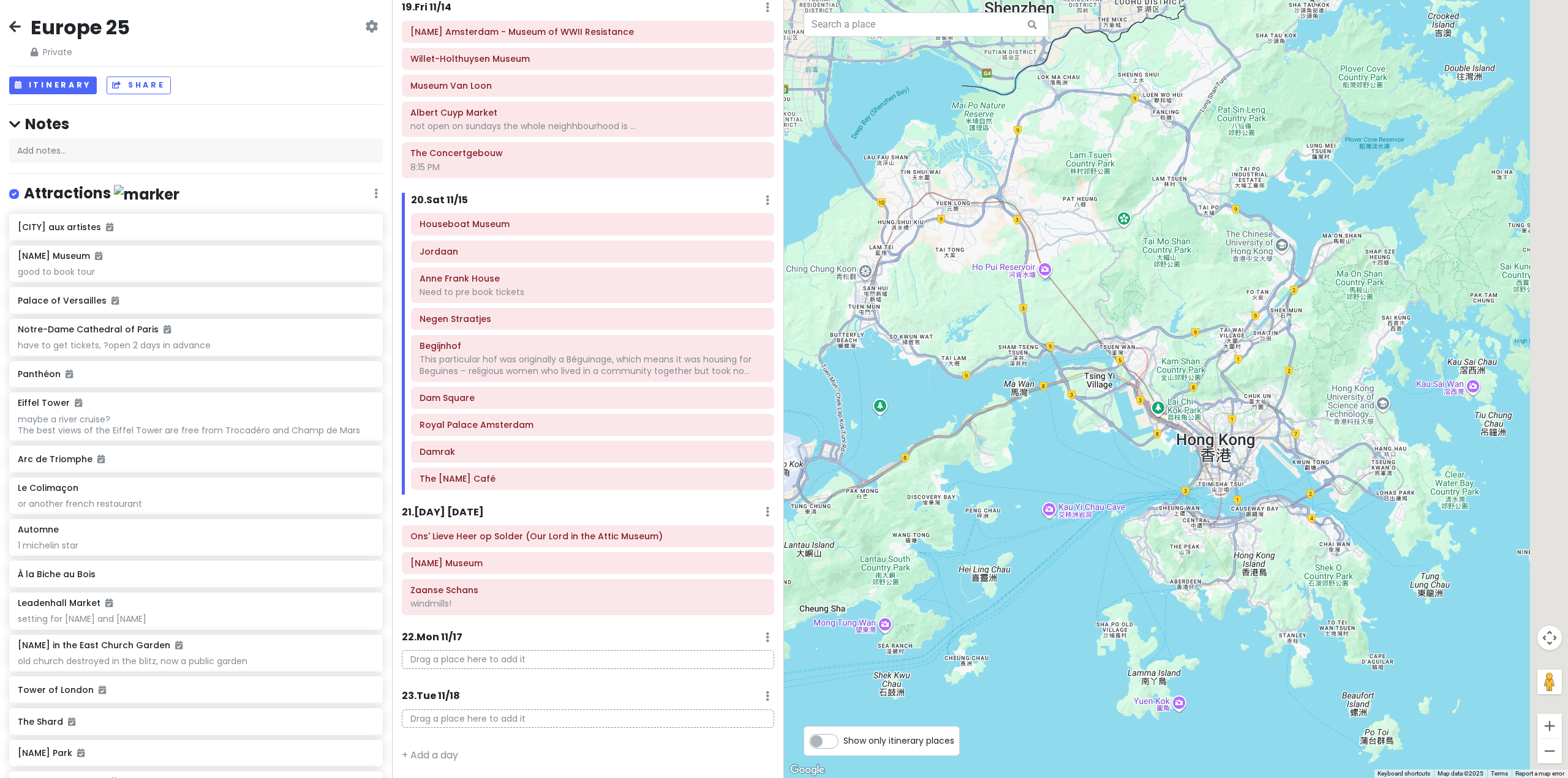 drag, startPoint x: 1267, startPoint y: 323, endPoint x: 979, endPoint y: 384, distance: 294.3892 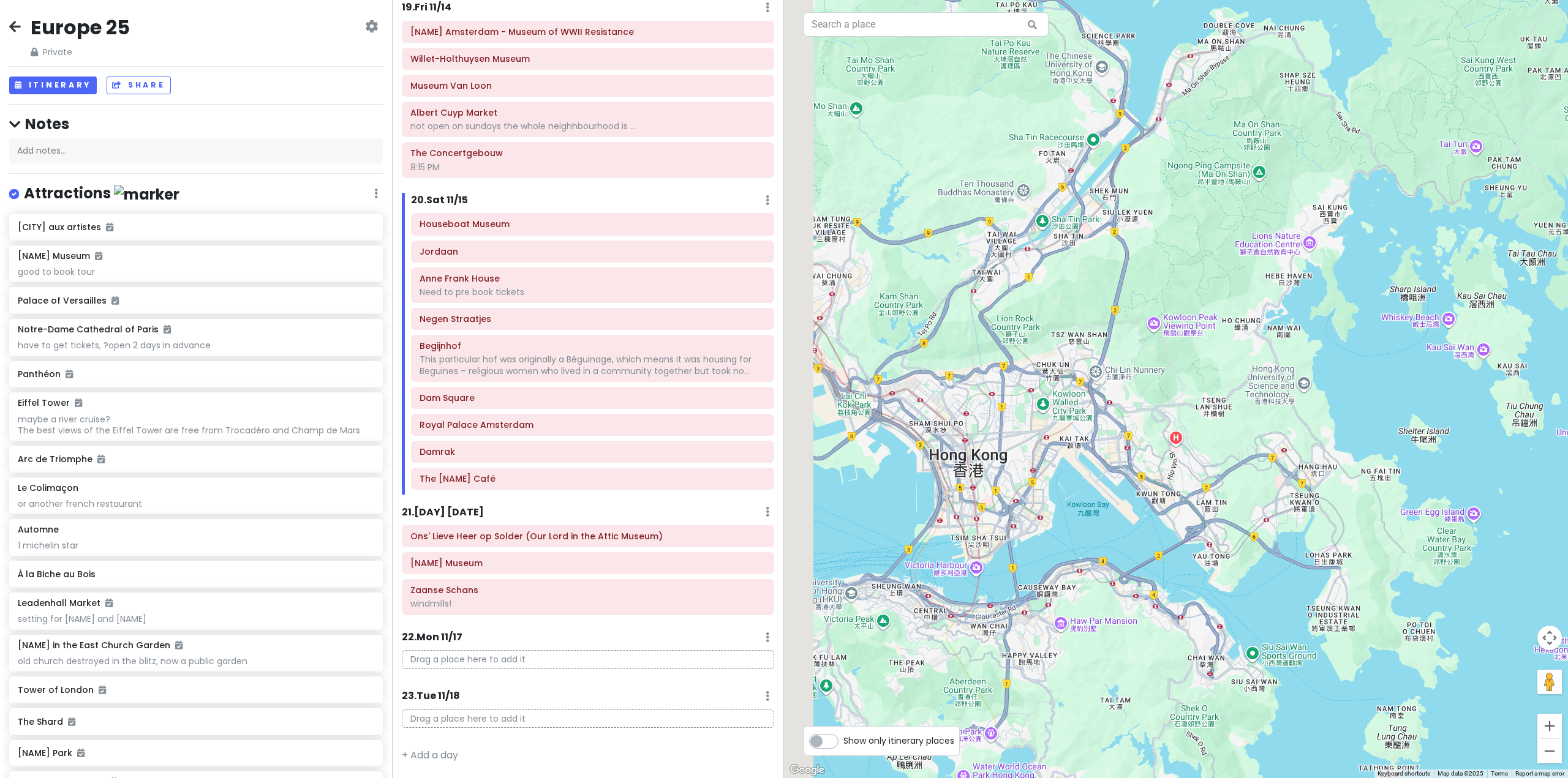 drag, startPoint x: 1025, startPoint y: 442, endPoint x: 1136, endPoint y: 440, distance: 111.01802 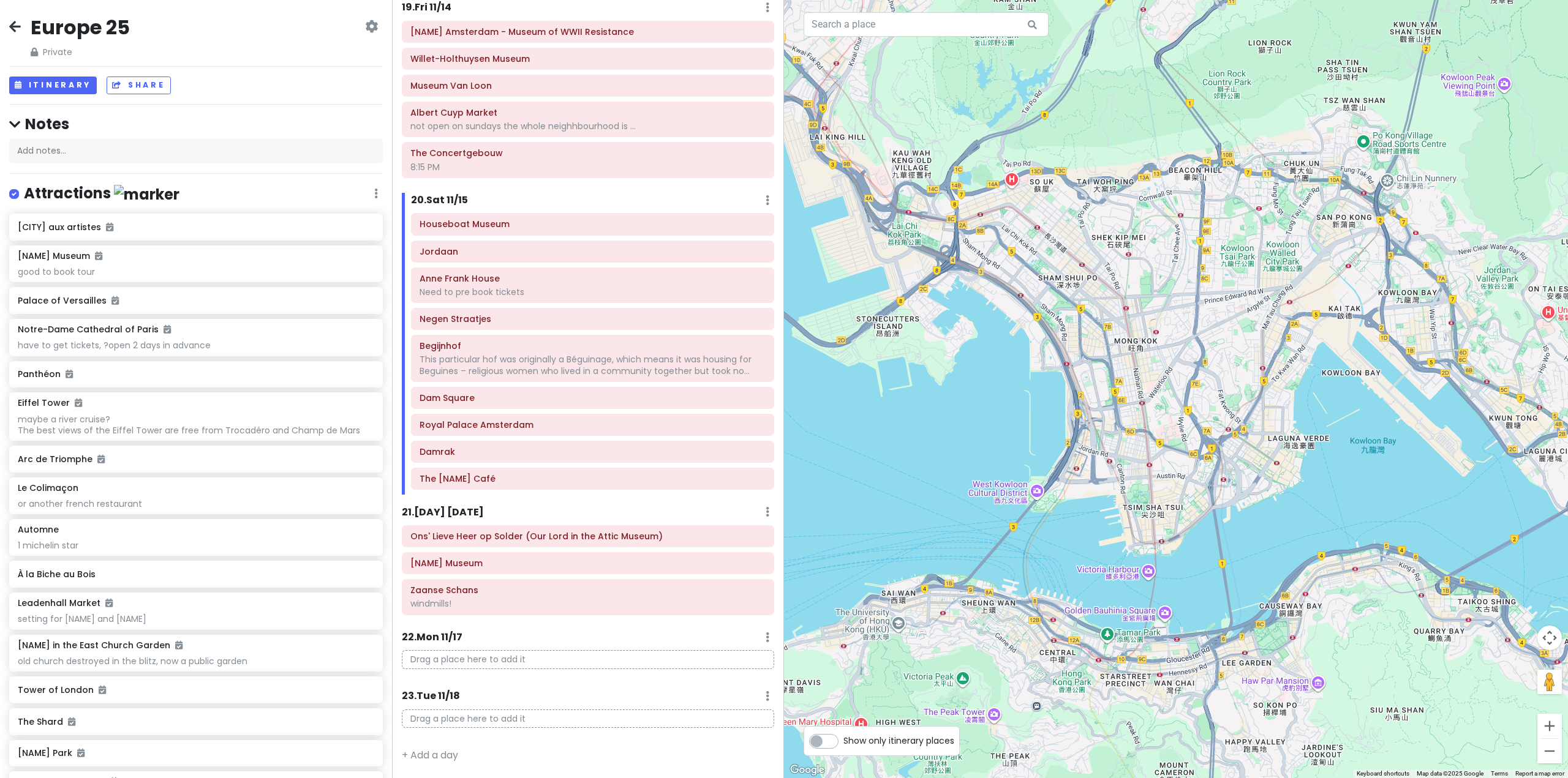 drag, startPoint x: 1139, startPoint y: 544, endPoint x: 1146, endPoint y: 404, distance: 140.1749 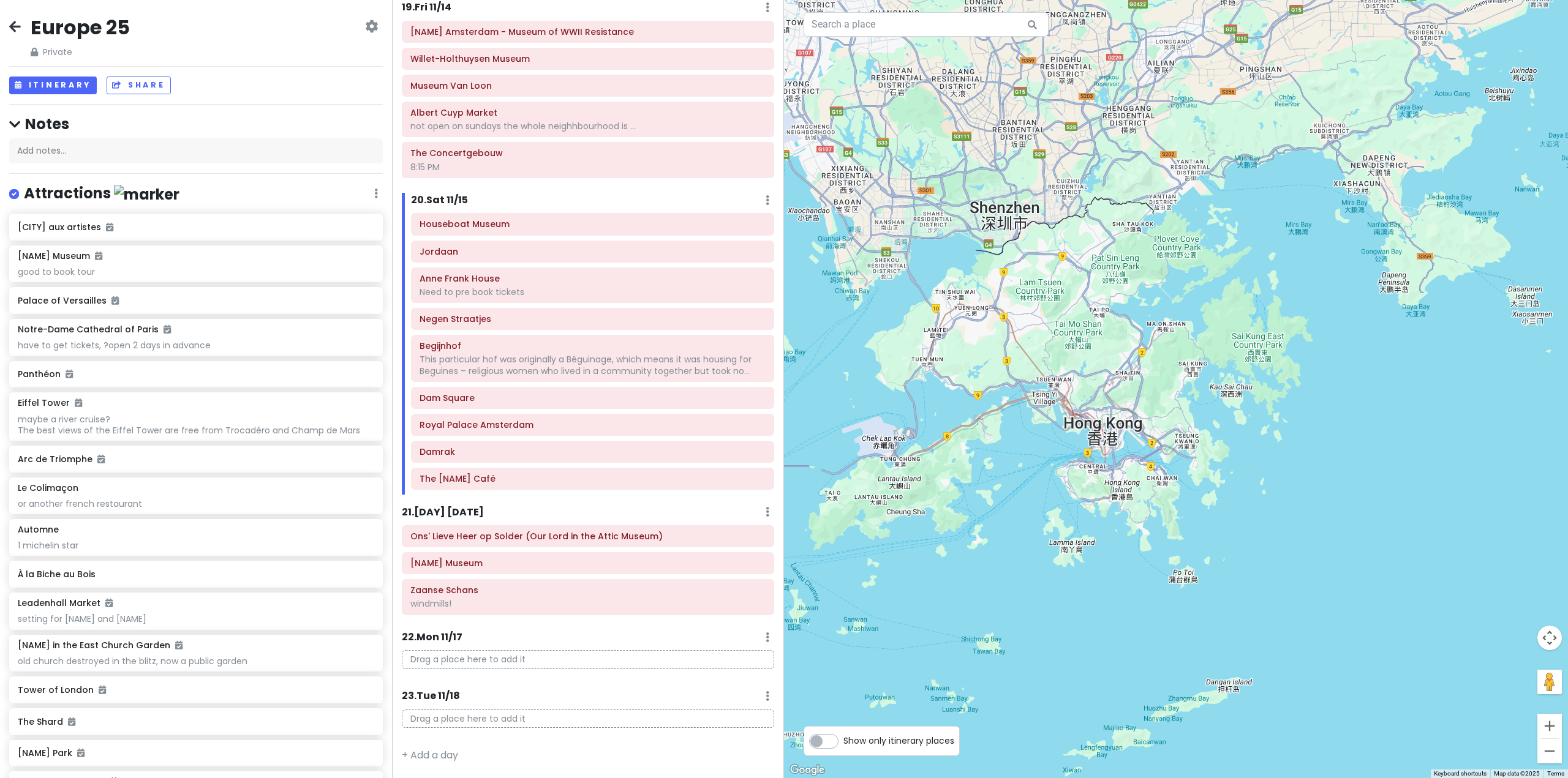 drag, startPoint x: 1037, startPoint y: 458, endPoint x: 1231, endPoint y: 463, distance: 194.06442 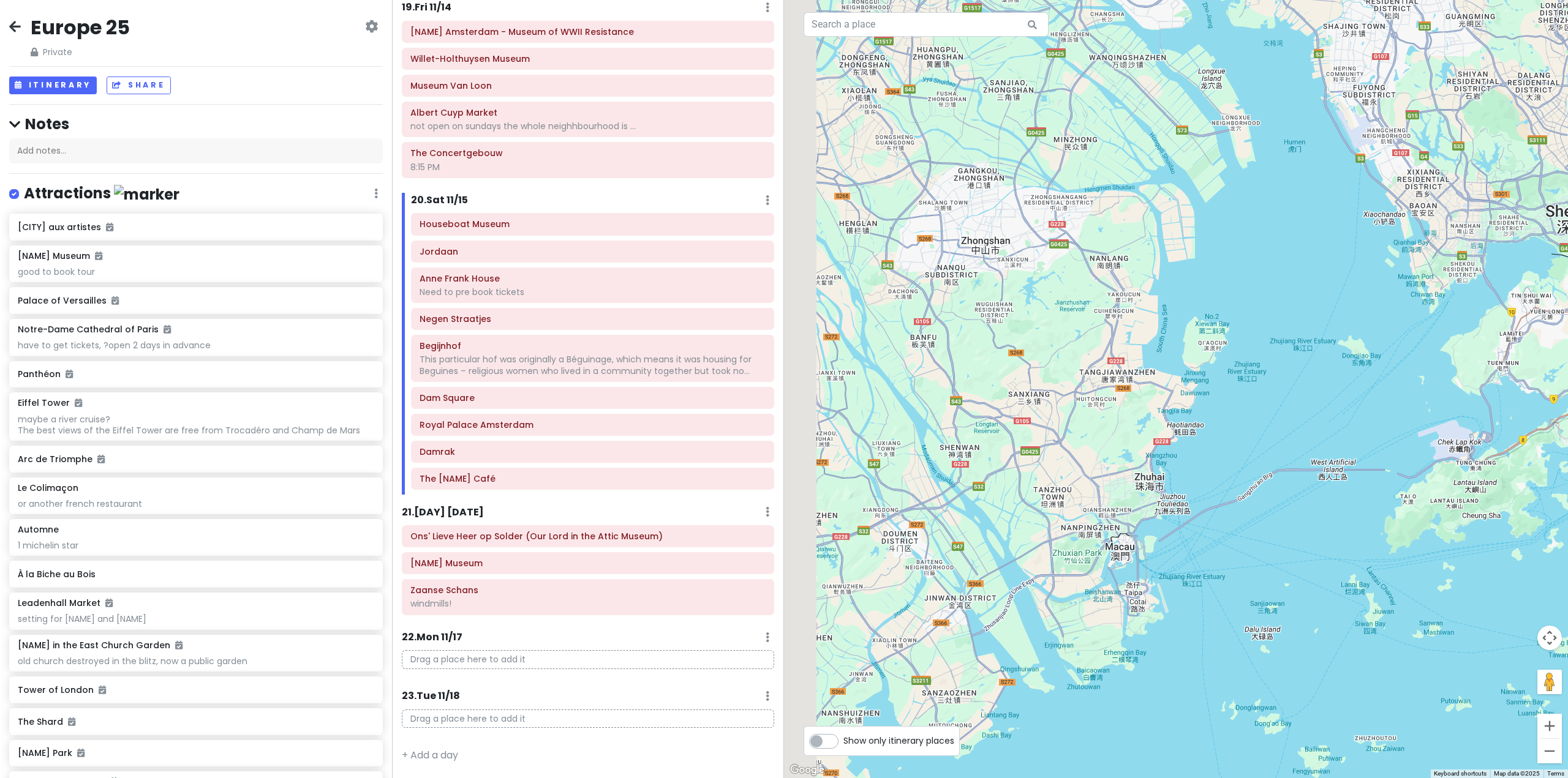 drag, startPoint x: 1071, startPoint y: 482, endPoint x: 1182, endPoint y: 474, distance: 111.28791 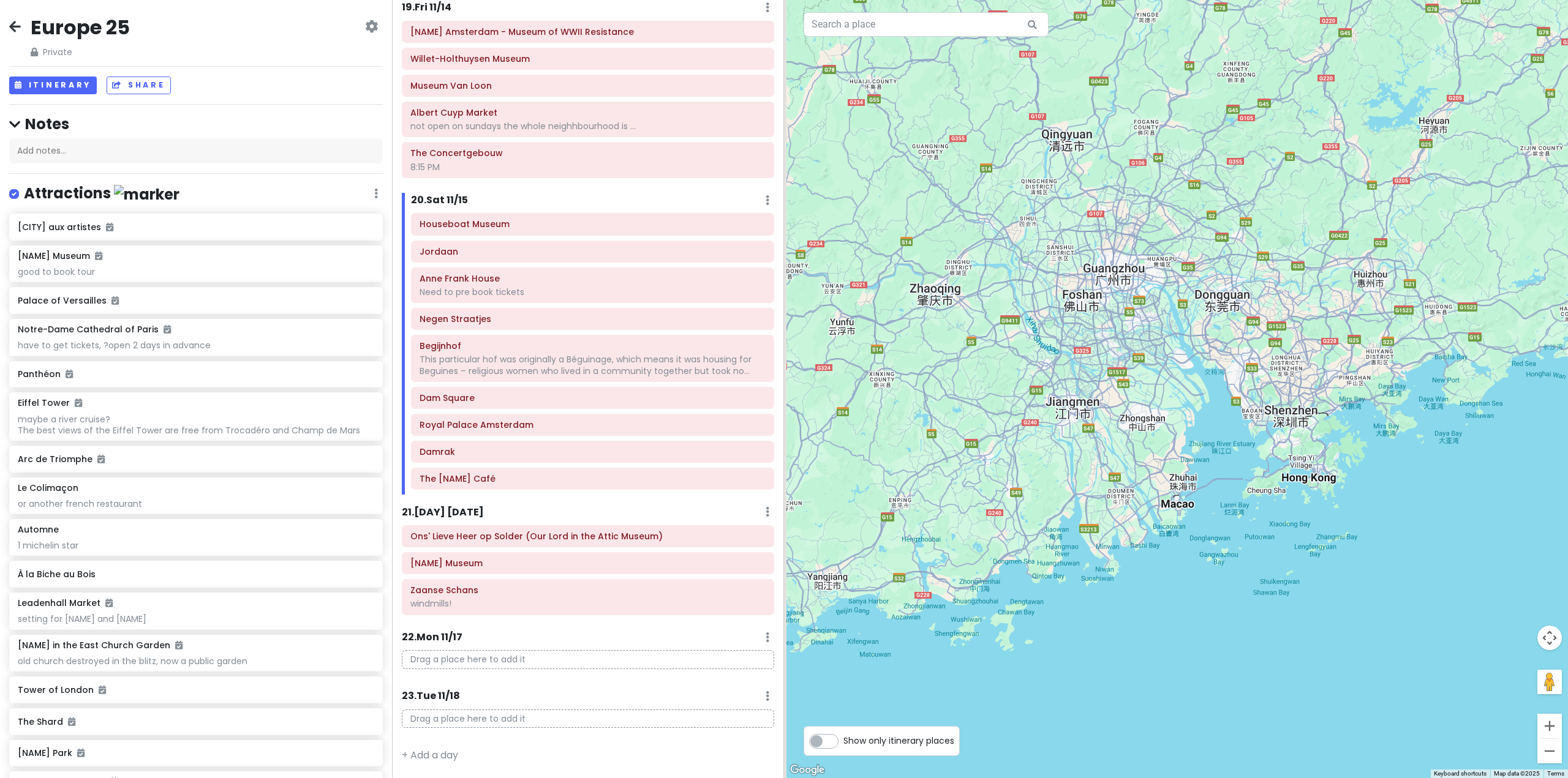 drag, startPoint x: 976, startPoint y: 417, endPoint x: 1187, endPoint y: 484, distance: 221.38202 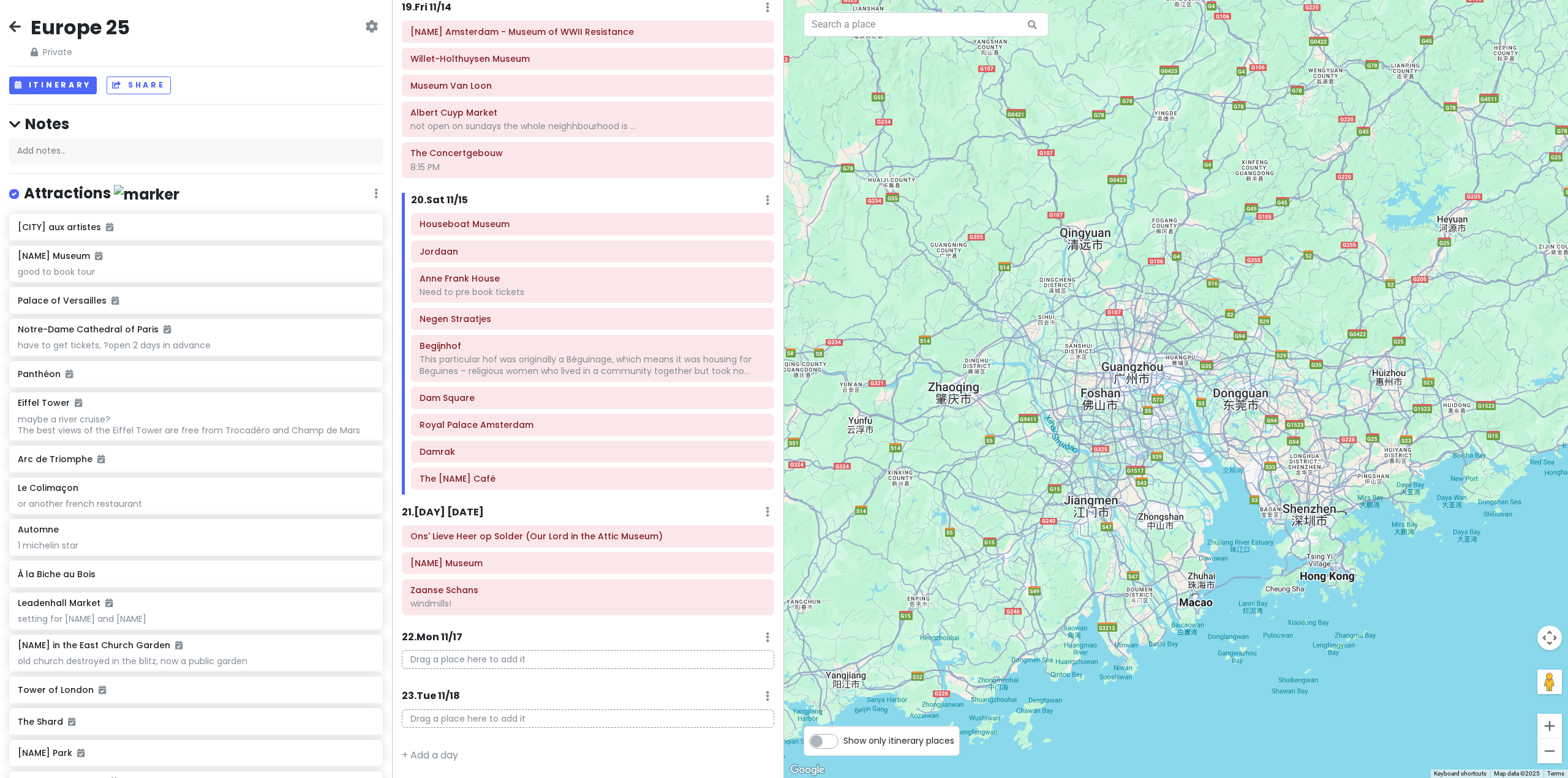 drag, startPoint x: 1229, startPoint y: 440, endPoint x: 1097, endPoint y: 497, distance: 143.781 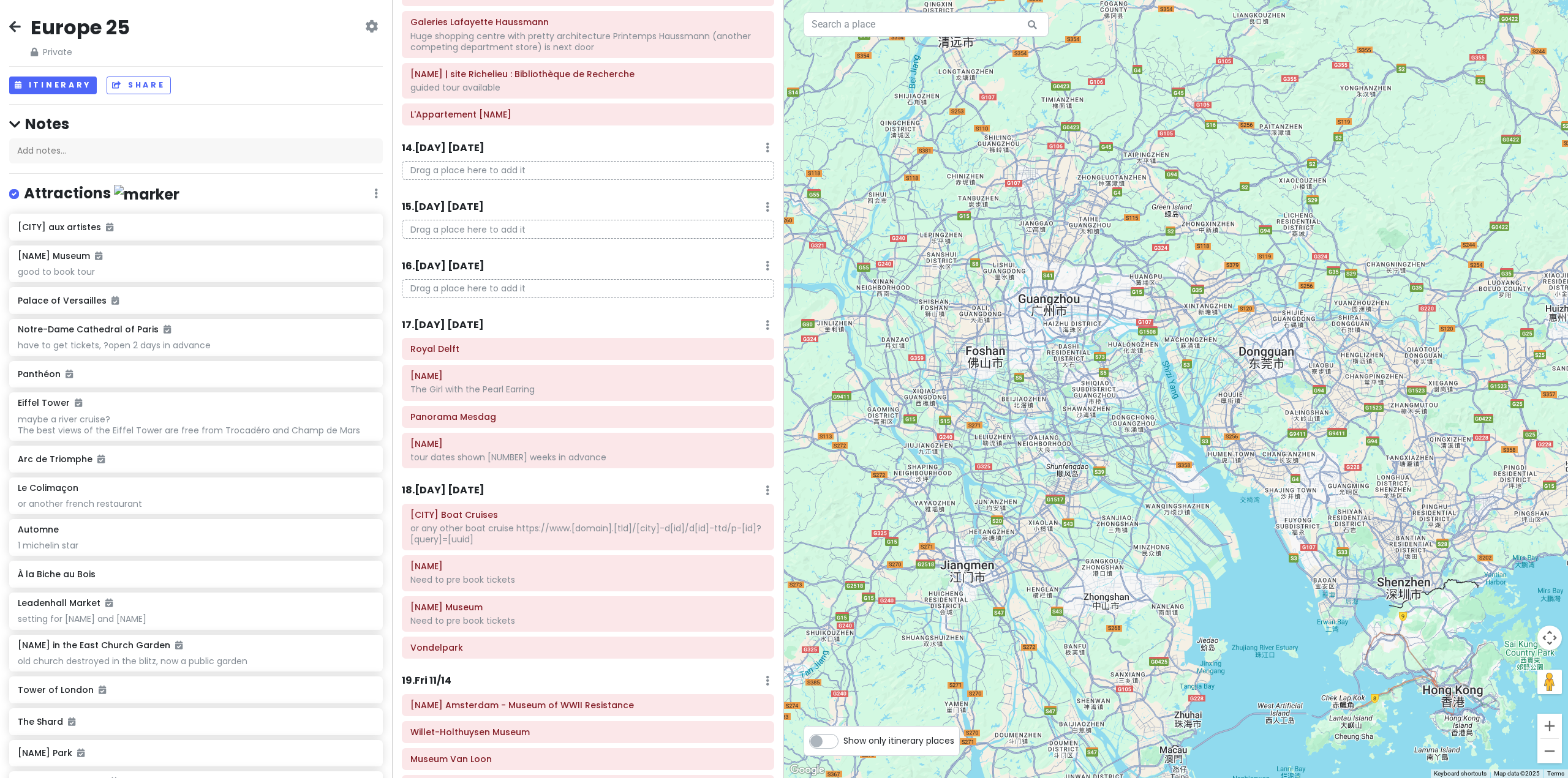 scroll, scrollTop: 2016, scrollLeft: 0, axis: vertical 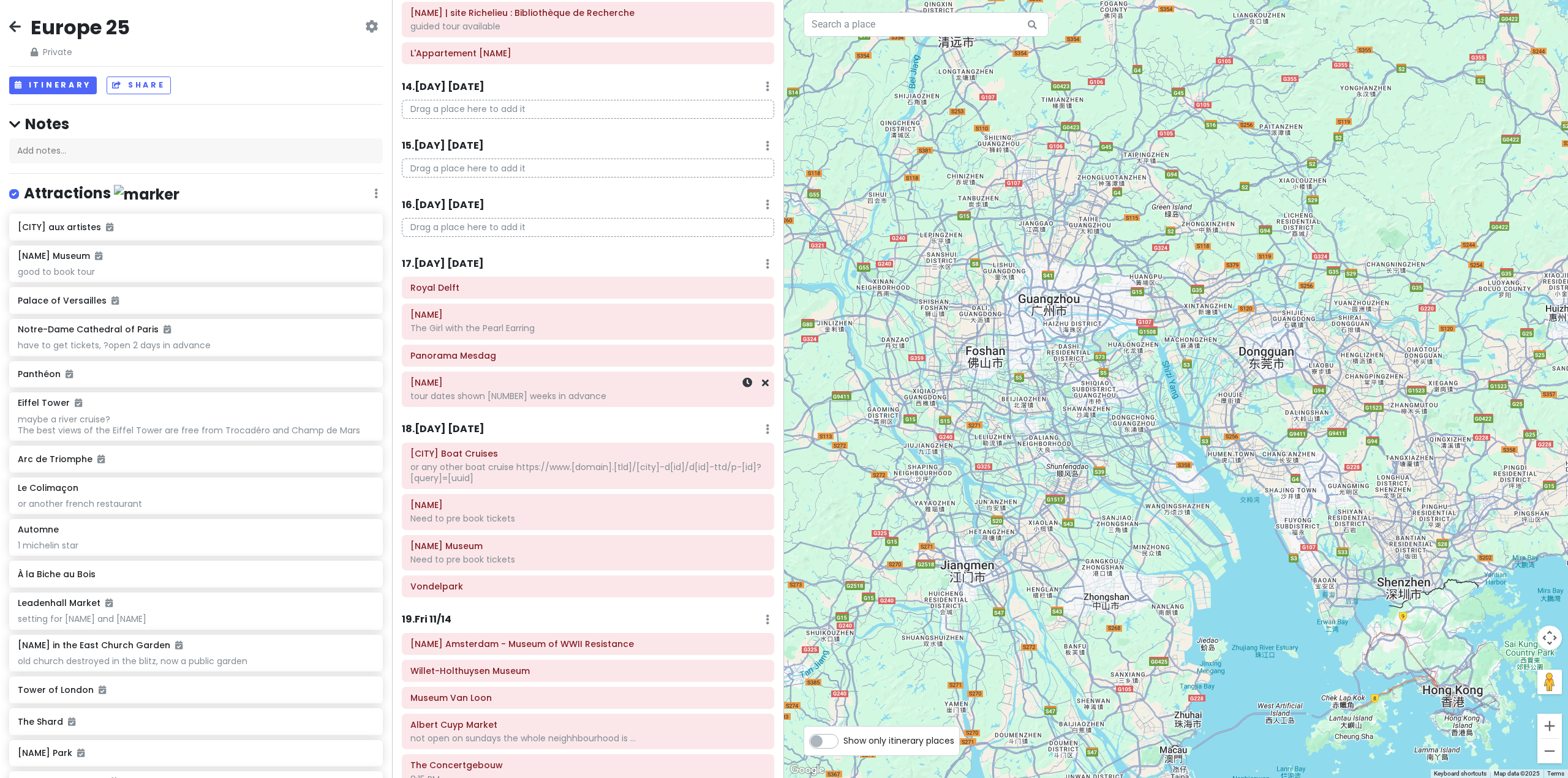 click on "tour dates shown [NUMBER] weeks in advance" at bounding box center [588, -1850] 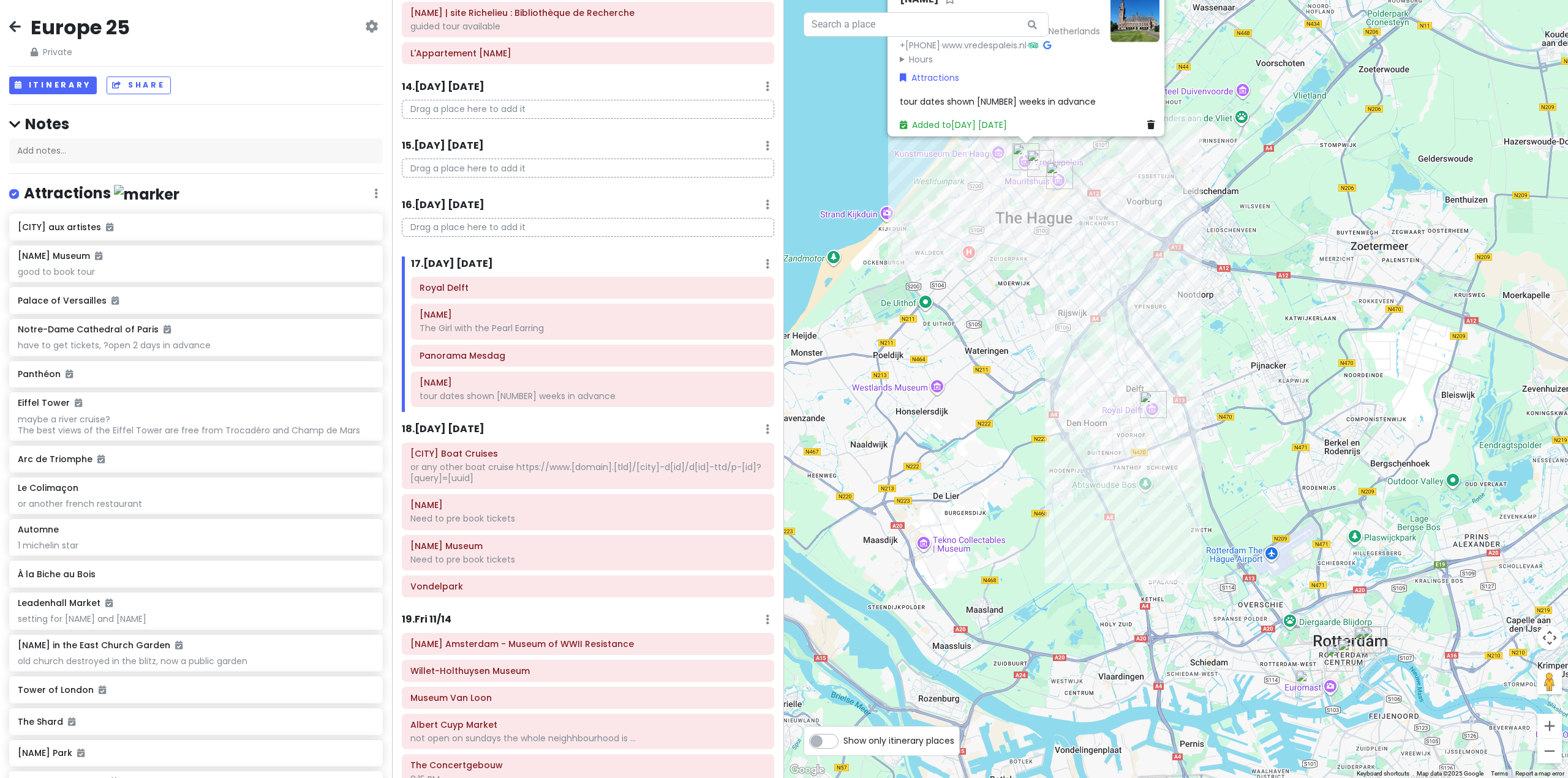 drag, startPoint x: 1049, startPoint y: 237, endPoint x: 1008, endPoint y: 391, distance: 159.36436 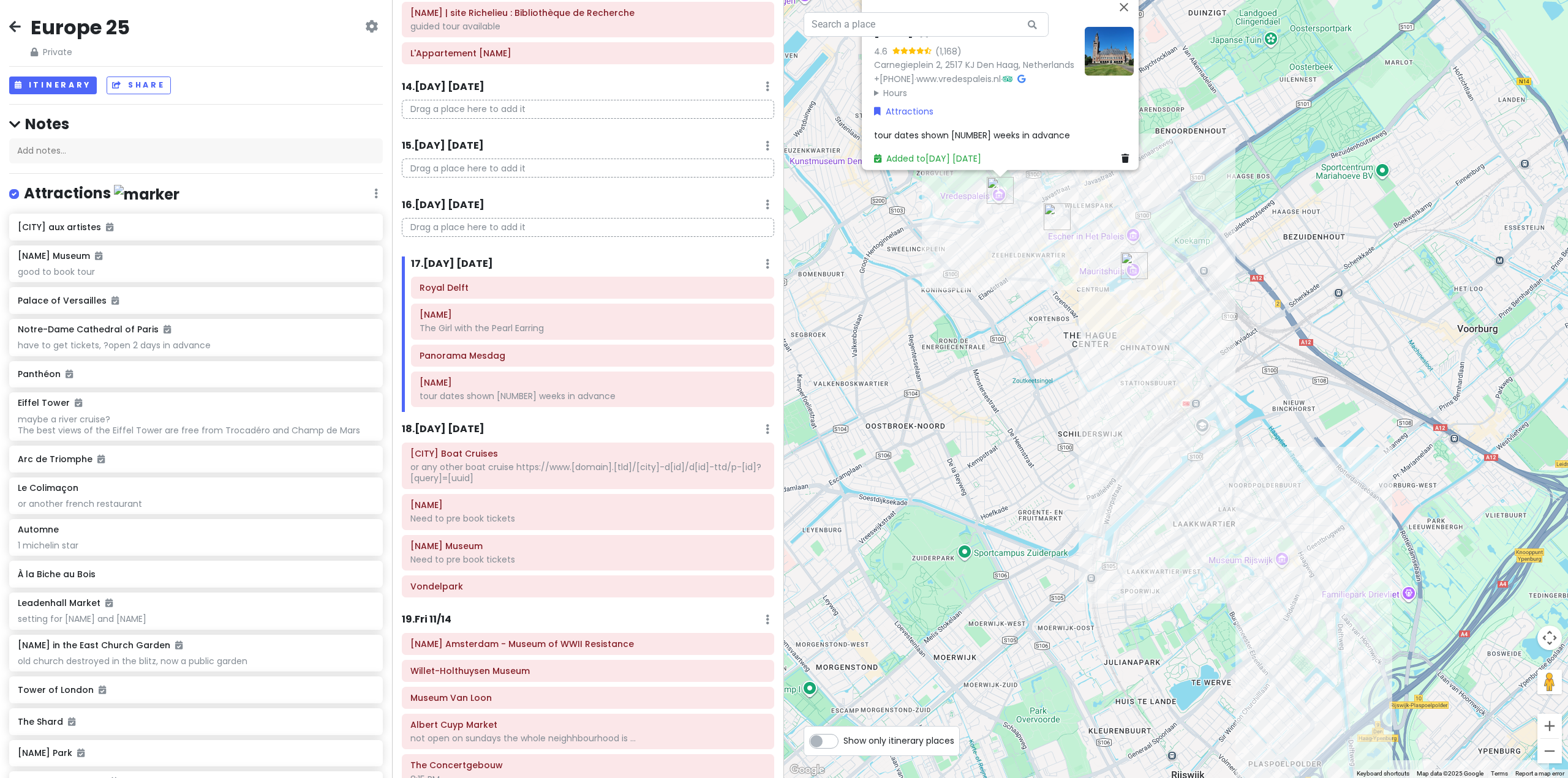 drag, startPoint x: 923, startPoint y: 246, endPoint x: 915, endPoint y: 352, distance: 106.30146 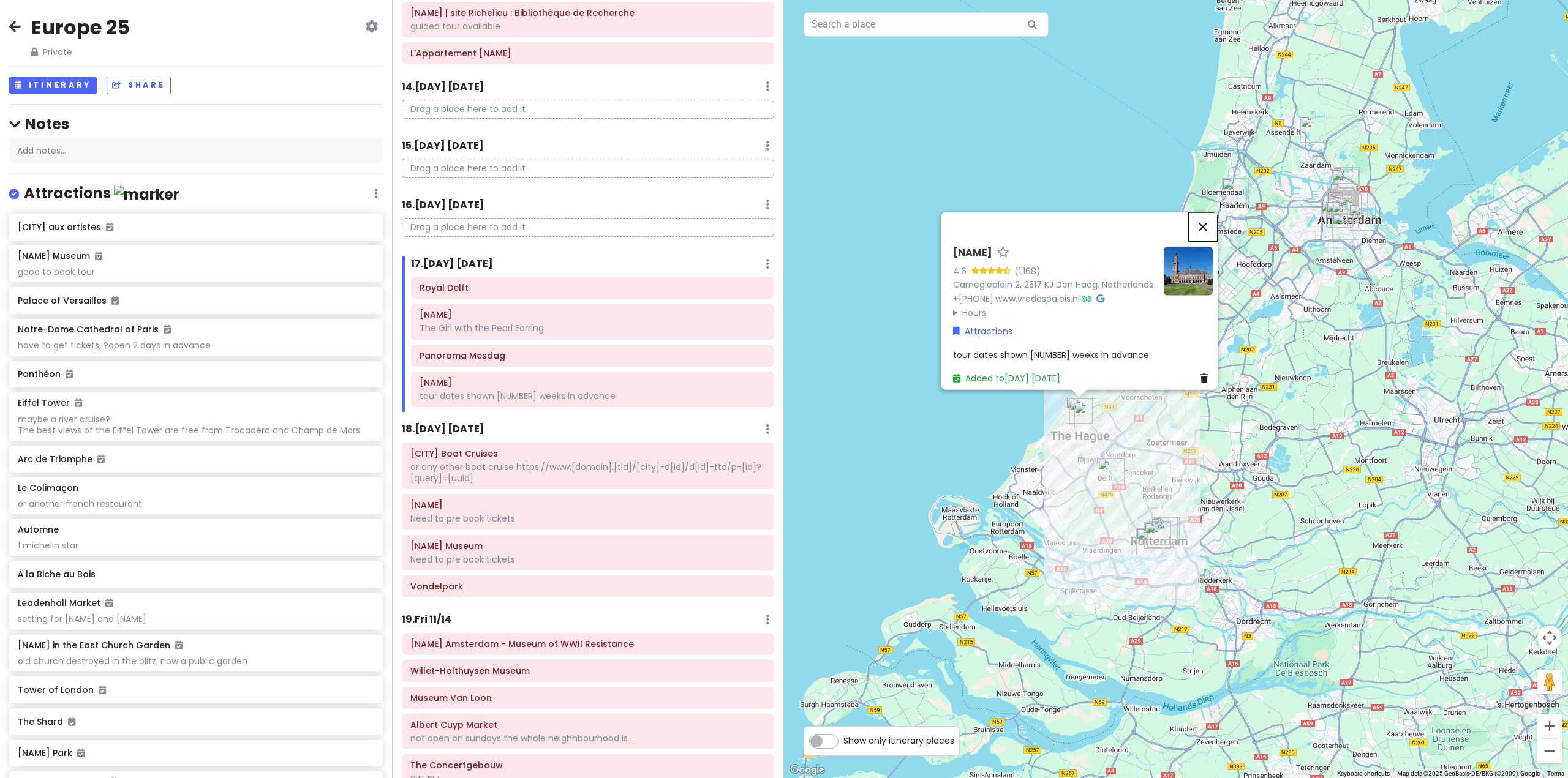 click at bounding box center (1203, 226) 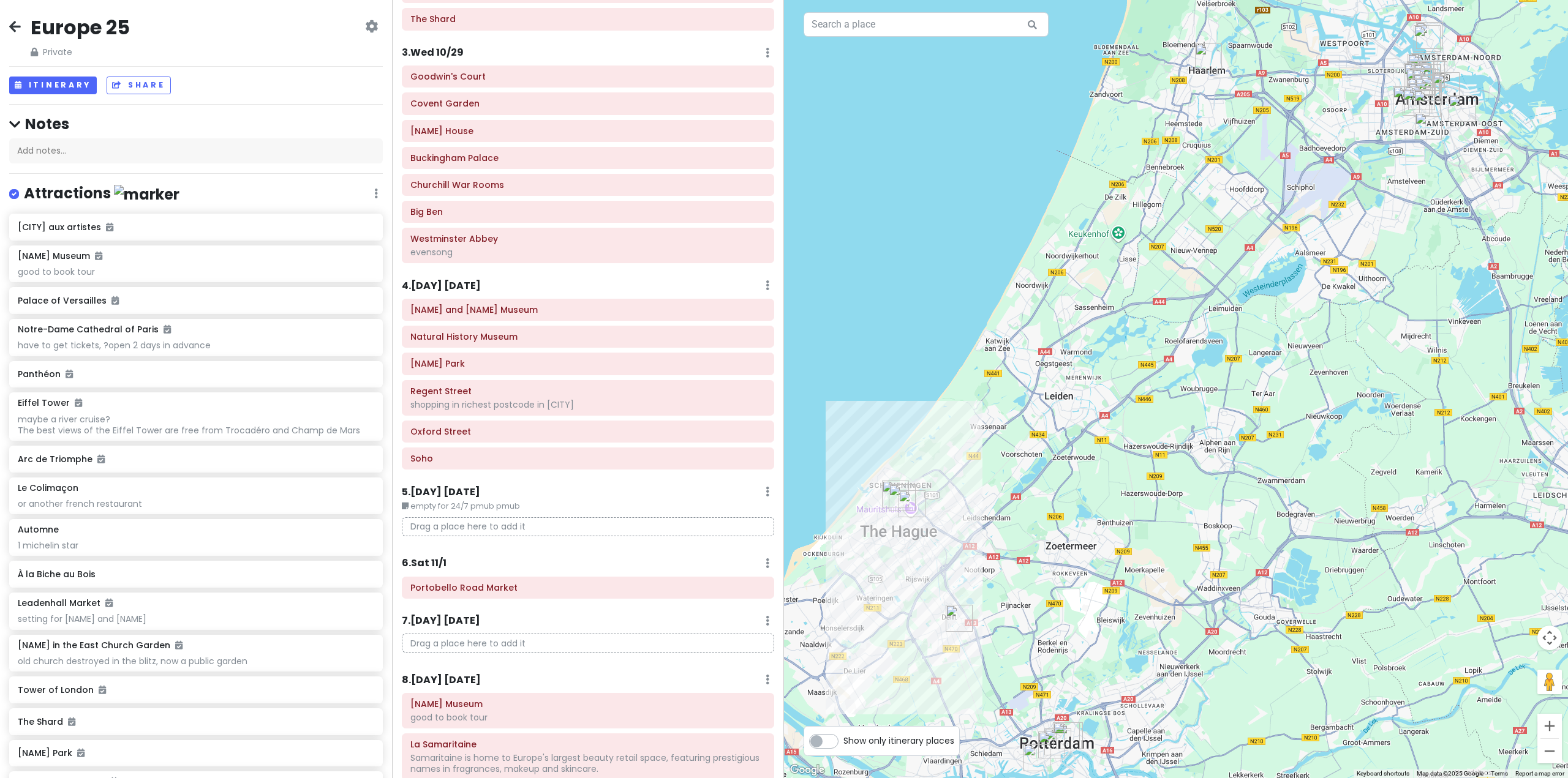 scroll, scrollTop: 0, scrollLeft: 0, axis: both 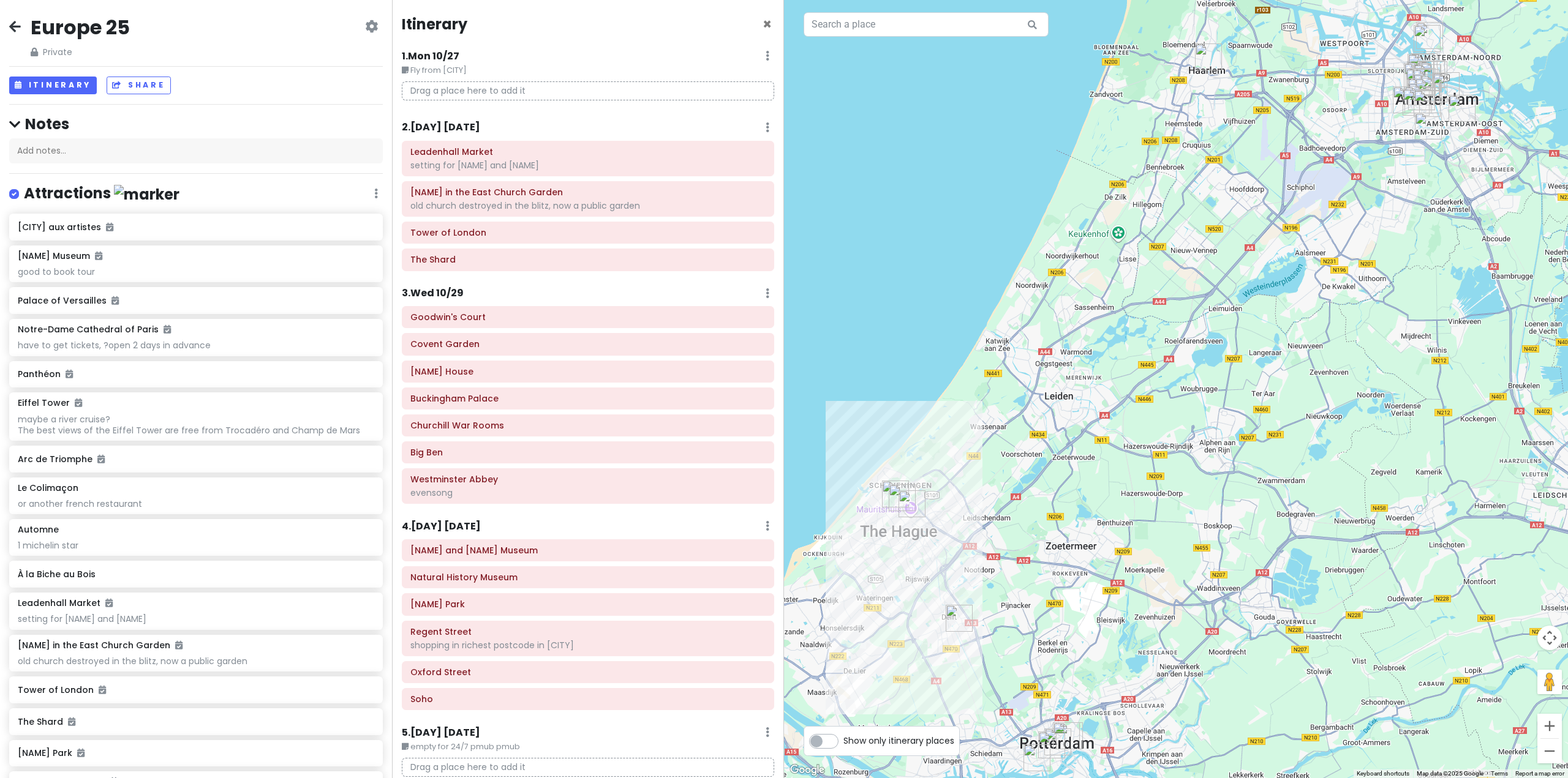 click on "[NUMBER] . [DAY] [DATE]" at bounding box center (441, 127) 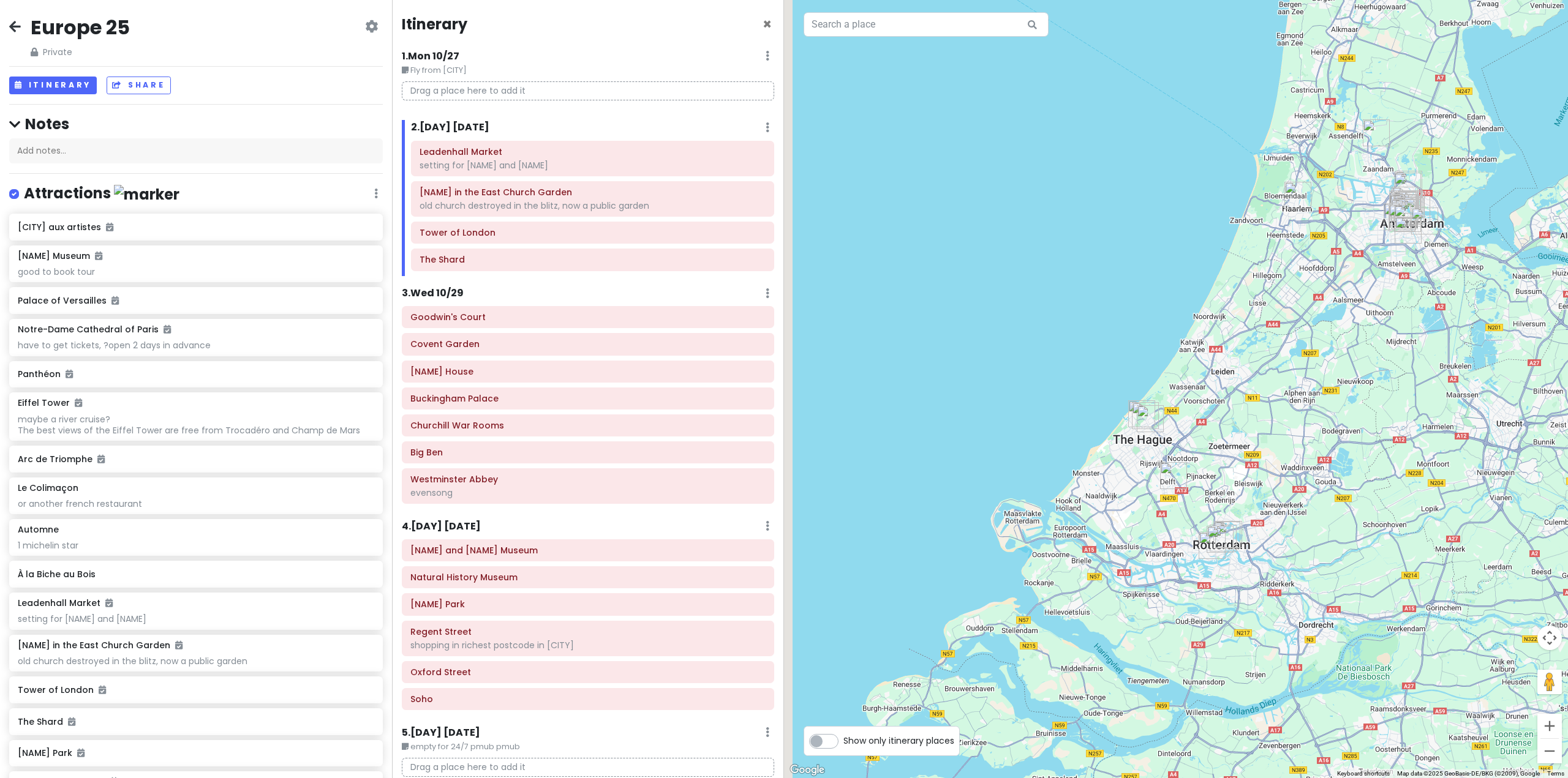 drag, startPoint x: 1004, startPoint y: 446, endPoint x: 1228, endPoint y: 443, distance: 224.02009 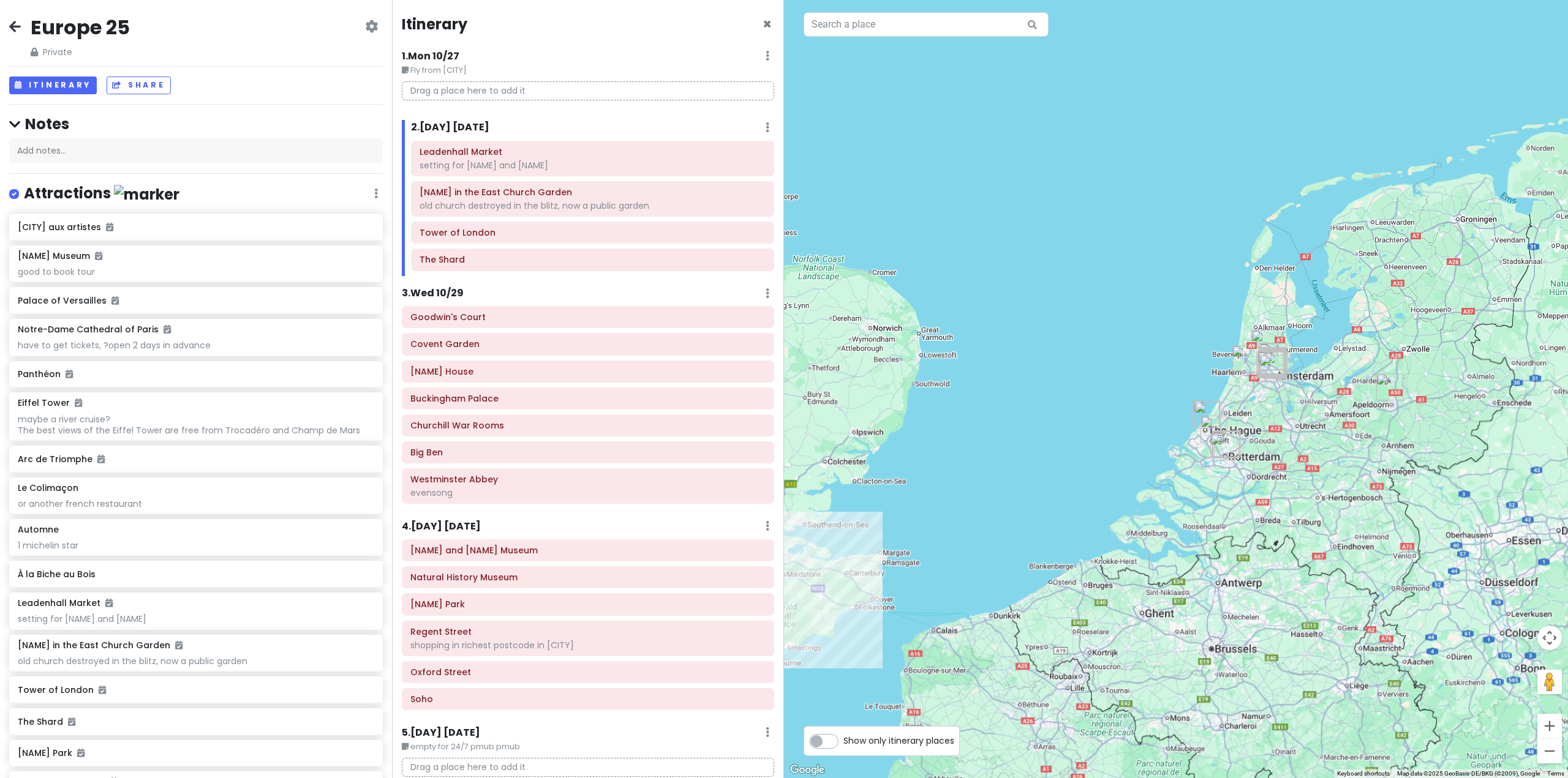 drag, startPoint x: 972, startPoint y: 427, endPoint x: 1174, endPoint y: 447, distance: 202.9877 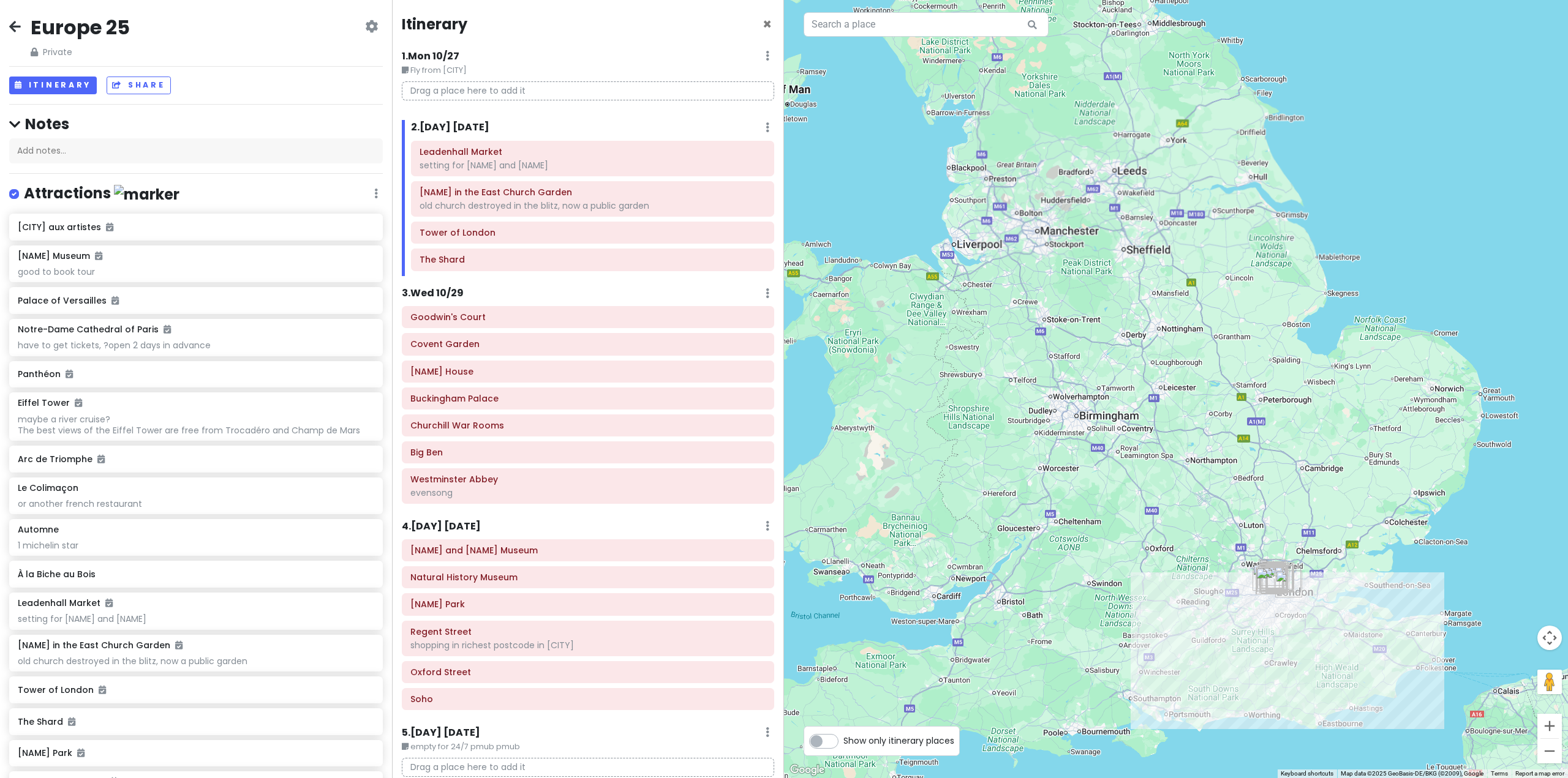 drag, startPoint x: 1203, startPoint y: 494, endPoint x: 1080, endPoint y: 391, distance: 160.43067 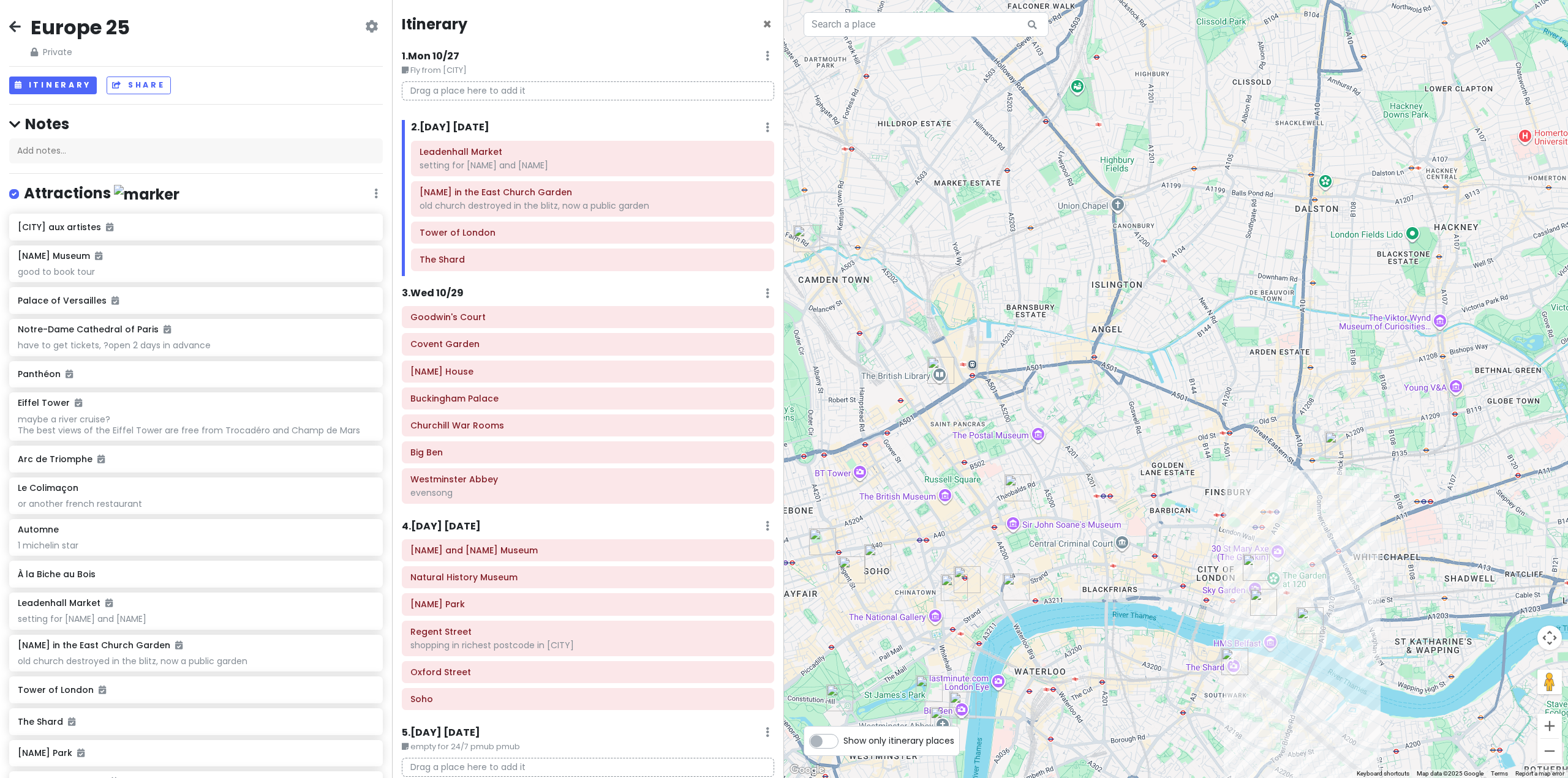 drag, startPoint x: 1047, startPoint y: 534, endPoint x: 1049, endPoint y: 428, distance: 106.01887 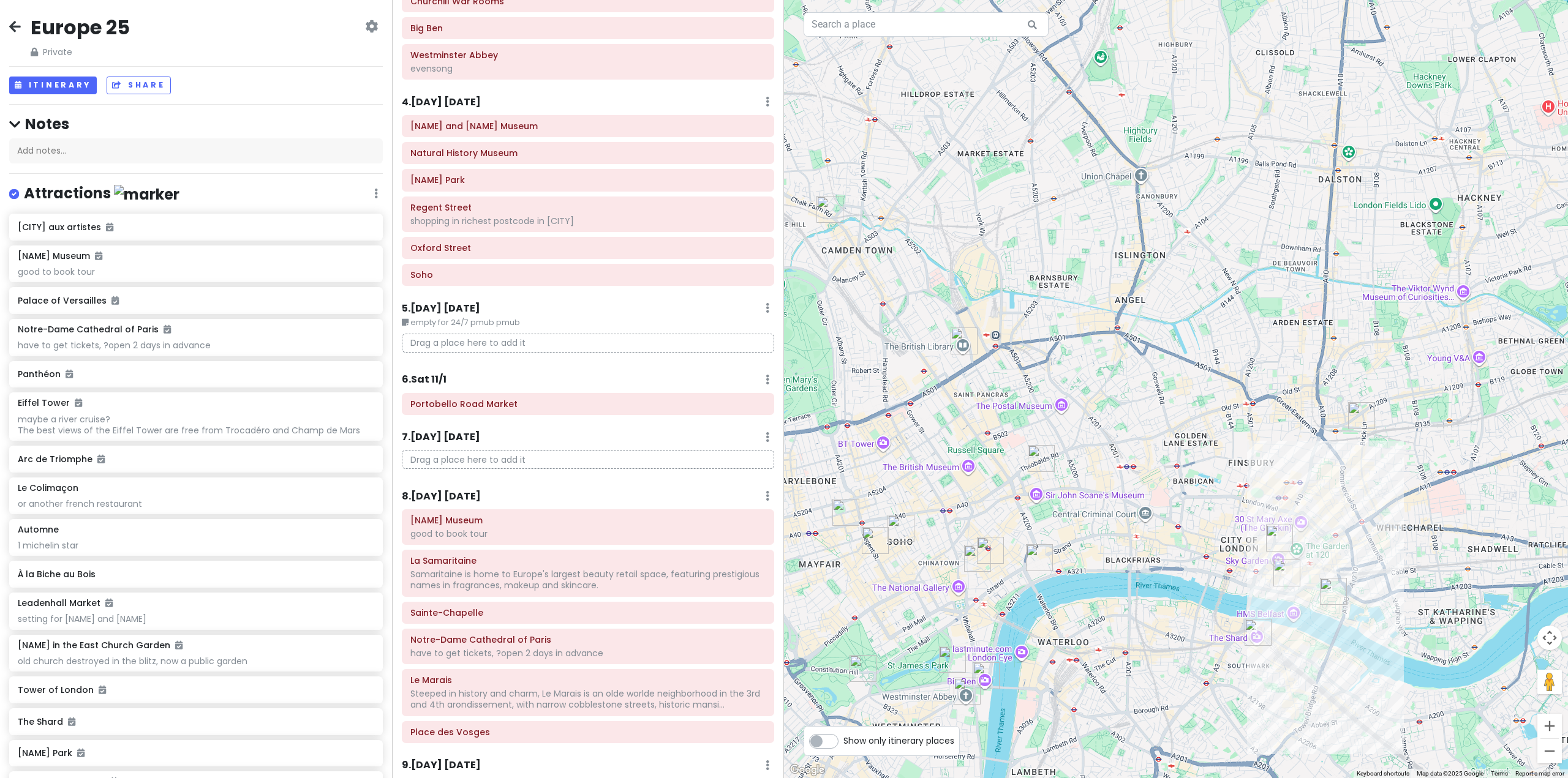 scroll, scrollTop: 428, scrollLeft: 0, axis: vertical 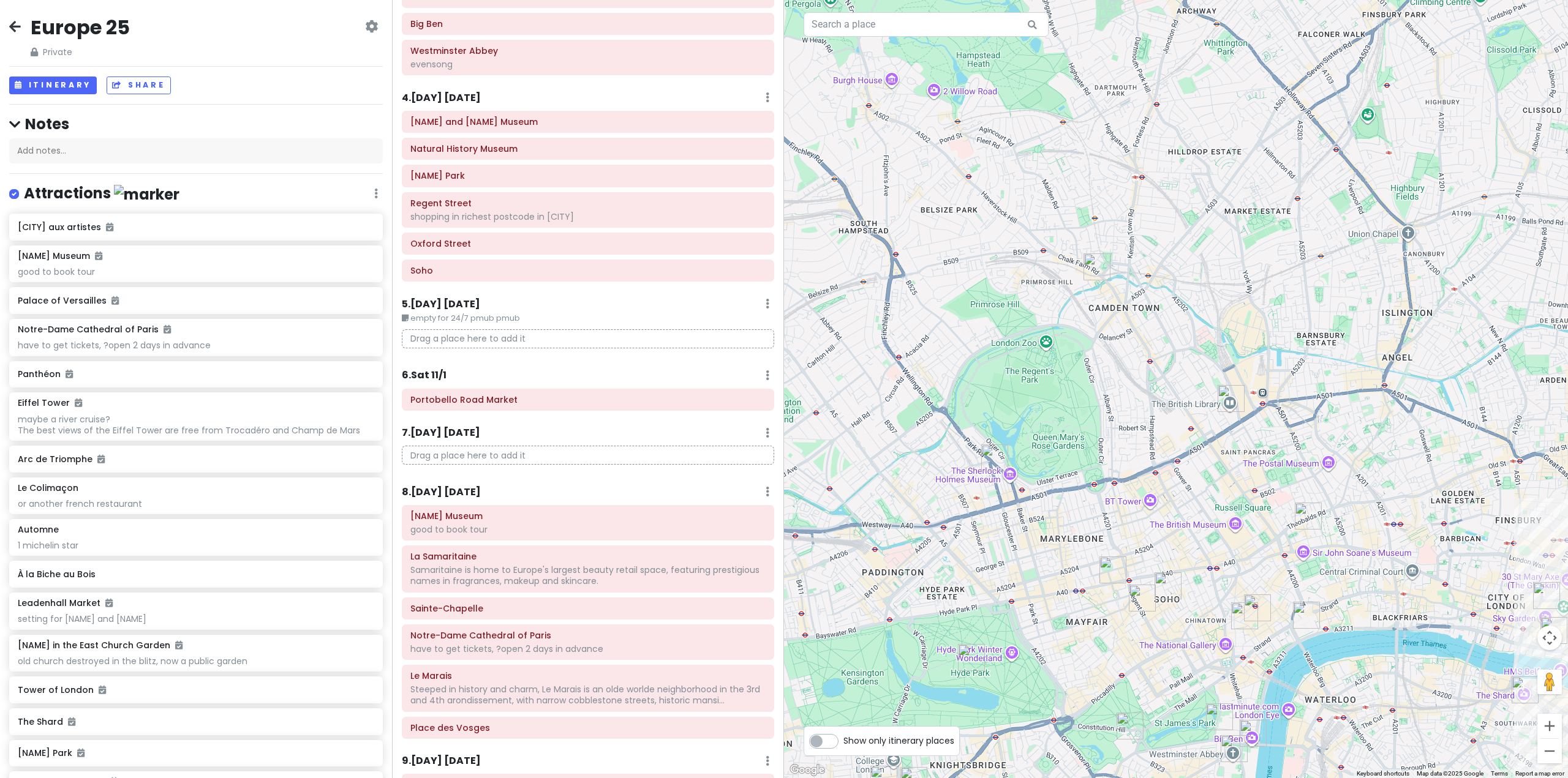 drag, startPoint x: 981, startPoint y: 272, endPoint x: 1238, endPoint y: 318, distance: 261.0843 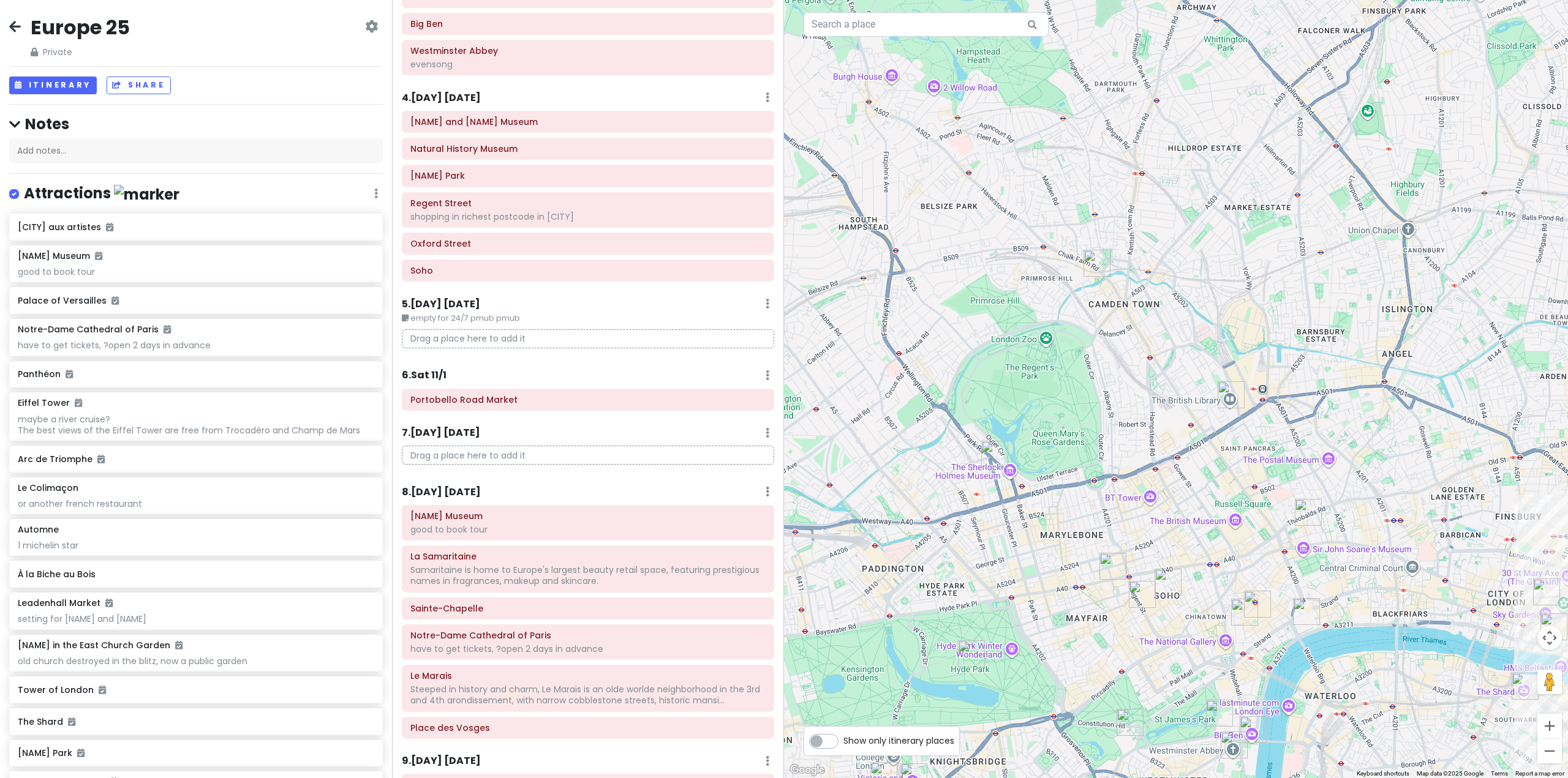 click at bounding box center [1097, 263] 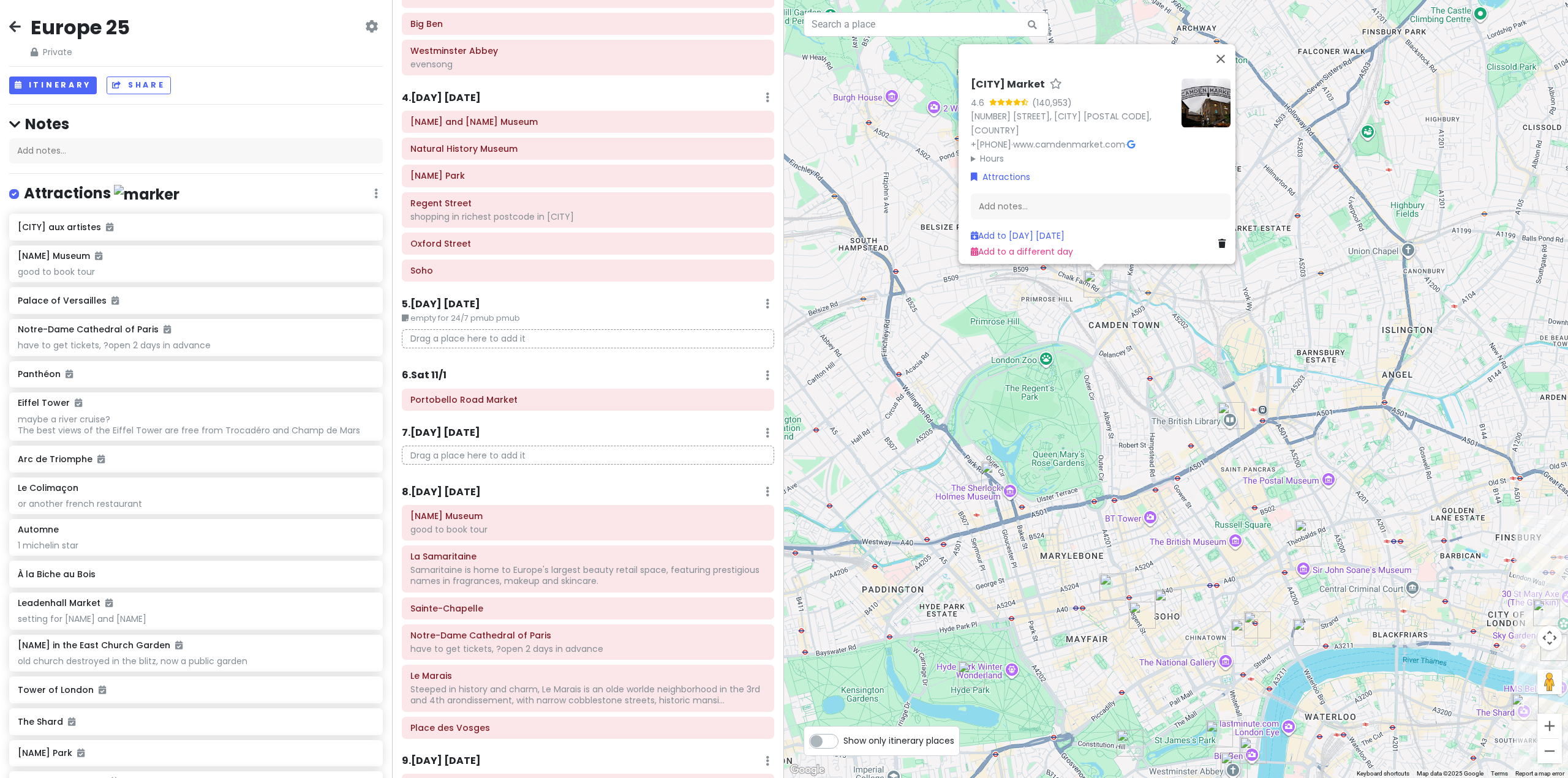 click at bounding box center (995, 475) 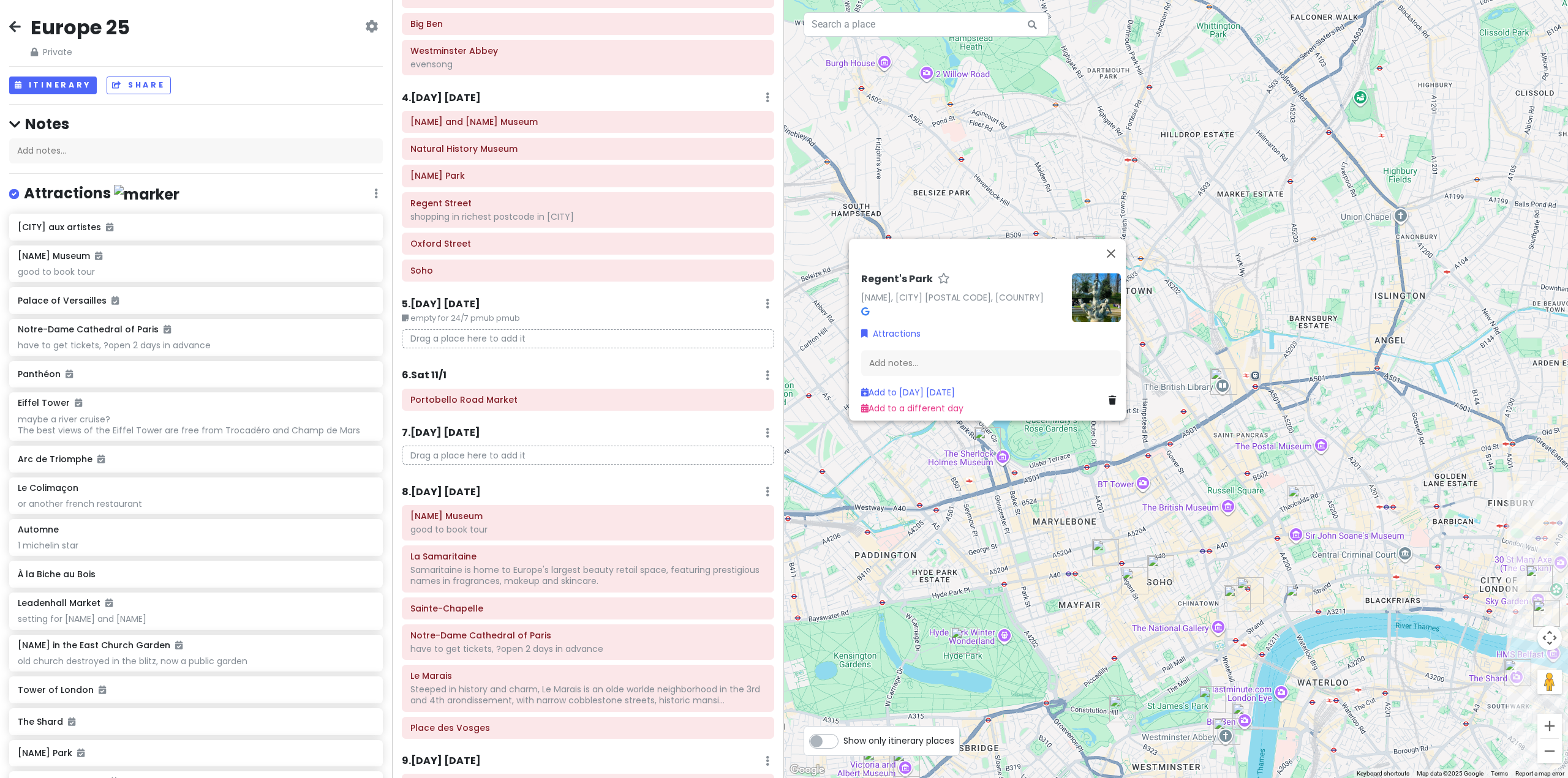 drag, startPoint x: 987, startPoint y: 596, endPoint x: 975, endPoint y: 532, distance: 65.11528 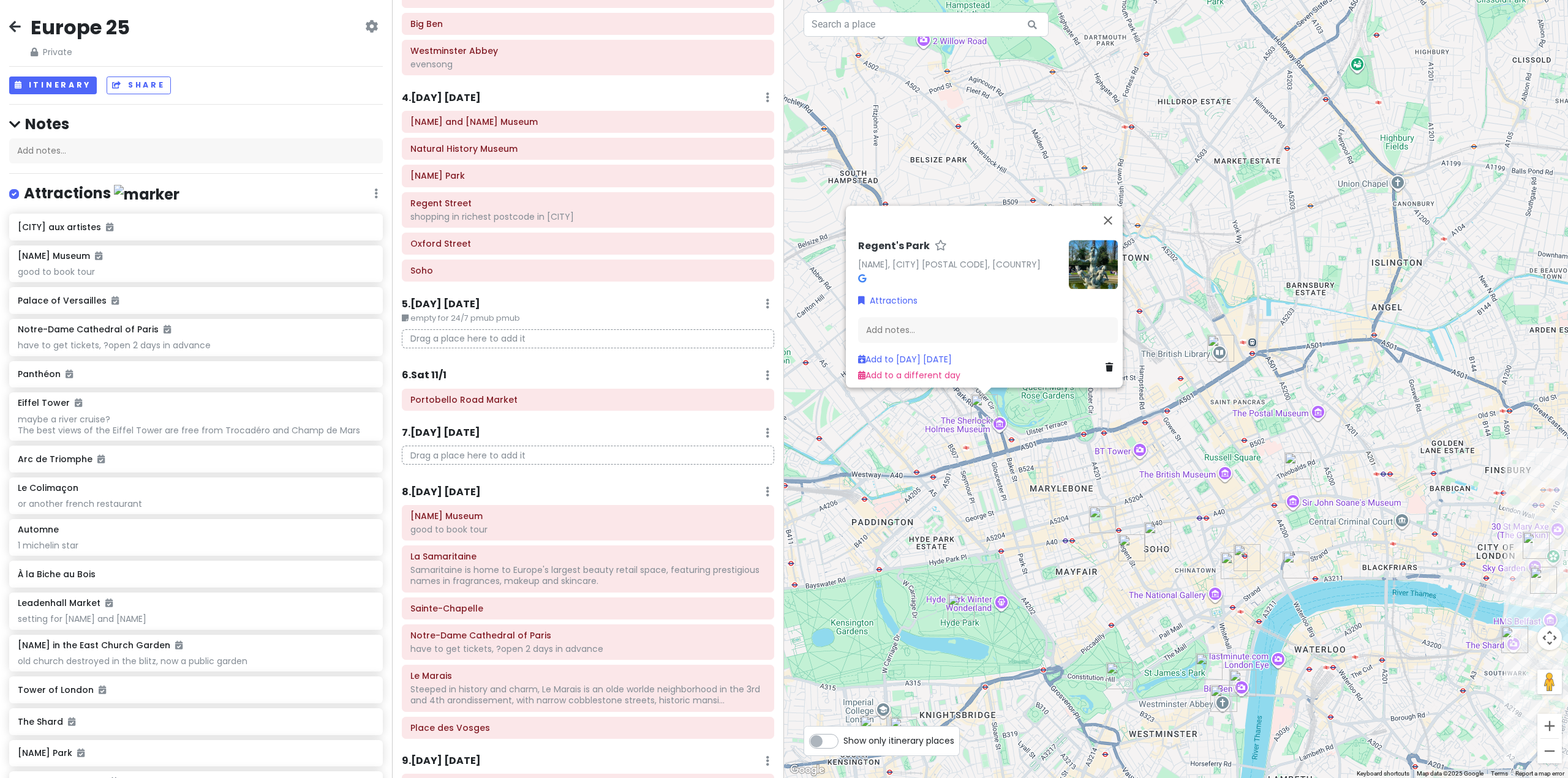 click on "[NAME], [CITY] [POSTAL CODE], [COUNTRY] Attractions Add notes...  Add to   [DAY] [DATE]  Add to a different day" at bounding box center (1176, 389) 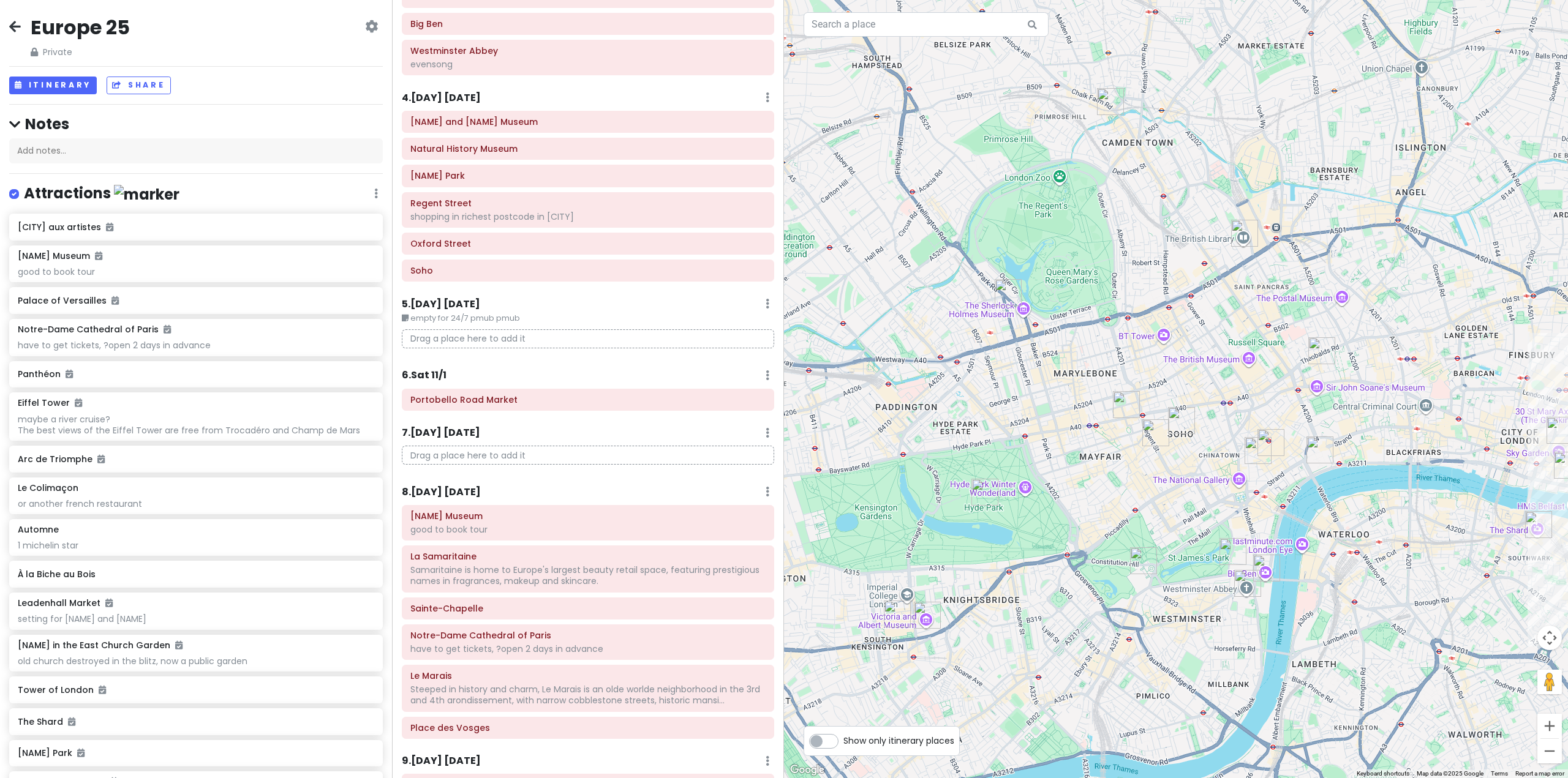 drag, startPoint x: 930, startPoint y: 599, endPoint x: 949, endPoint y: 395, distance: 204.88289 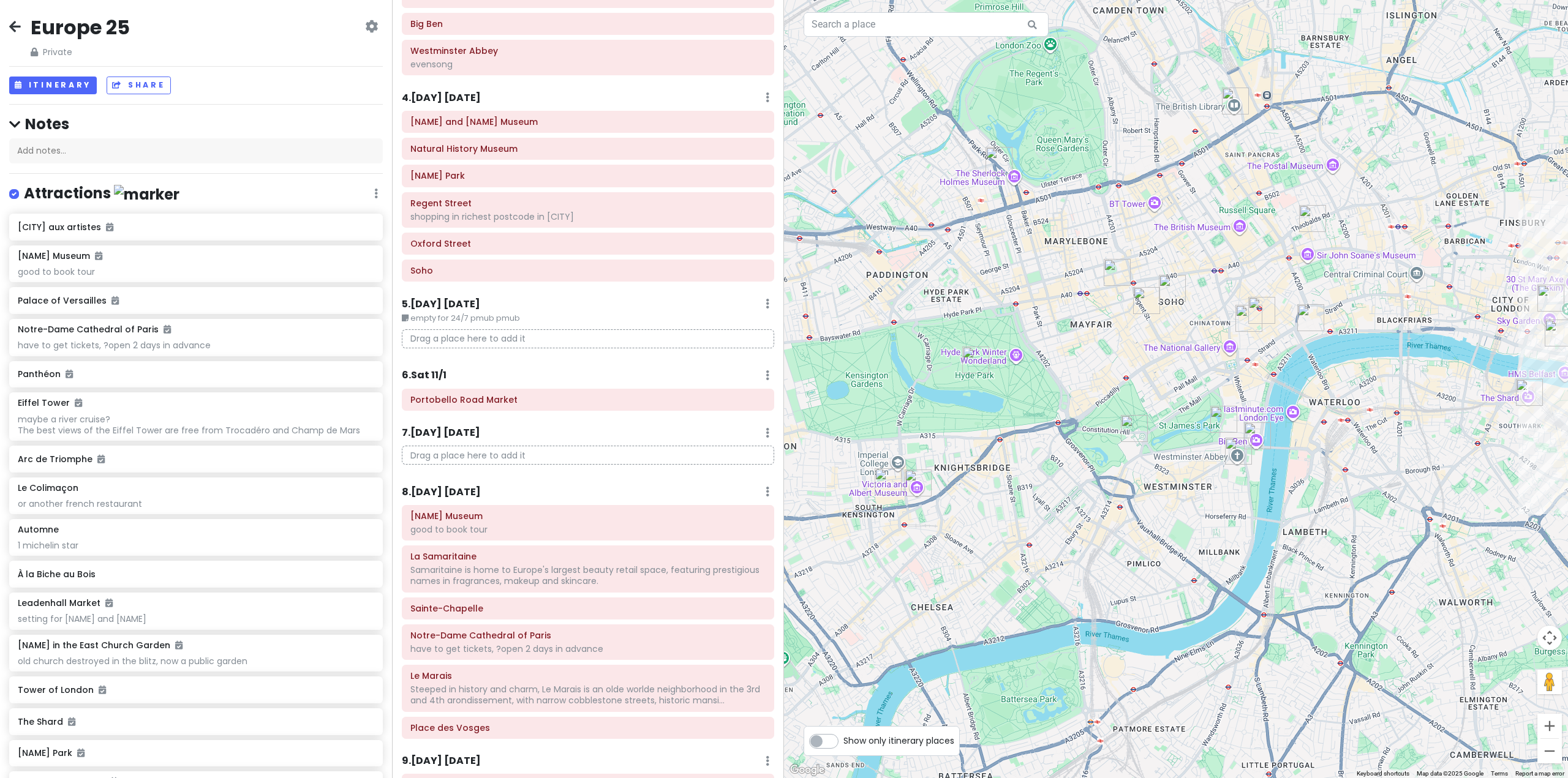 click at bounding box center (918, 483) 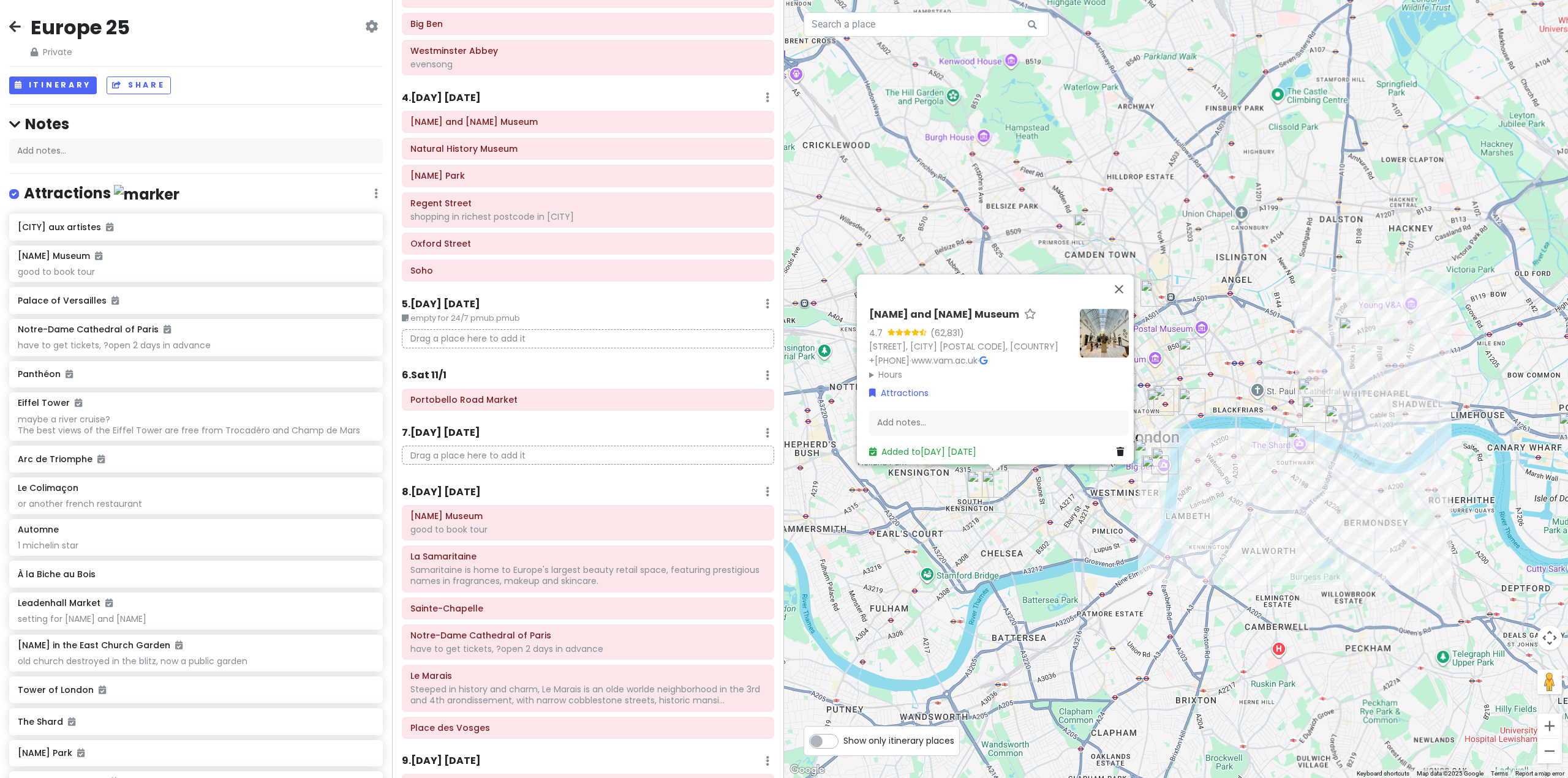 click on "[NAME] [RATING]        ([NUMBER]) [STREET], [CITY] [POSTAL CODE], [COUNTRY] +[PHONE]   ·   www.[domain].[tld]   ·   Hours Monday  [TIME] – [TIME] Tuesday  [TIME] – [TIME] Wednesday  [TIME] – [TIME] Thursday  [TIME] – [TIME] Friday  [TIME] – [TIME] Saturday  [TIME] – [TIME] Sunday  [TIME] – [TIME] Attractions Add notes... Added to  [DAY] [DATE]" at bounding box center (1176, 389) 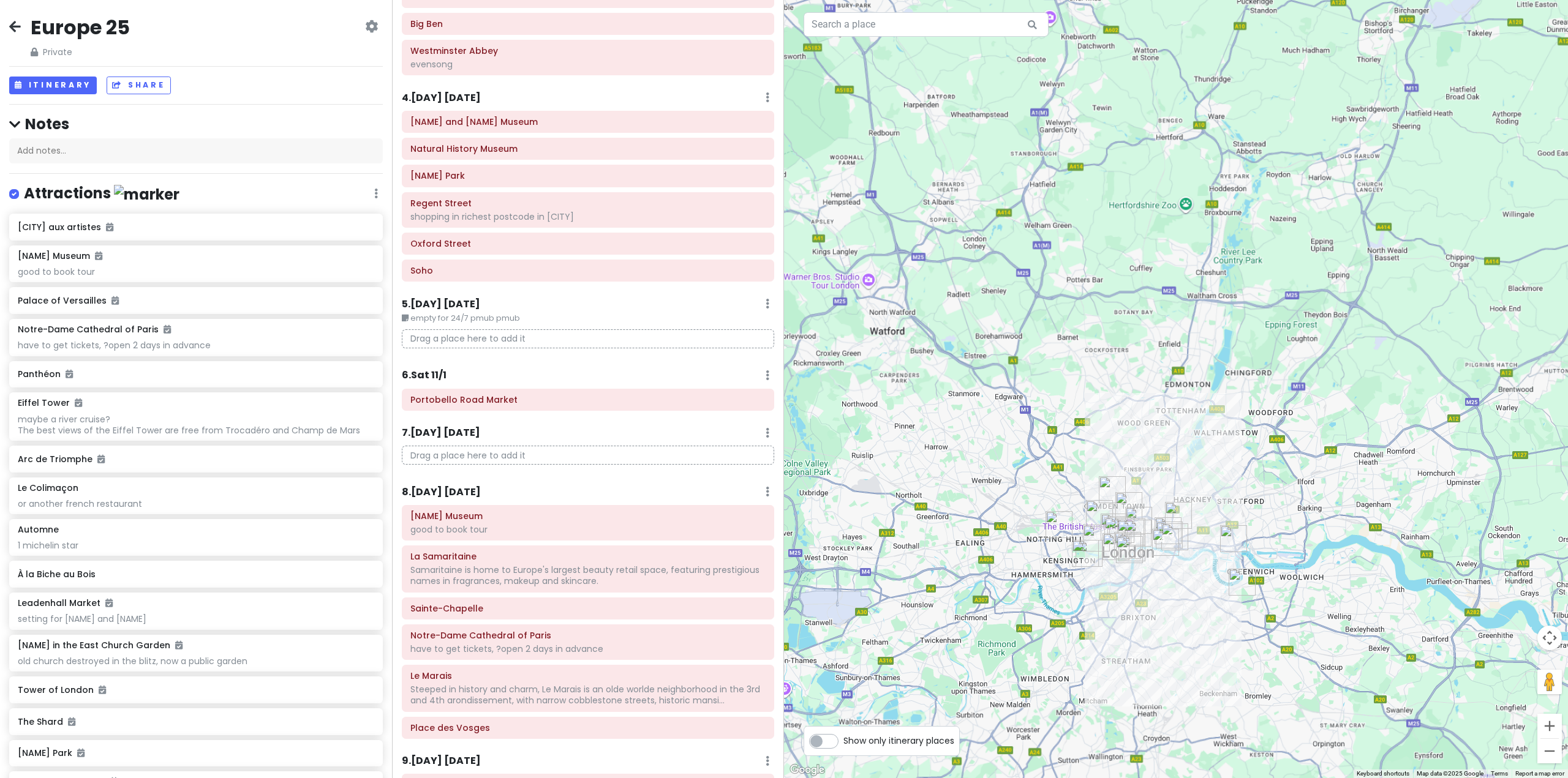drag, startPoint x: 1120, startPoint y: 624, endPoint x: 1066, endPoint y: 491, distance: 143.54442 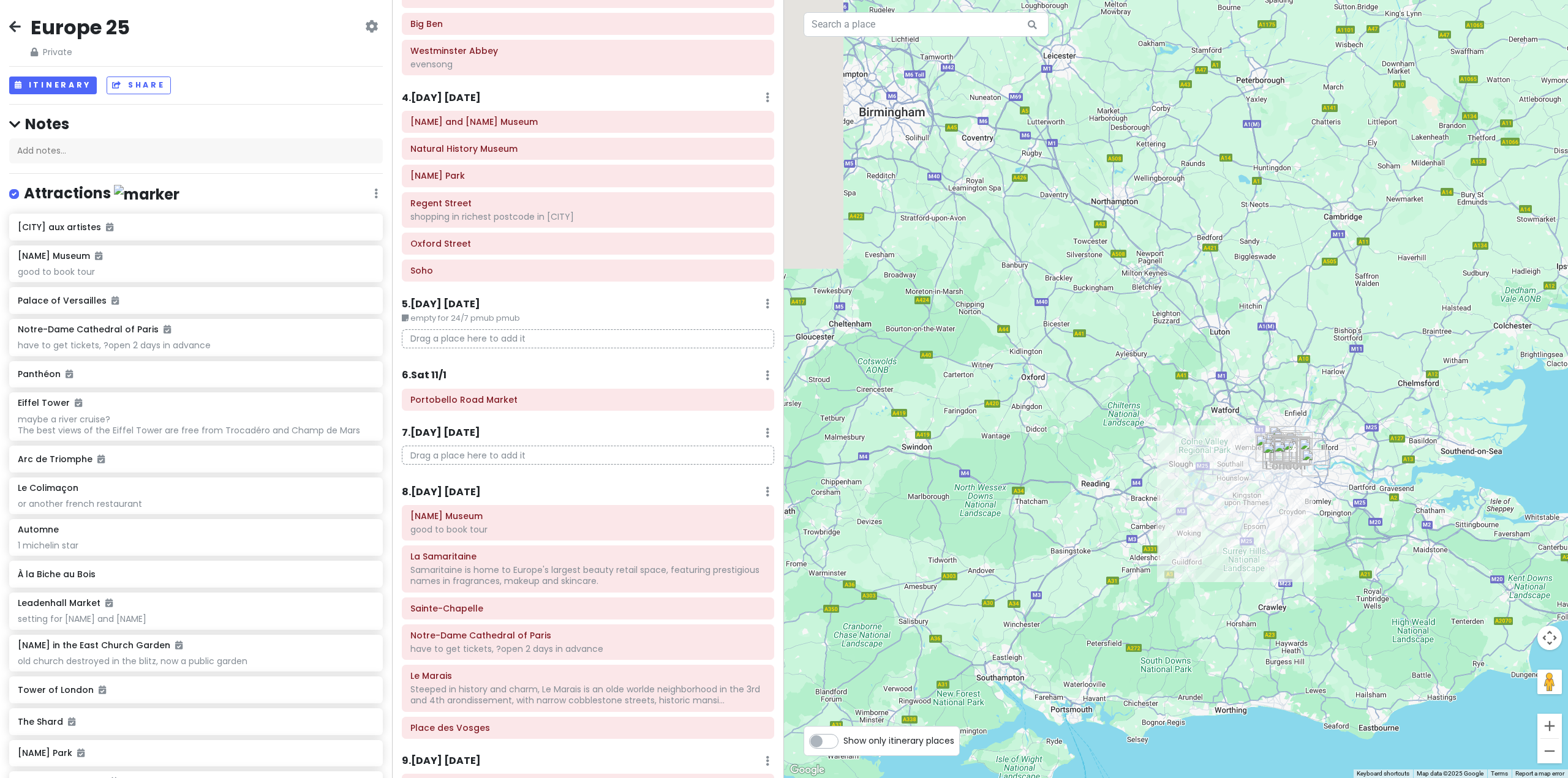 drag, startPoint x: 1024, startPoint y: 491, endPoint x: 1238, endPoint y: 458, distance: 216.5294 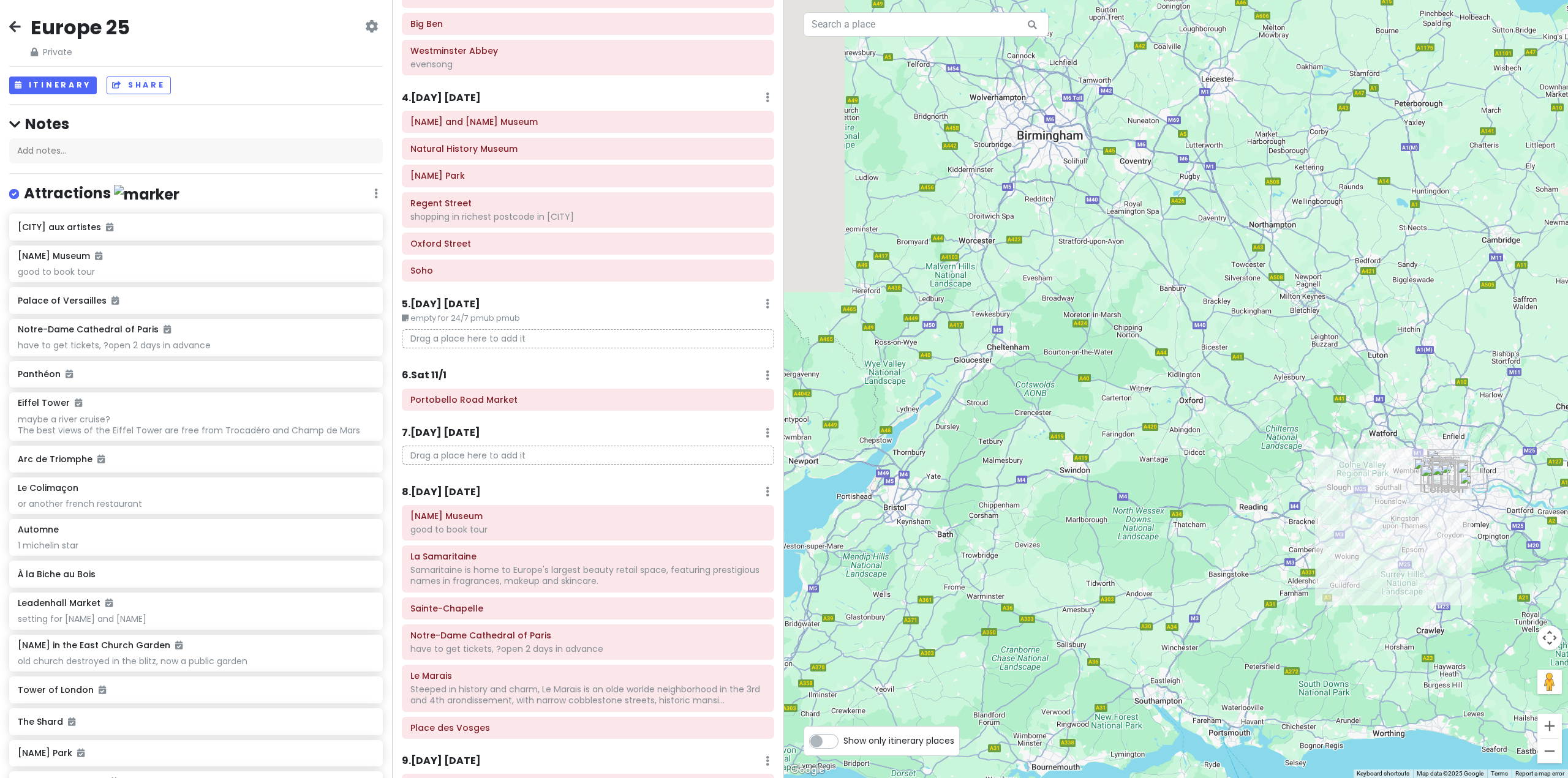 drag, startPoint x: 1123, startPoint y: 436, endPoint x: 1294, endPoint y: 476, distance: 175.6161 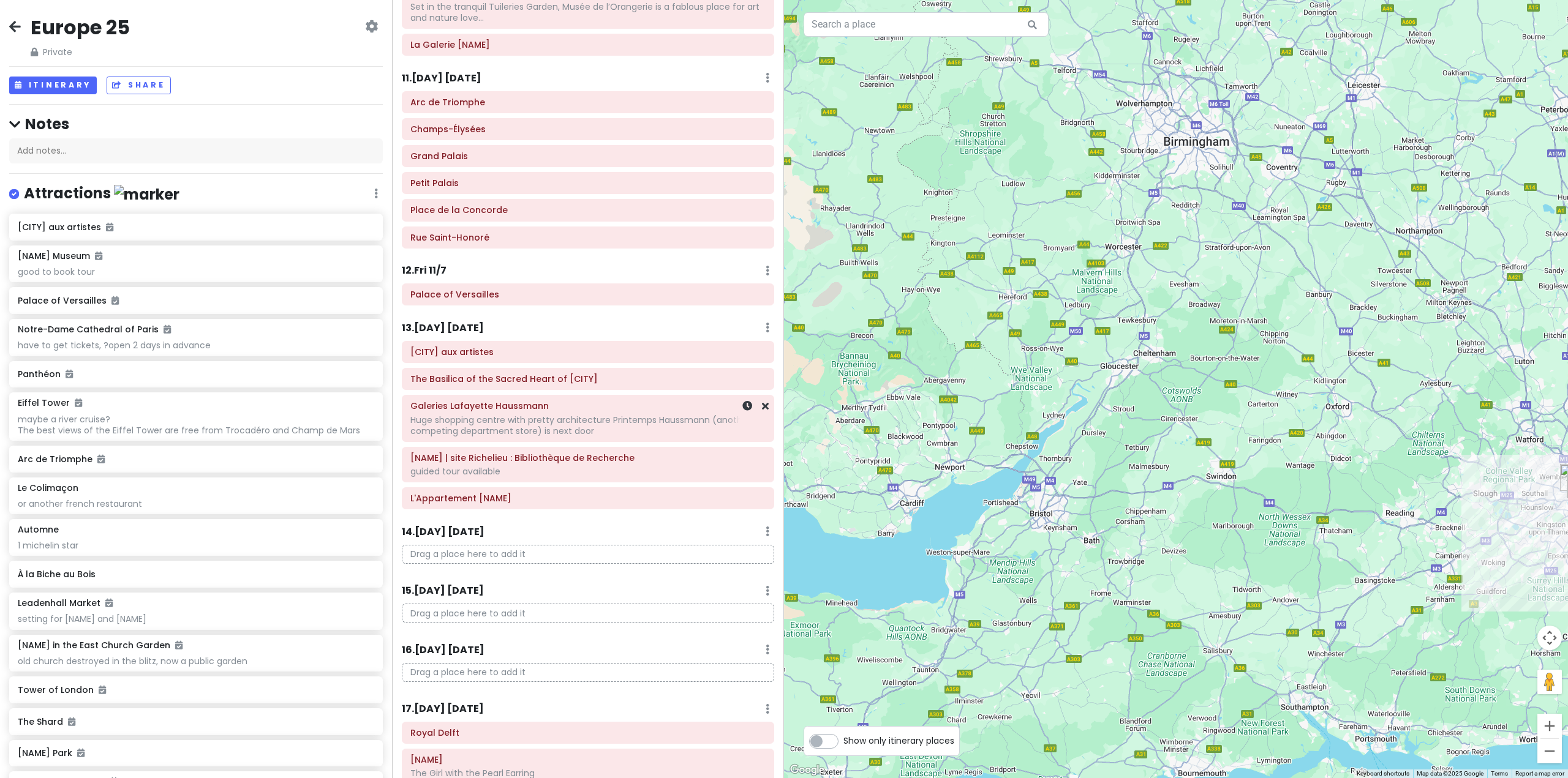 scroll, scrollTop: 1592, scrollLeft: 0, axis: vertical 